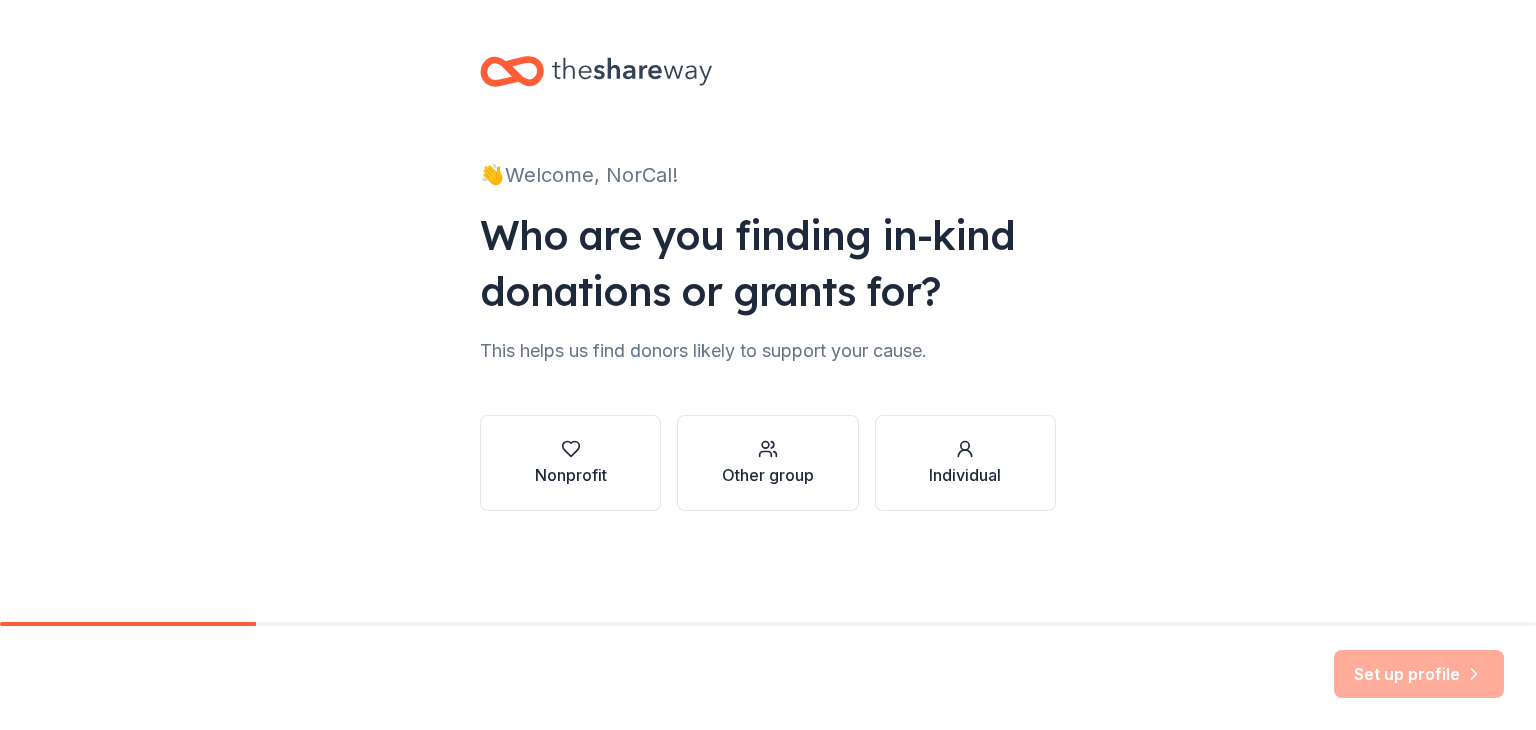 scroll, scrollTop: 0, scrollLeft: 0, axis: both 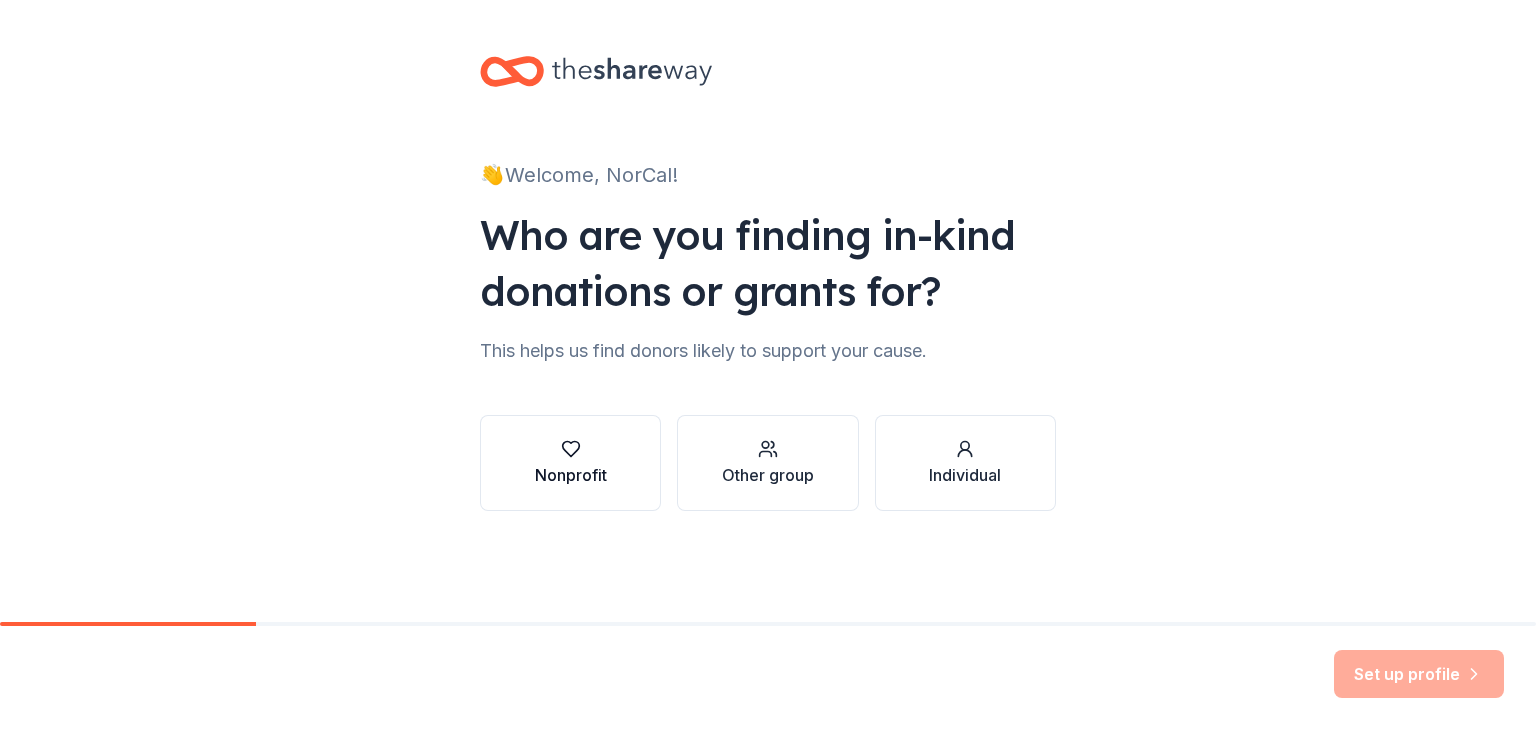 click at bounding box center [571, 449] 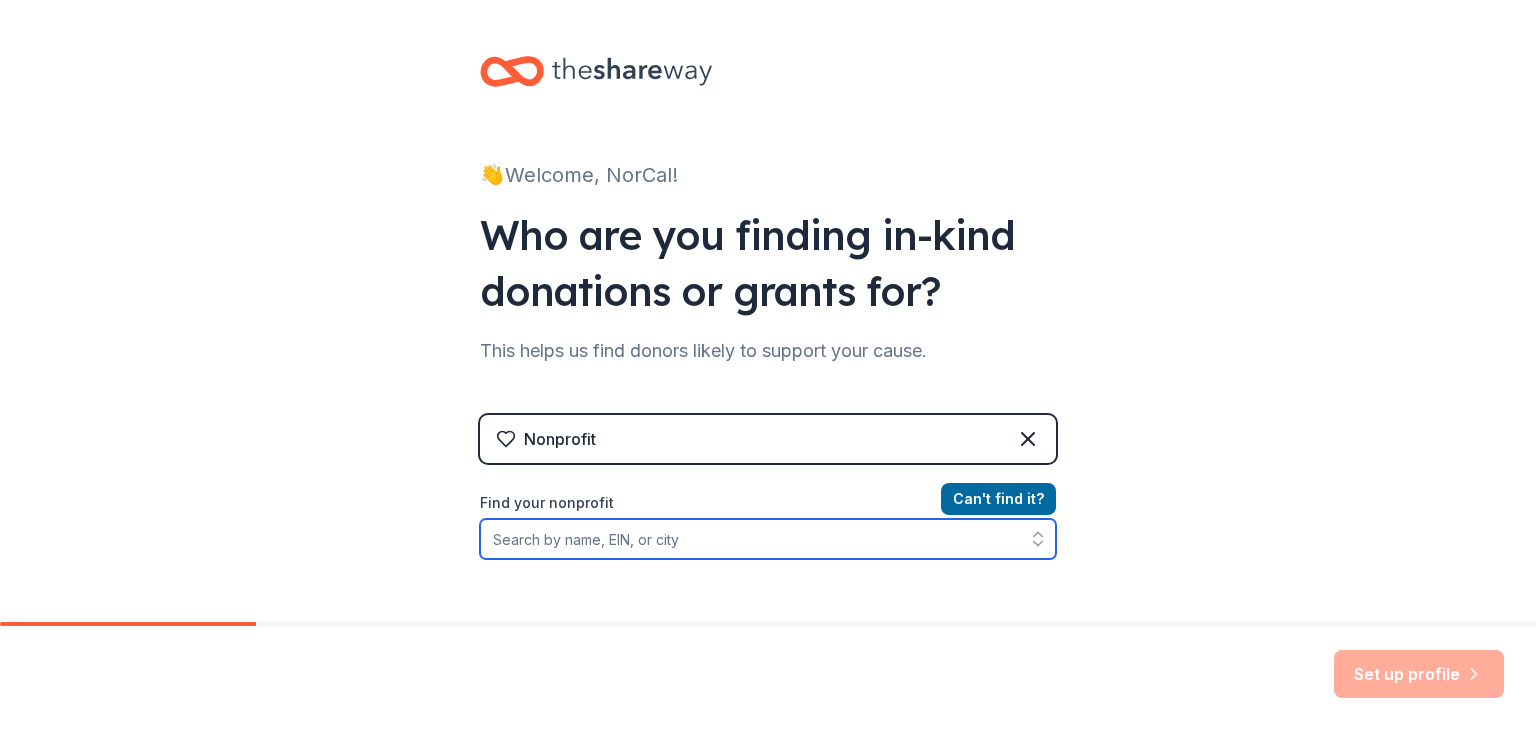 click on "Find your nonprofit" at bounding box center [768, 539] 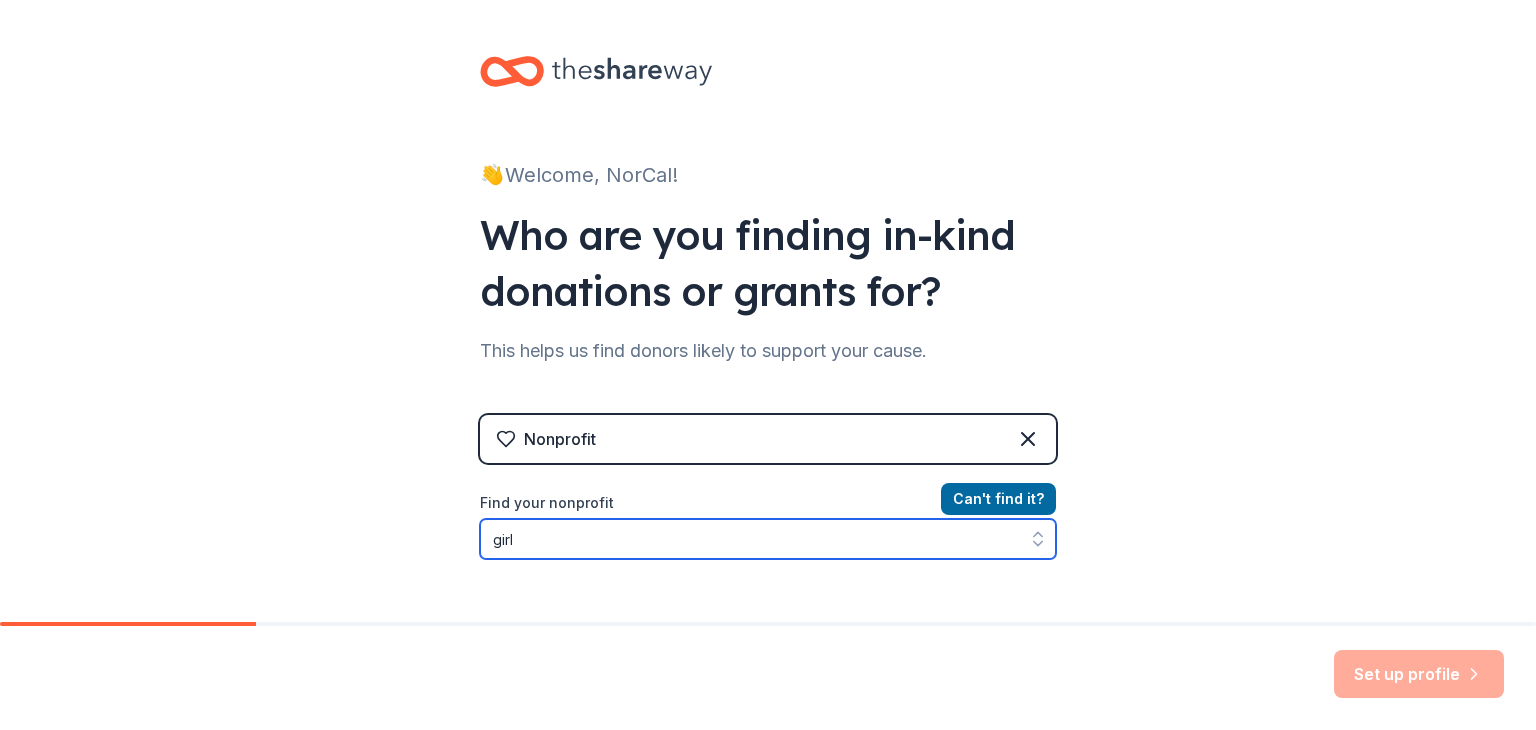 scroll, scrollTop: 37, scrollLeft: 0, axis: vertical 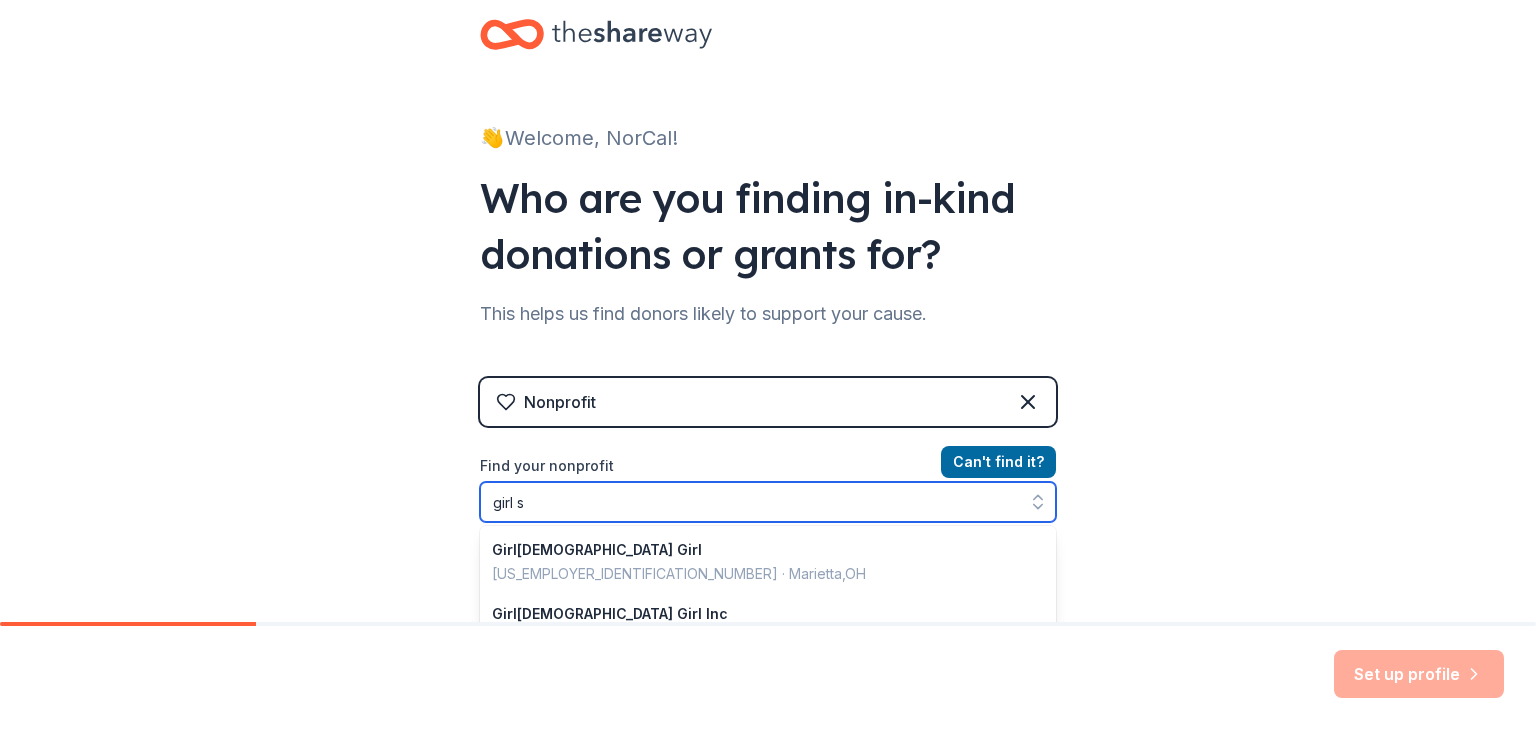 type on "girl sc" 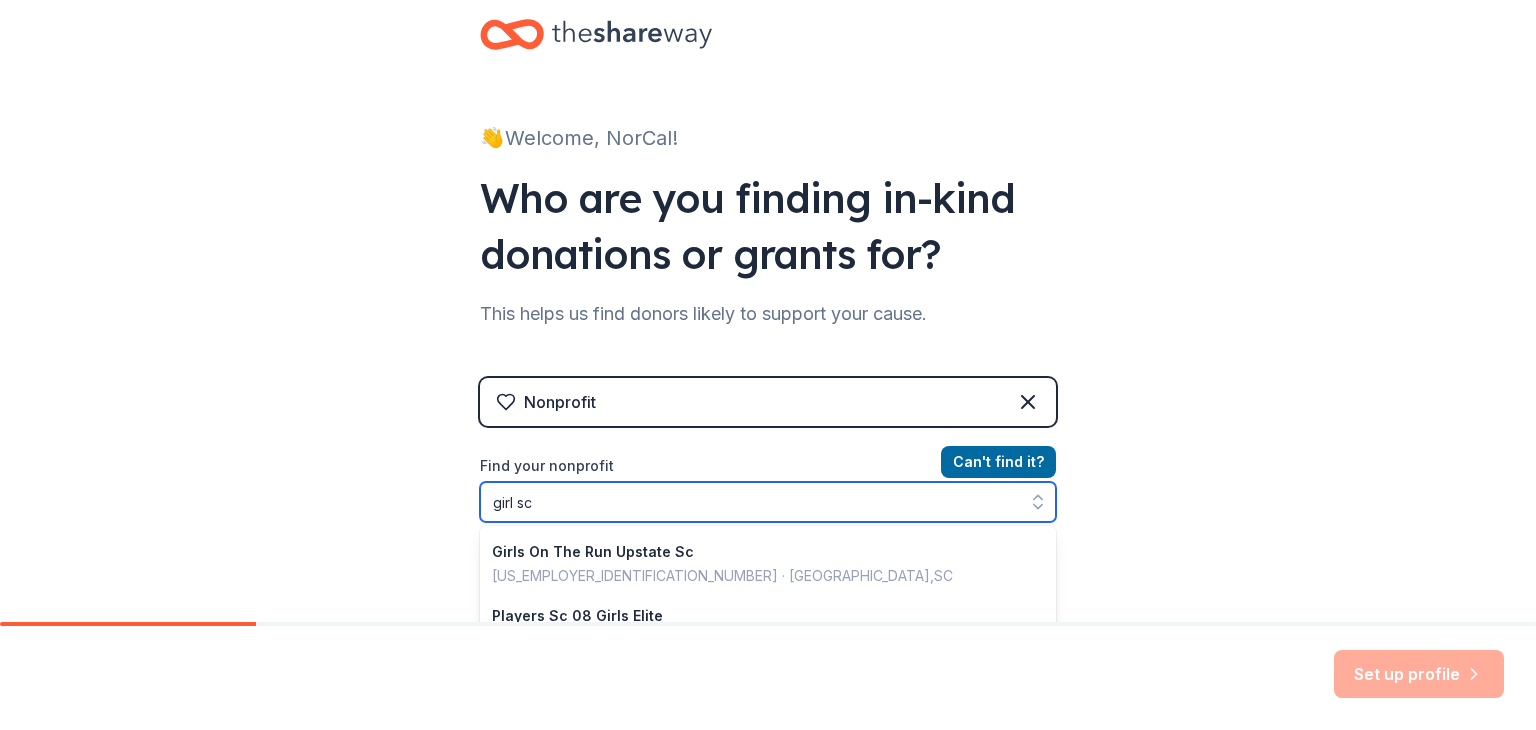 scroll, scrollTop: 140, scrollLeft: 0, axis: vertical 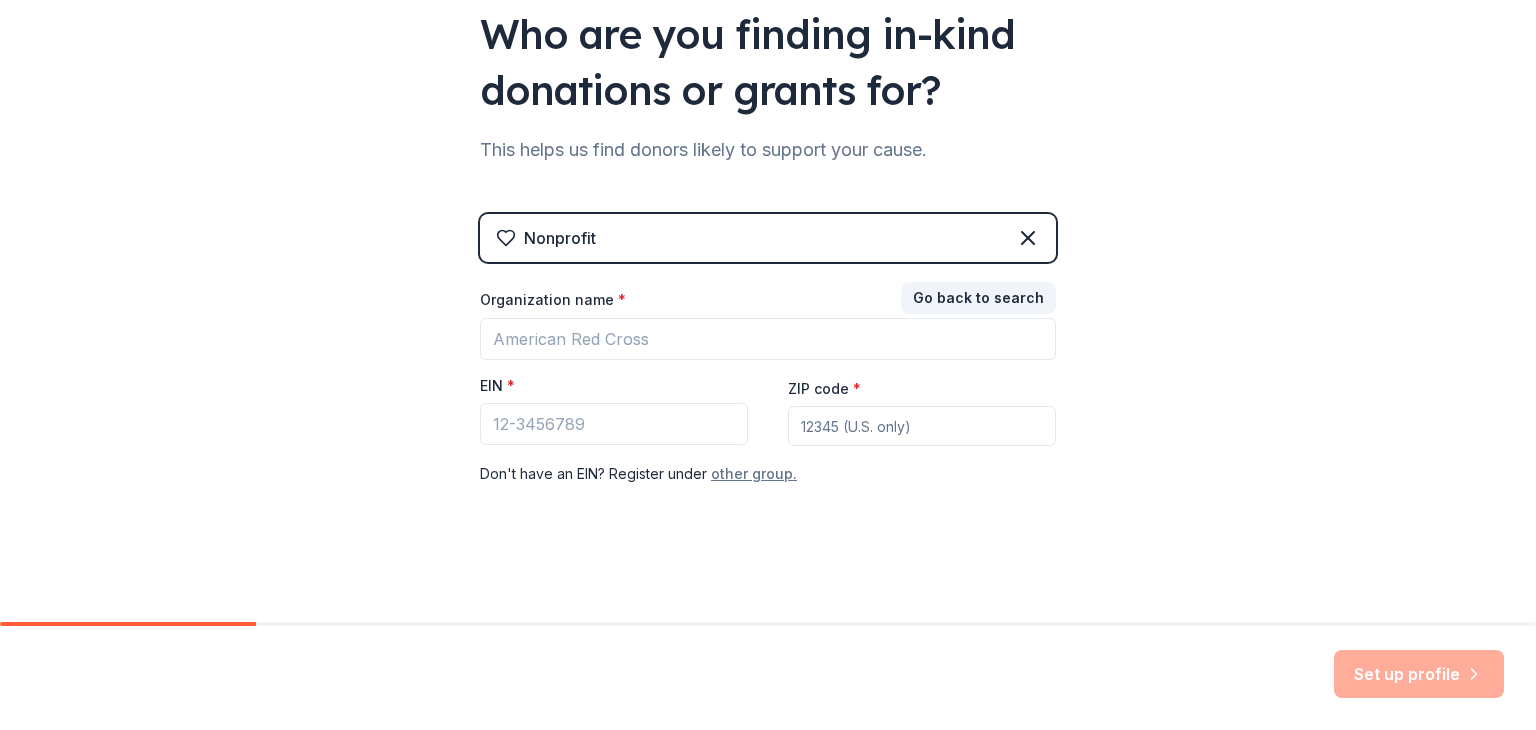 click on "other group." at bounding box center (754, 474) 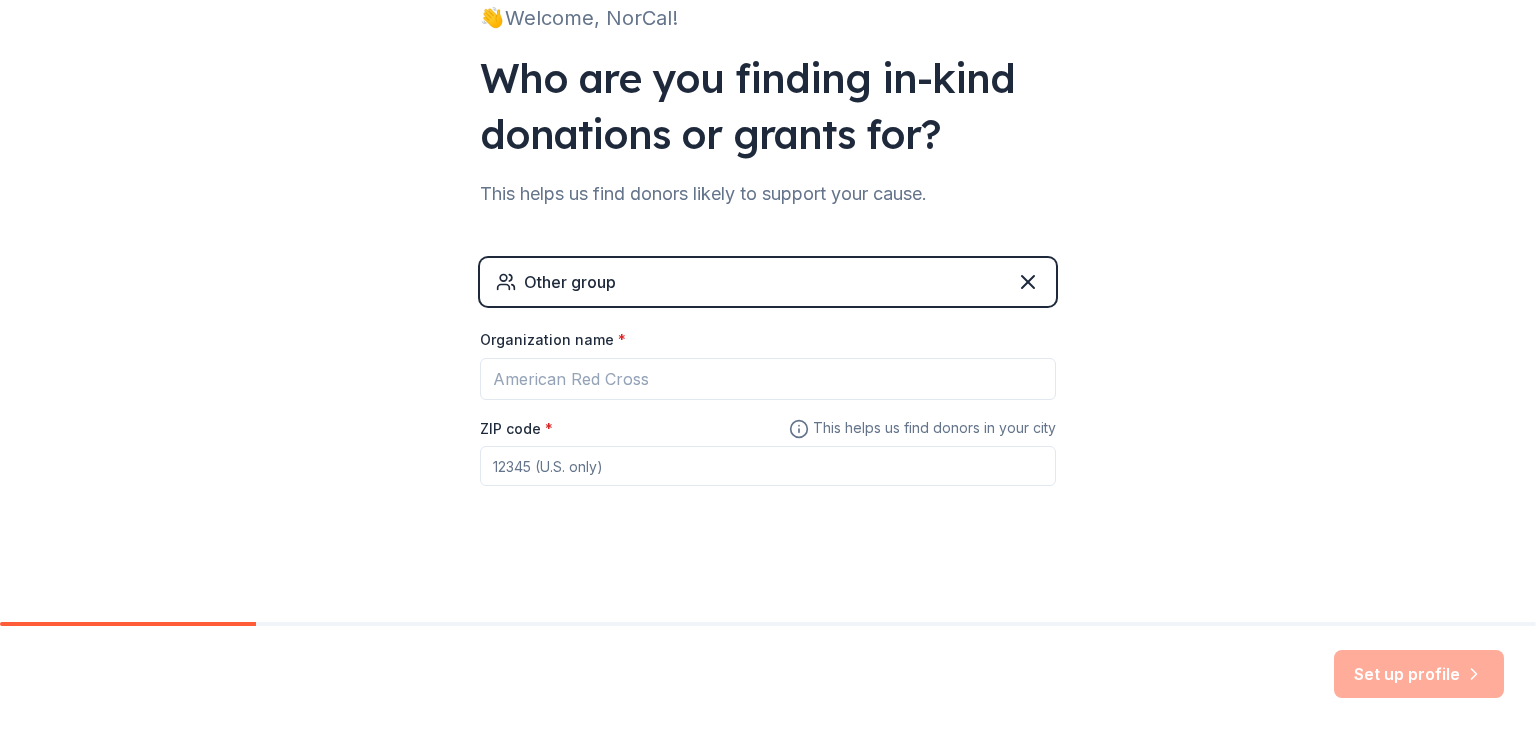 scroll, scrollTop: 157, scrollLeft: 0, axis: vertical 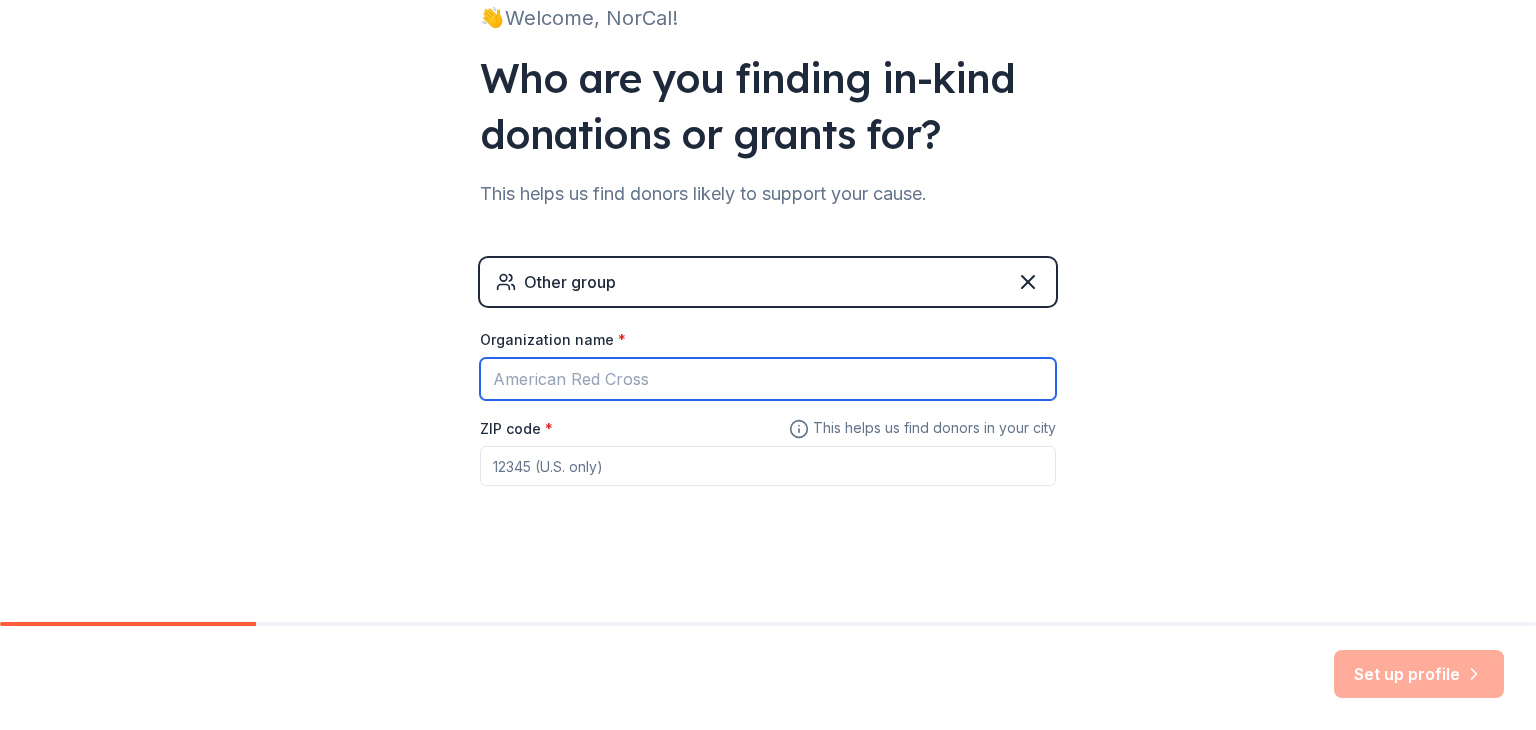 click on "Organization name *" at bounding box center (768, 379) 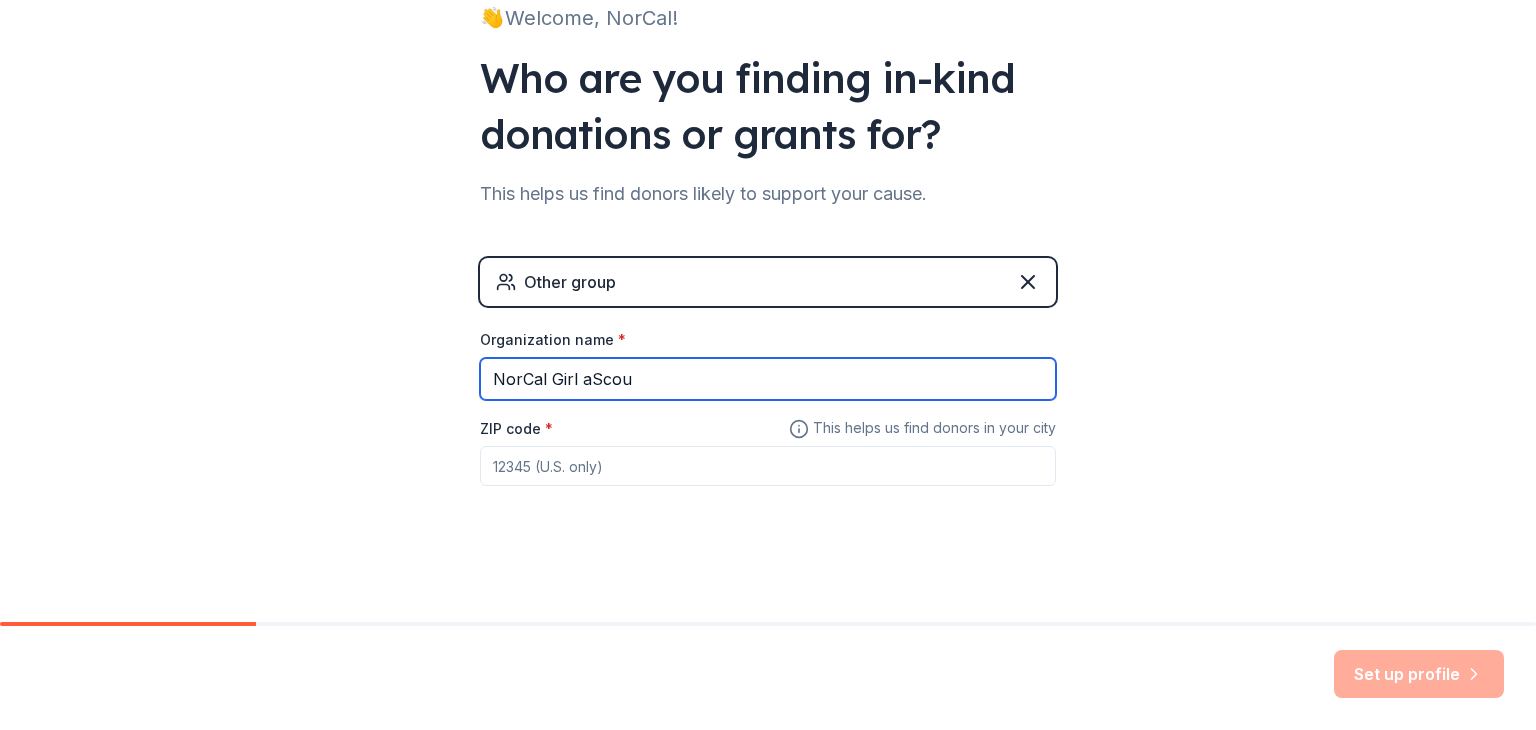 click on "NorCal Girl aScou" at bounding box center [768, 379] 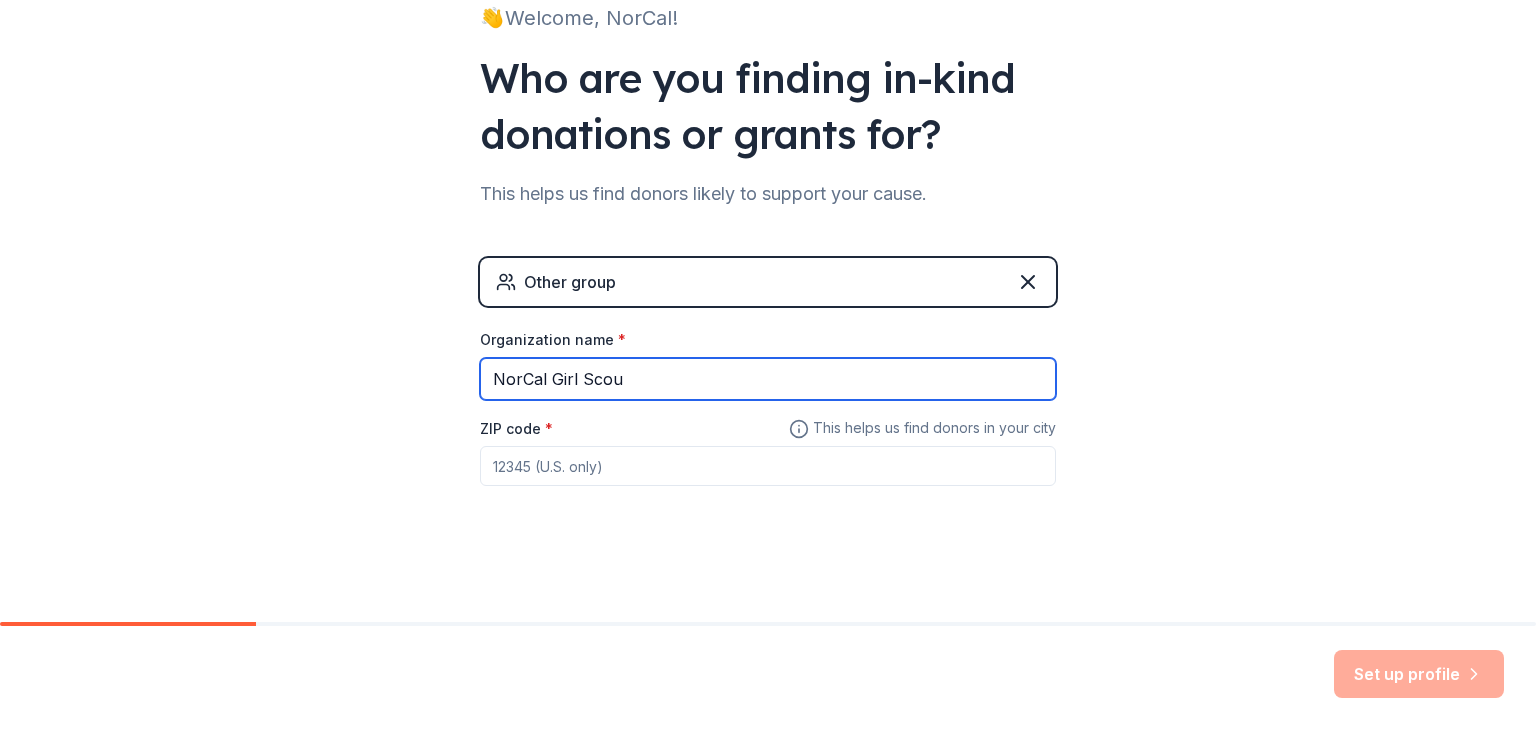 click on "NorCal Girl Scou" at bounding box center [768, 379] 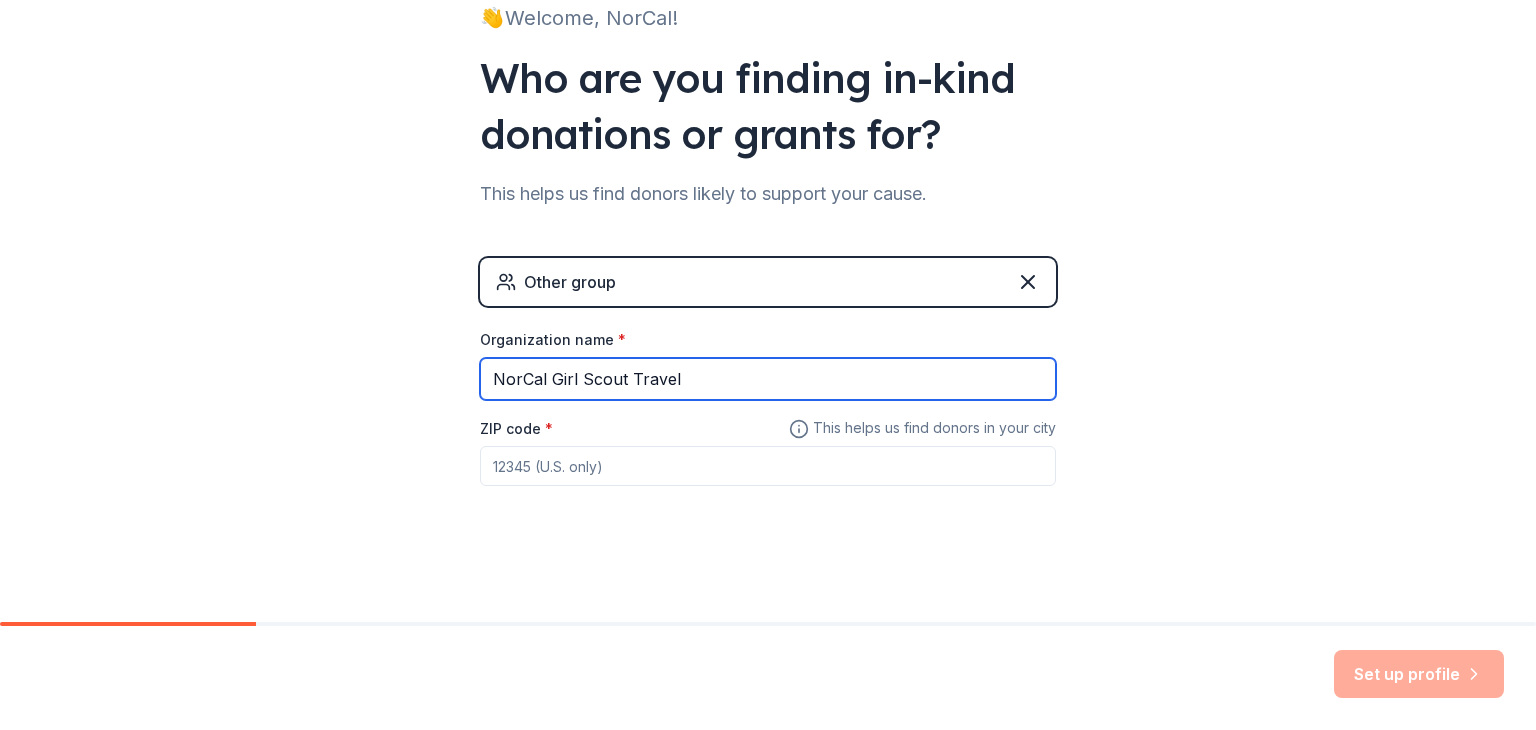 type on "NorCal Girl Scout Travel" 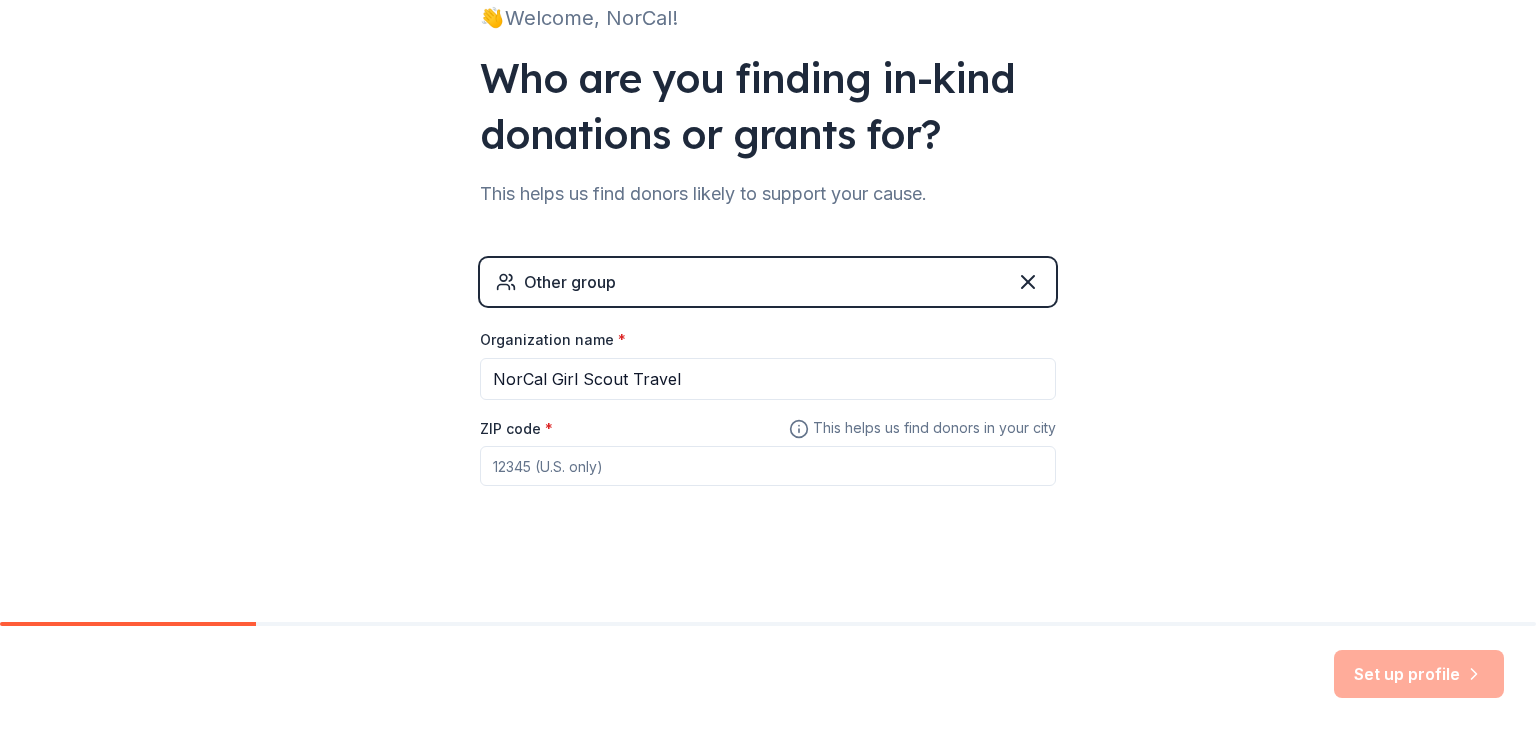 click on "ZIP code *" at bounding box center (768, 466) 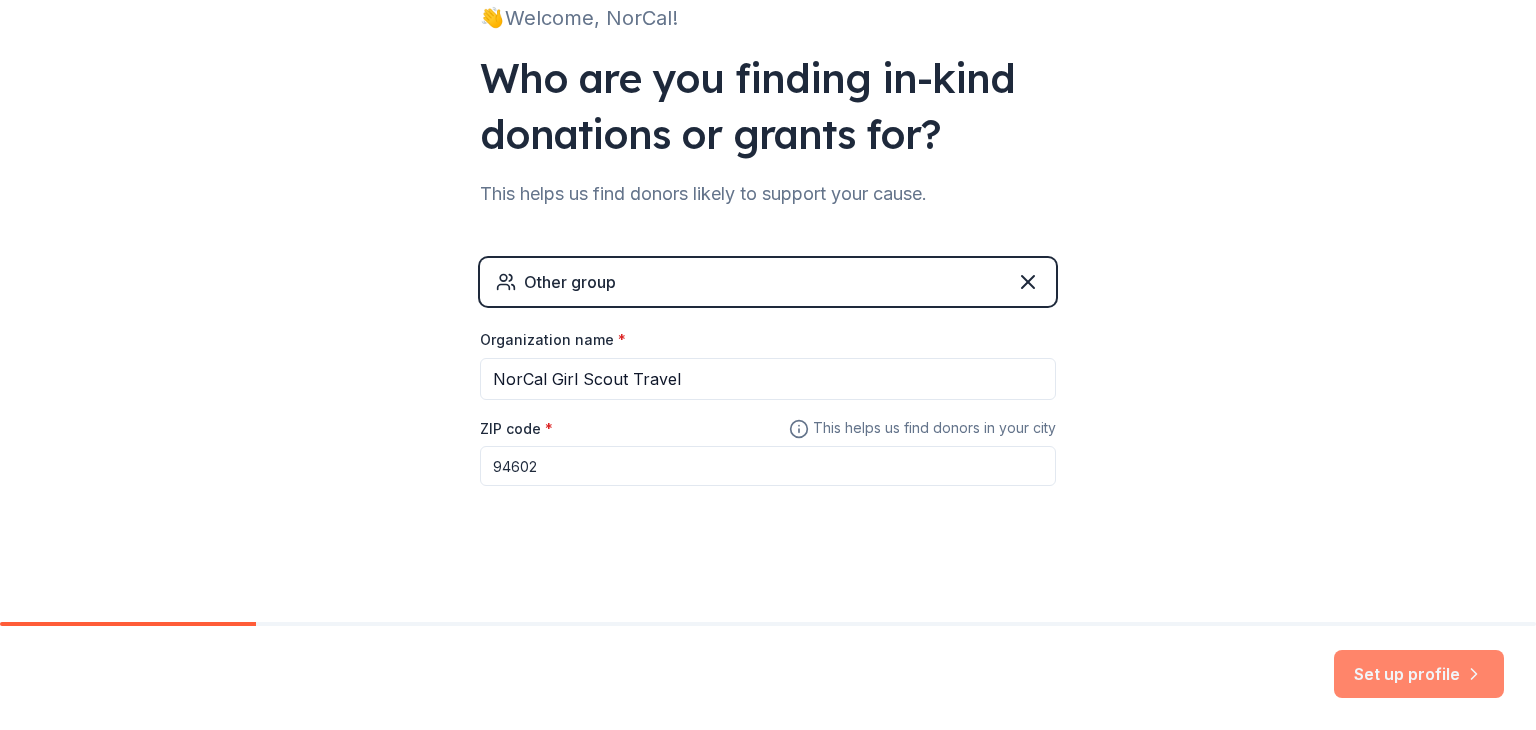 click on "Set up profile" at bounding box center [1419, 674] 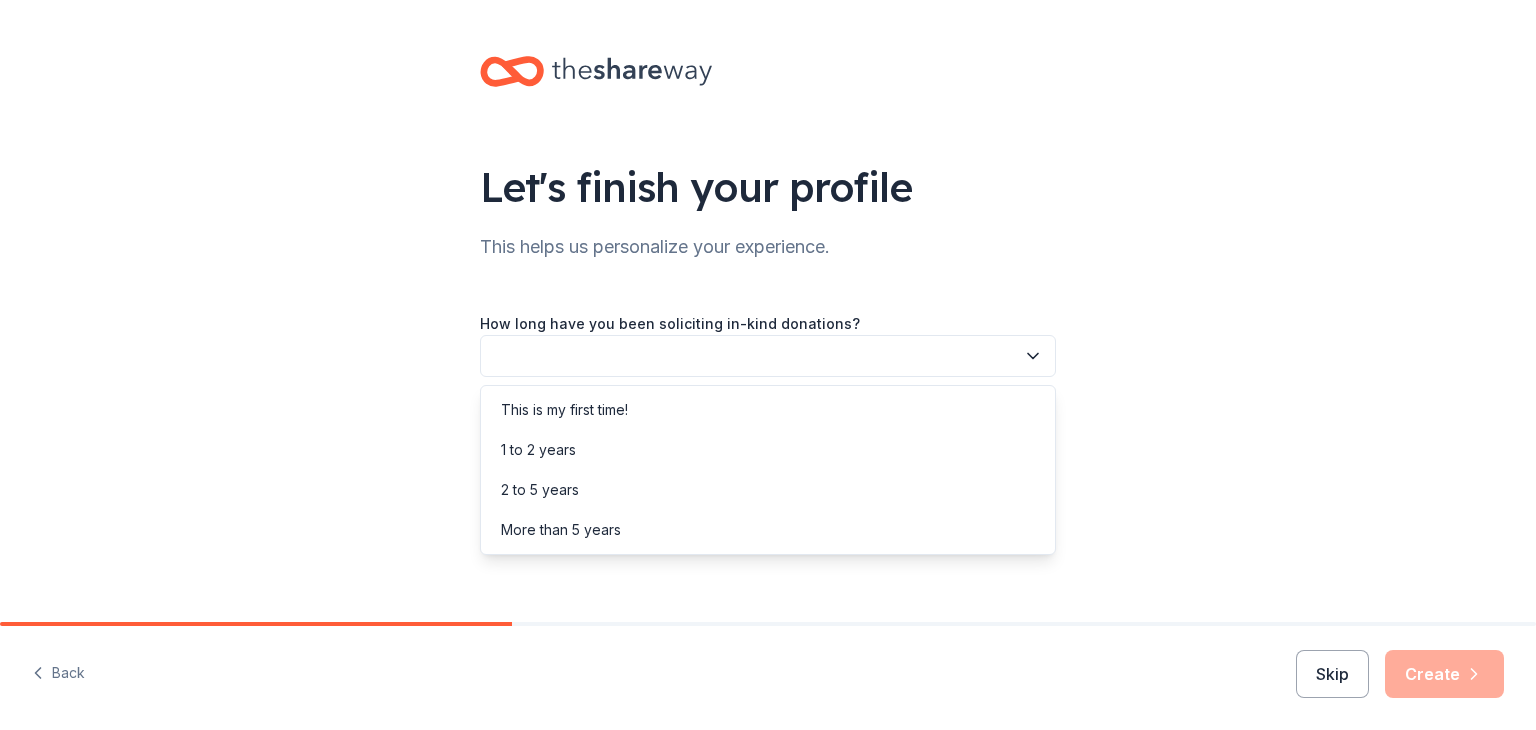 click at bounding box center (768, 356) 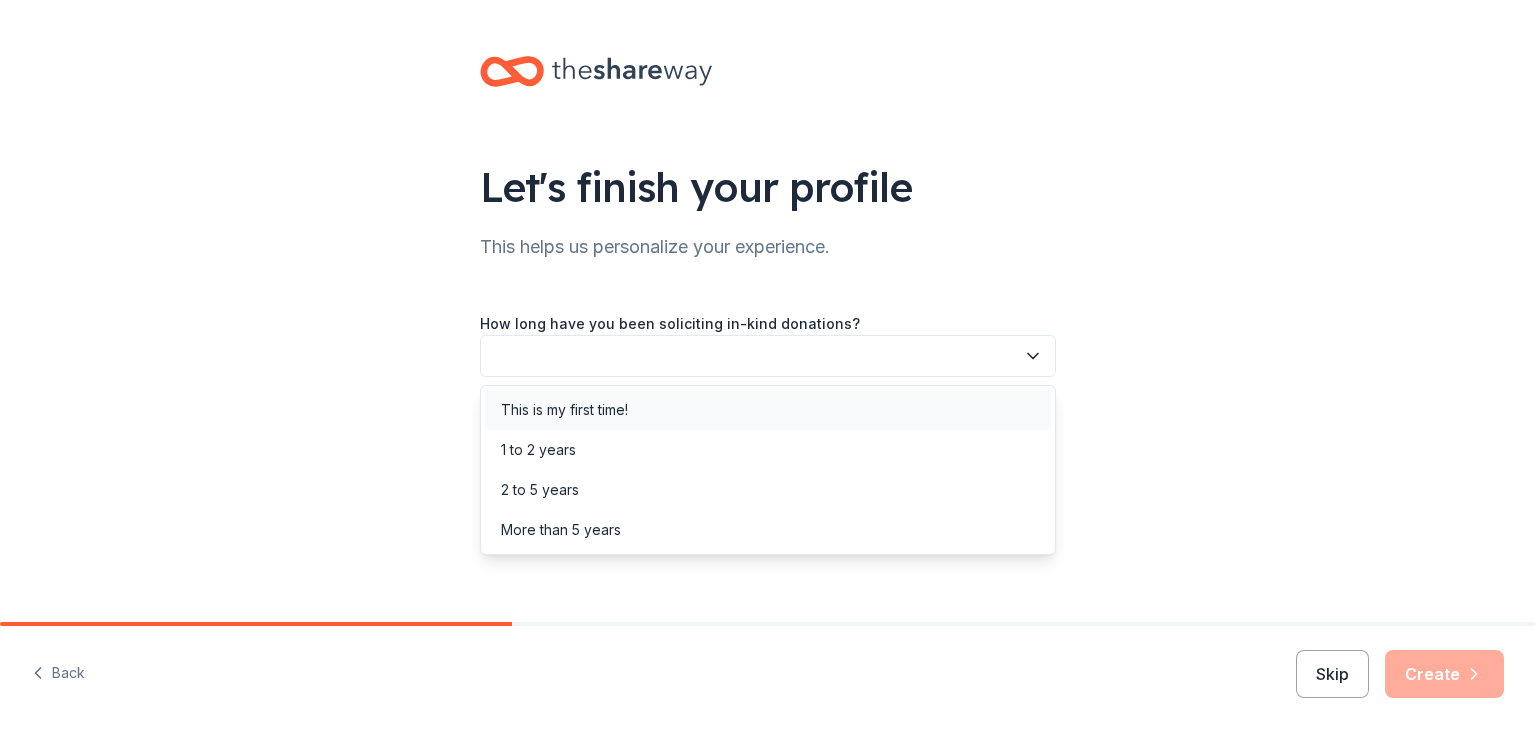 click on "This is my first time!" at bounding box center (564, 410) 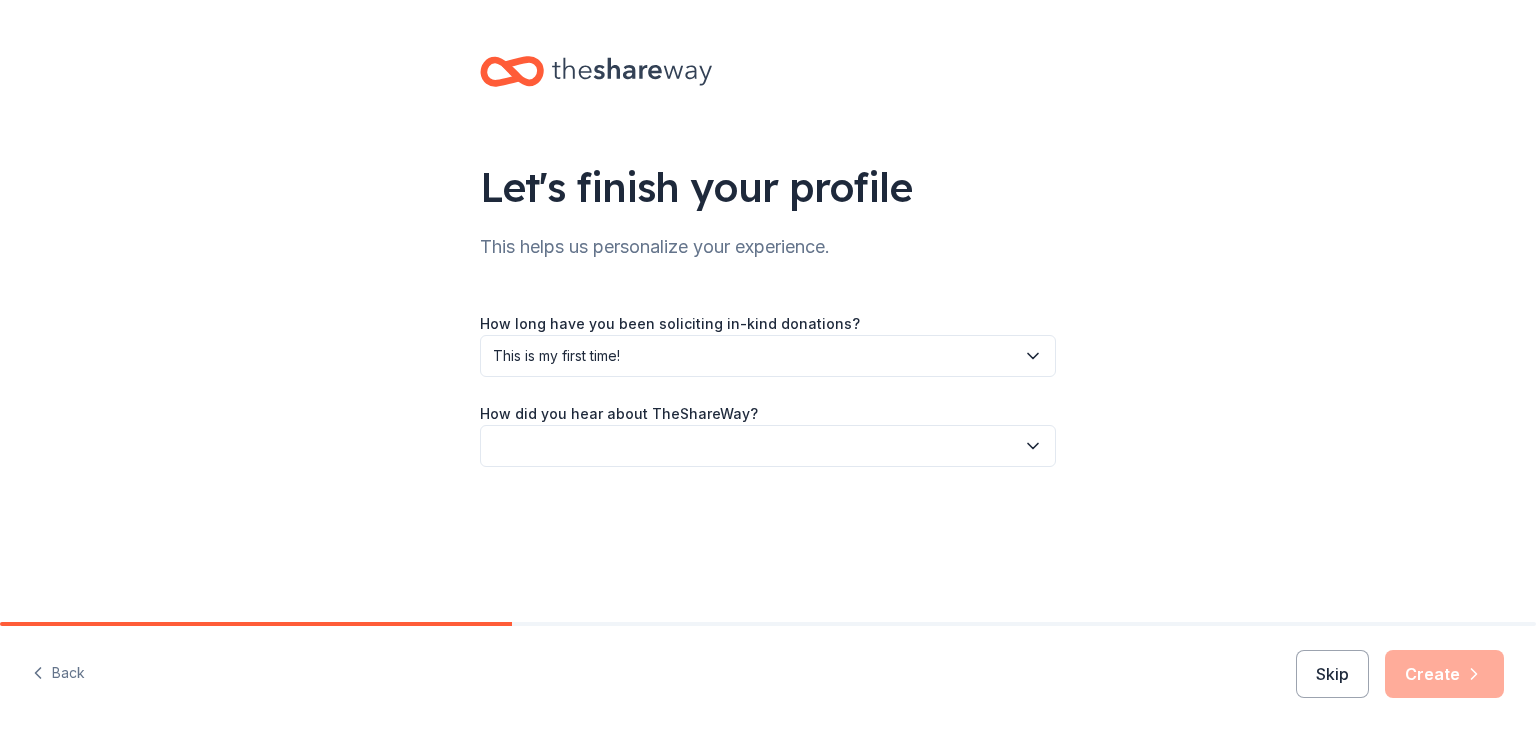 click at bounding box center [768, 446] 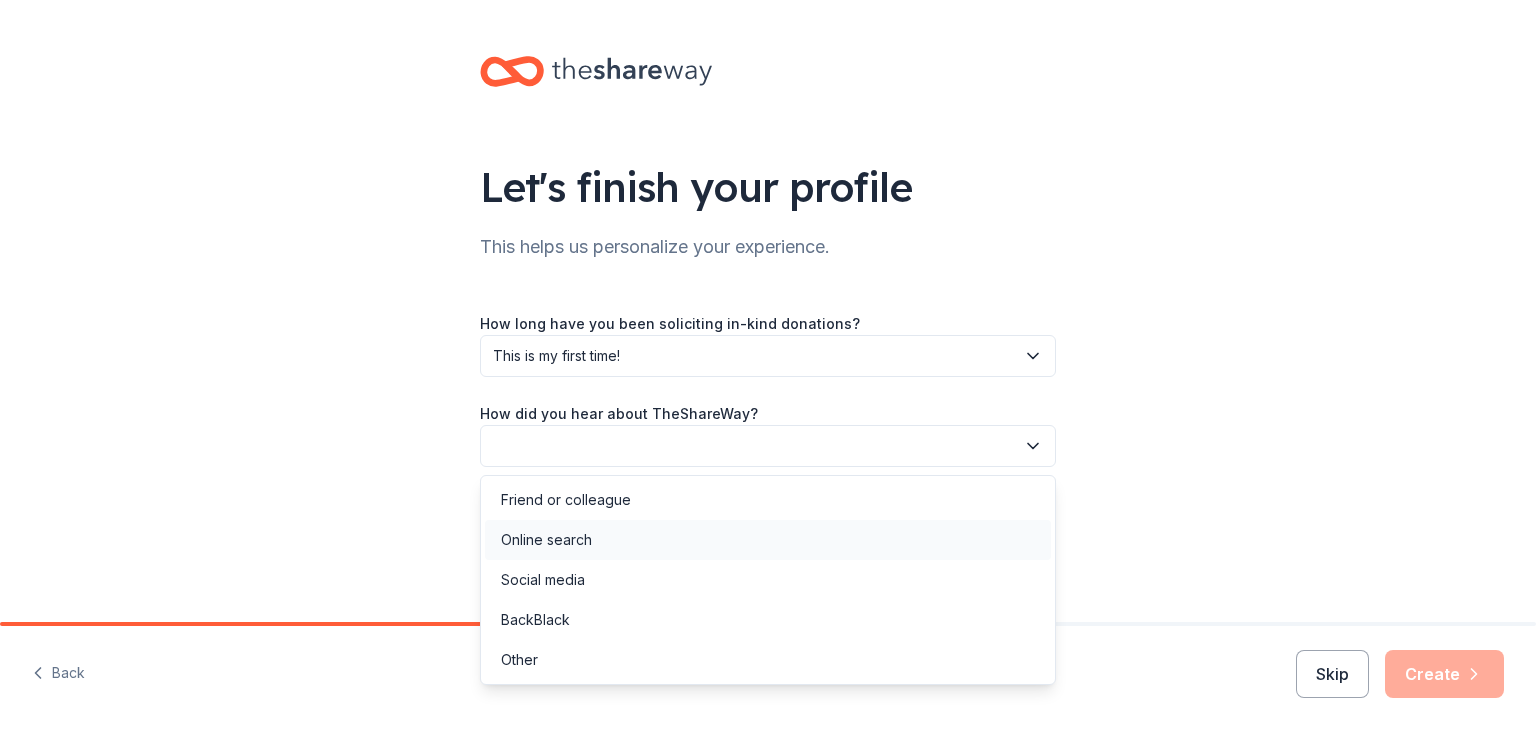 click on "Online search" at bounding box center [546, 540] 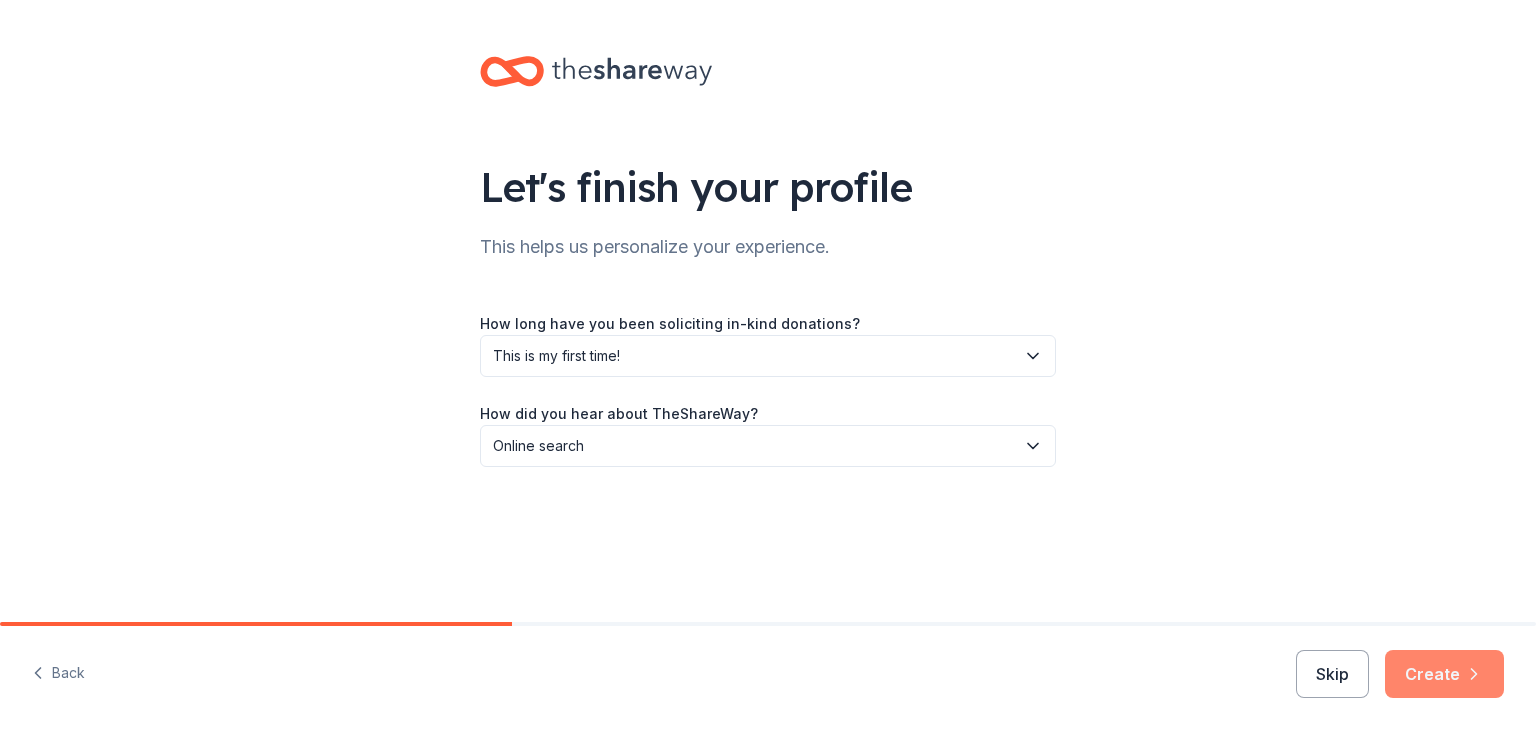 click 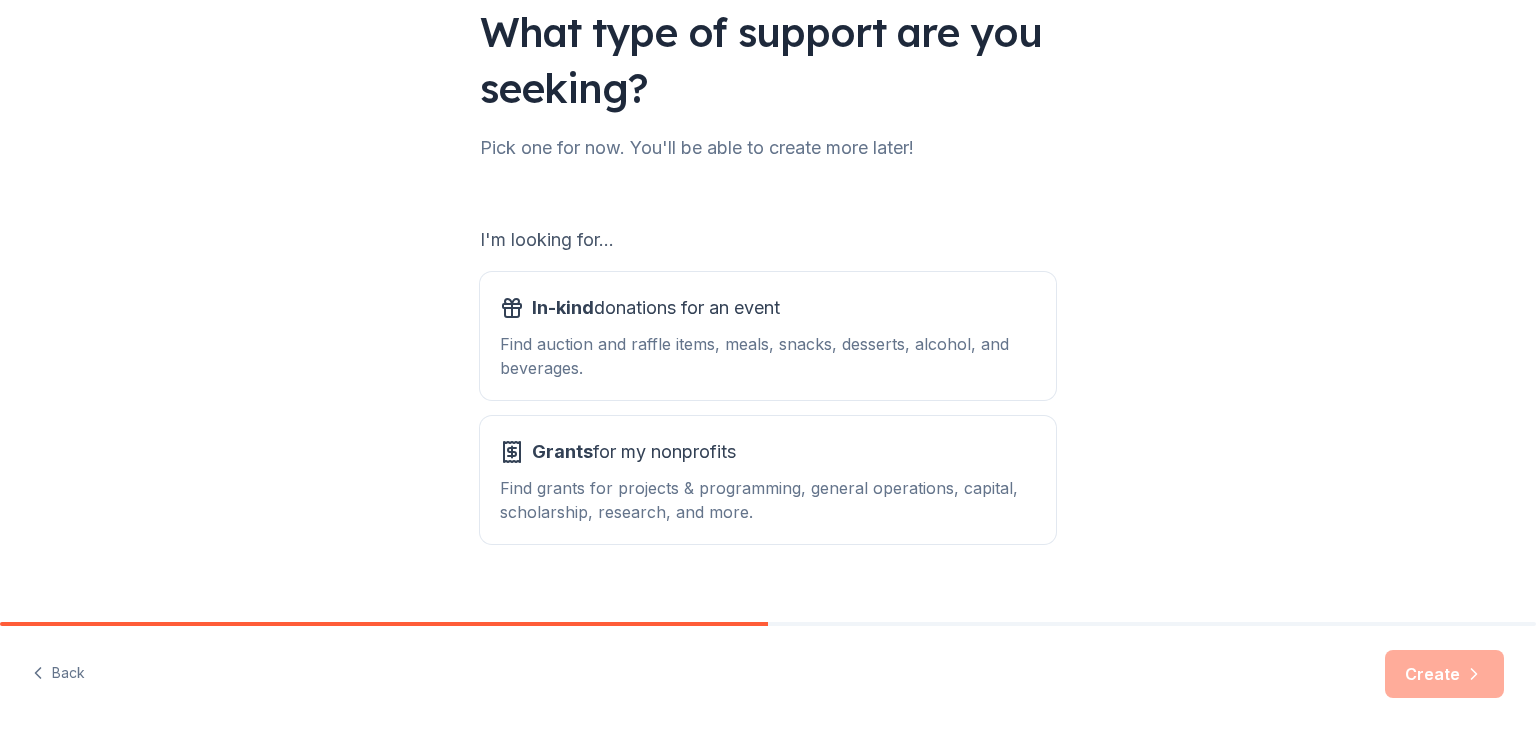 scroll, scrollTop: 156, scrollLeft: 0, axis: vertical 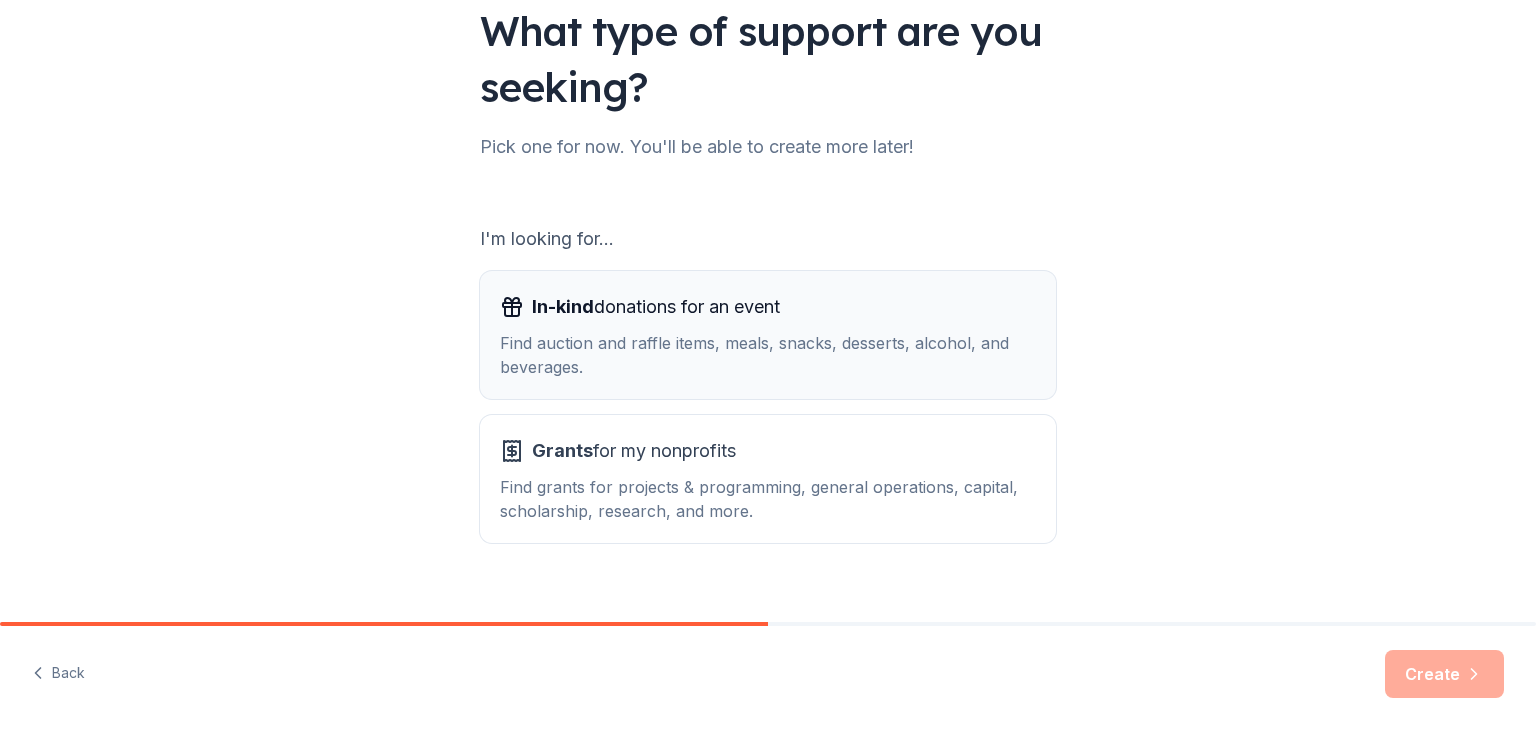 click on "In-kind  donations for an event" at bounding box center (656, 307) 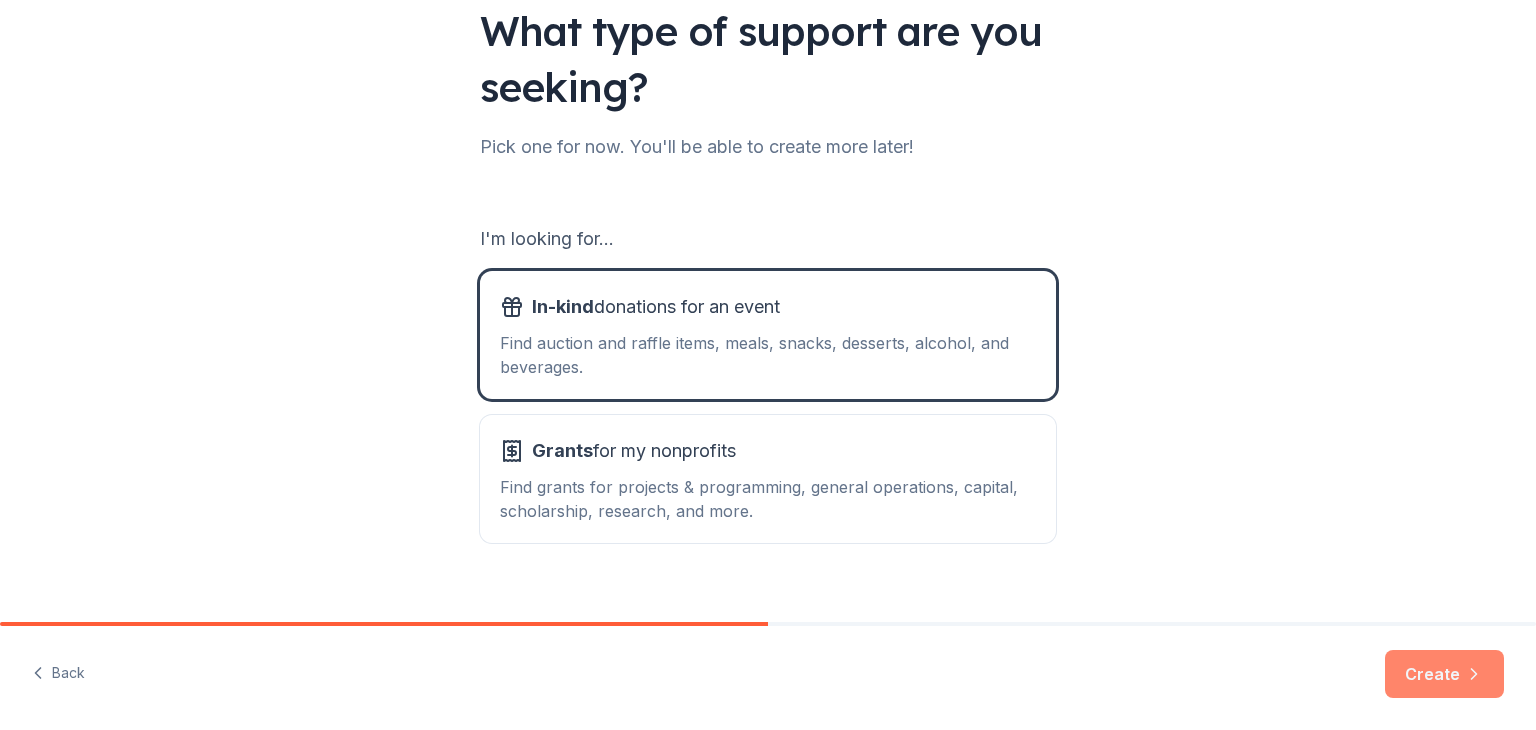 click on "Create" at bounding box center [1444, 674] 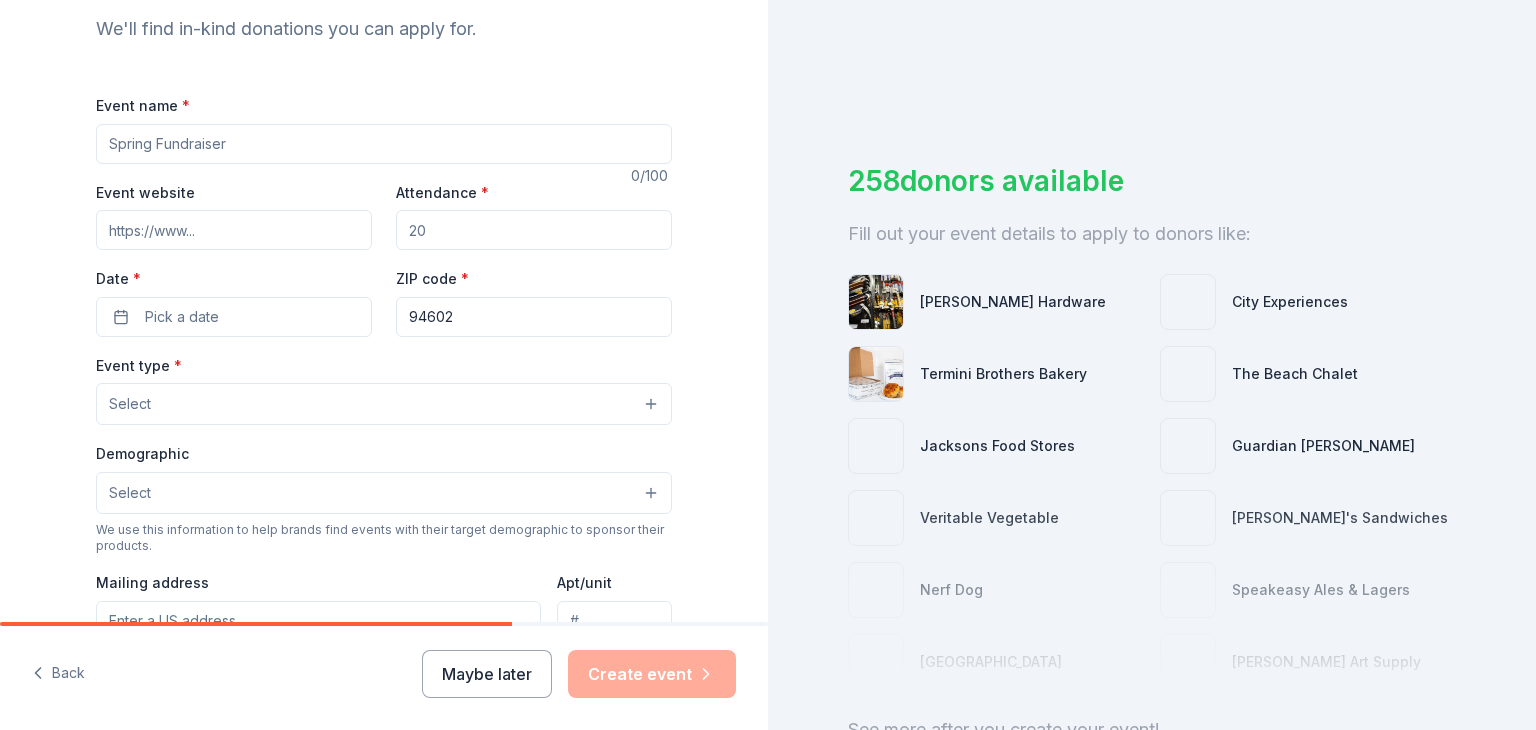 scroll, scrollTop: 219, scrollLeft: 0, axis: vertical 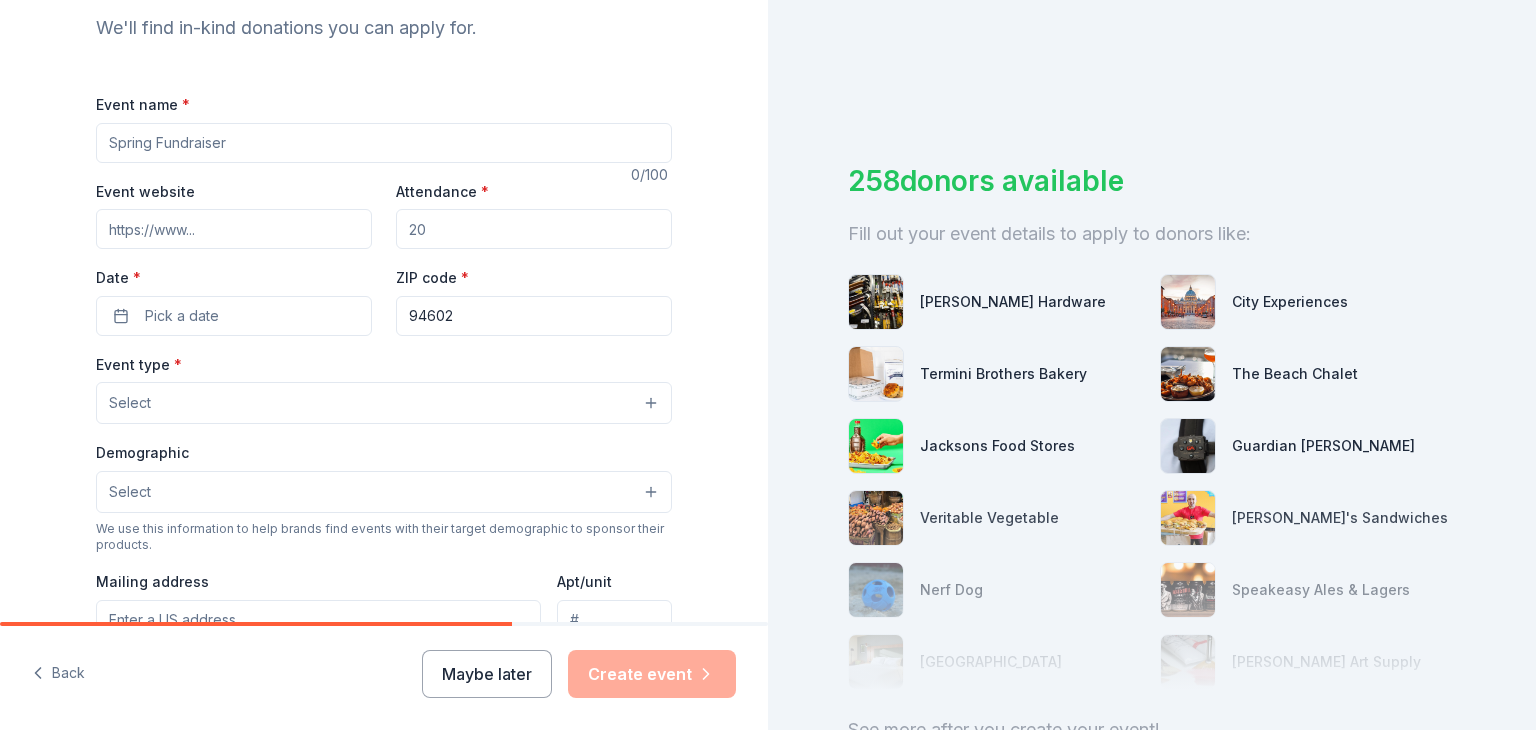 click on "Attendance *" at bounding box center (534, 229) 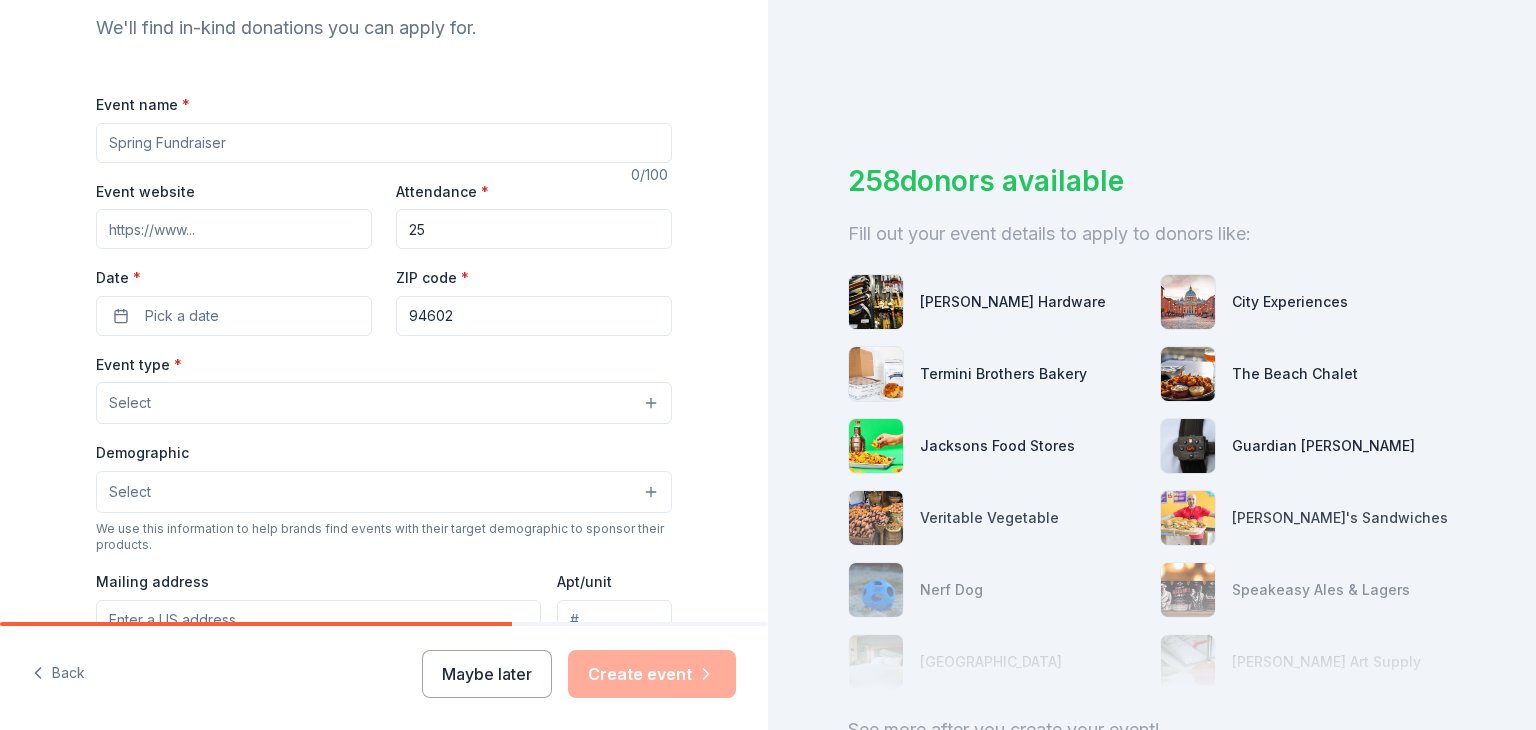 type on "25" 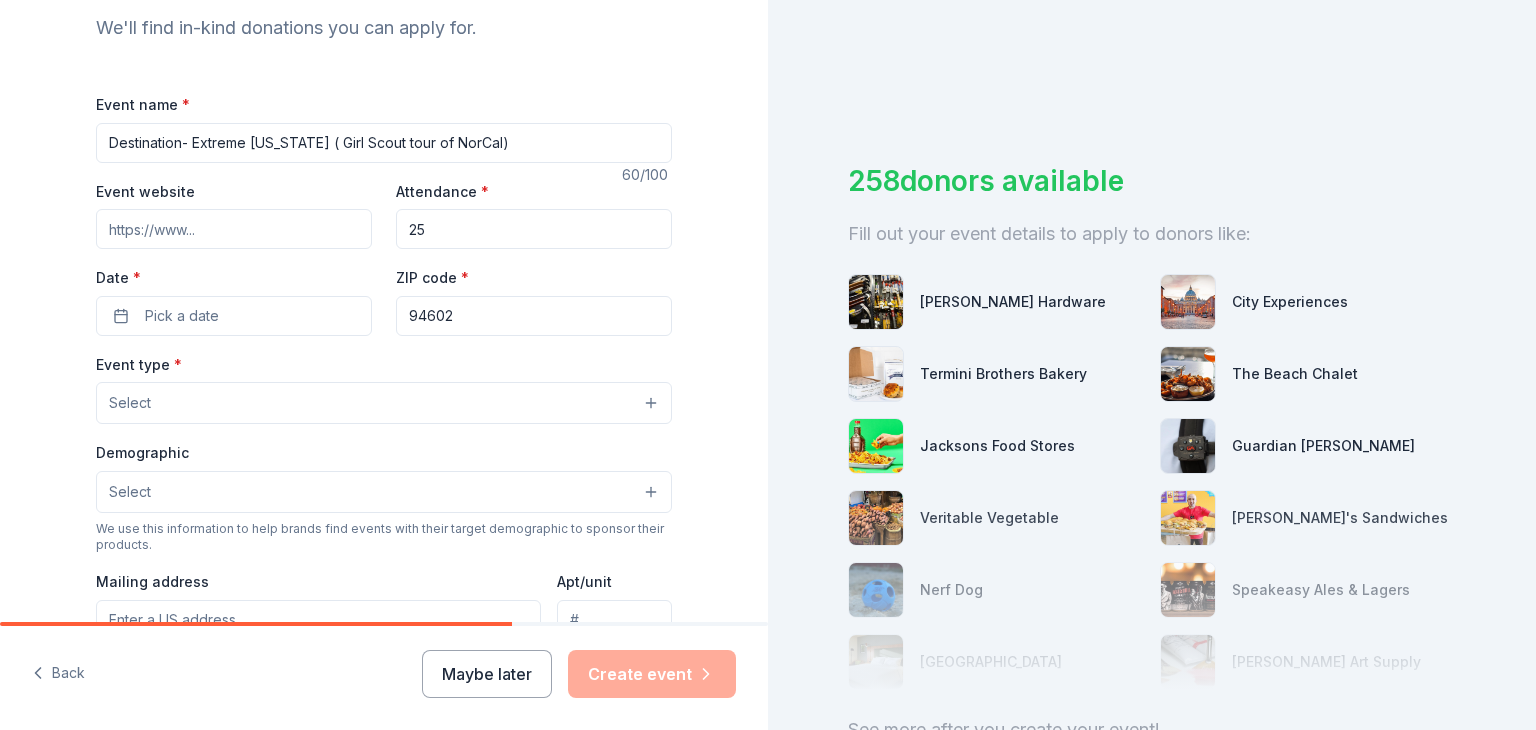 click on "Destination- Extreme California ( Girl Scout tour of NorCal)" at bounding box center (384, 143) 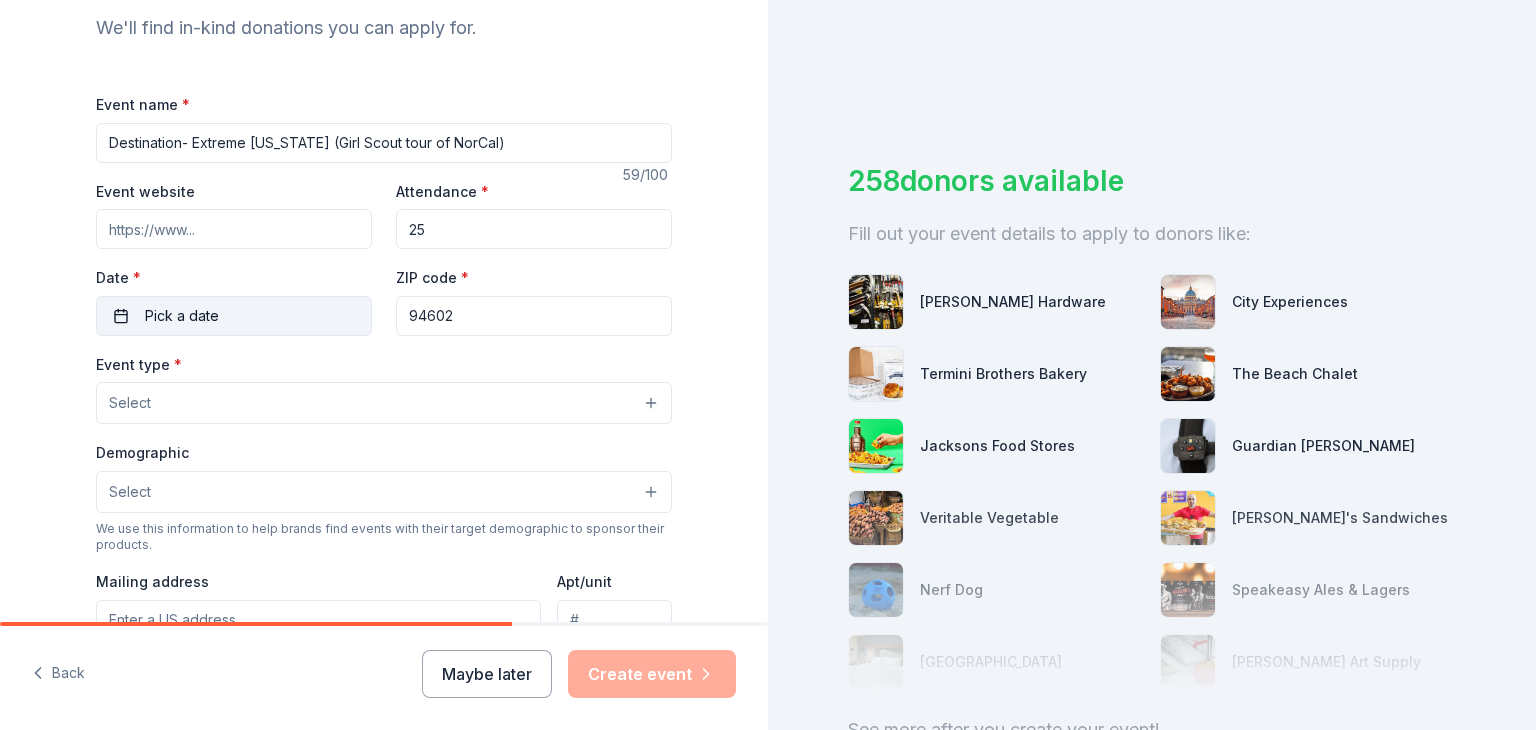 type on "Destination- Extreme California (Girl Scout tour of NorCal)" 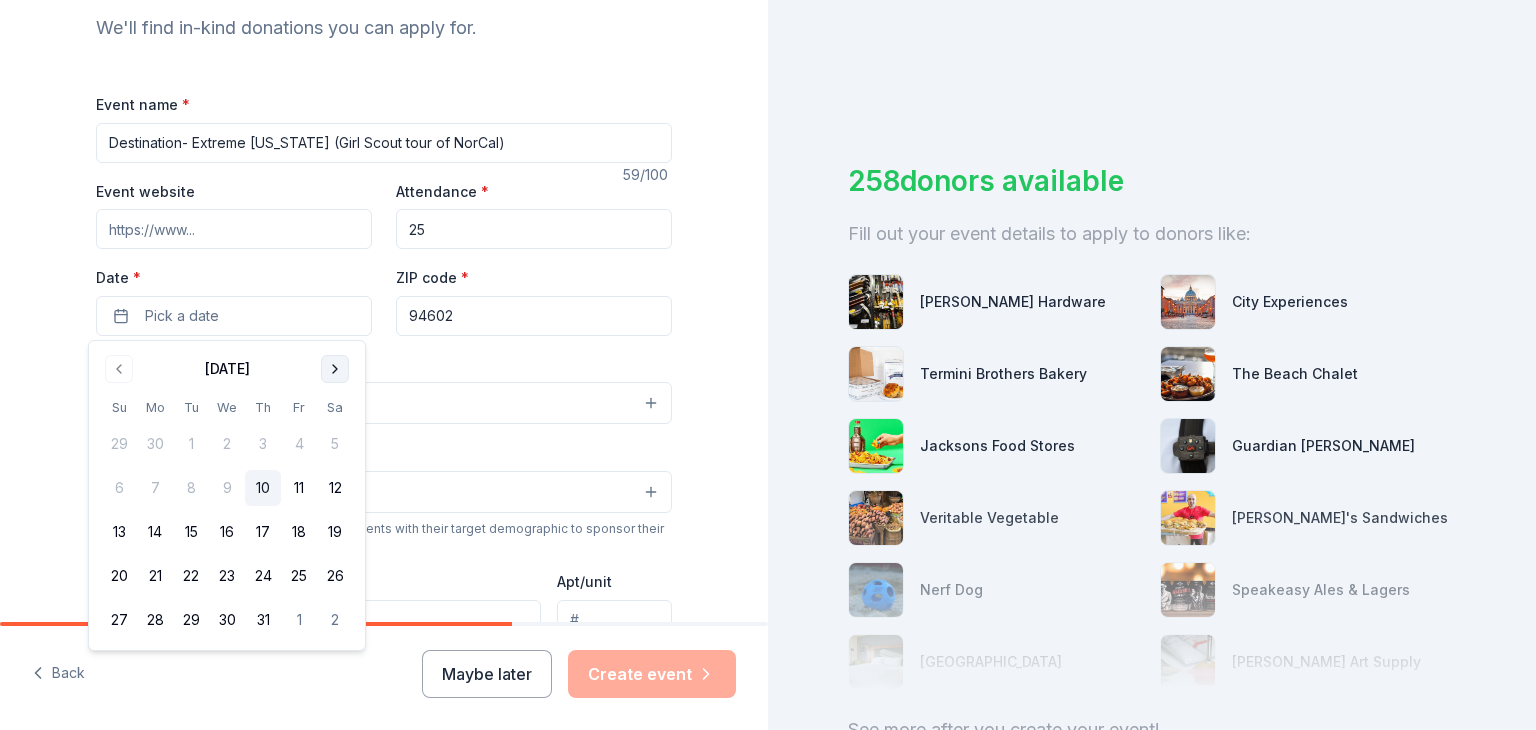 click at bounding box center [335, 369] 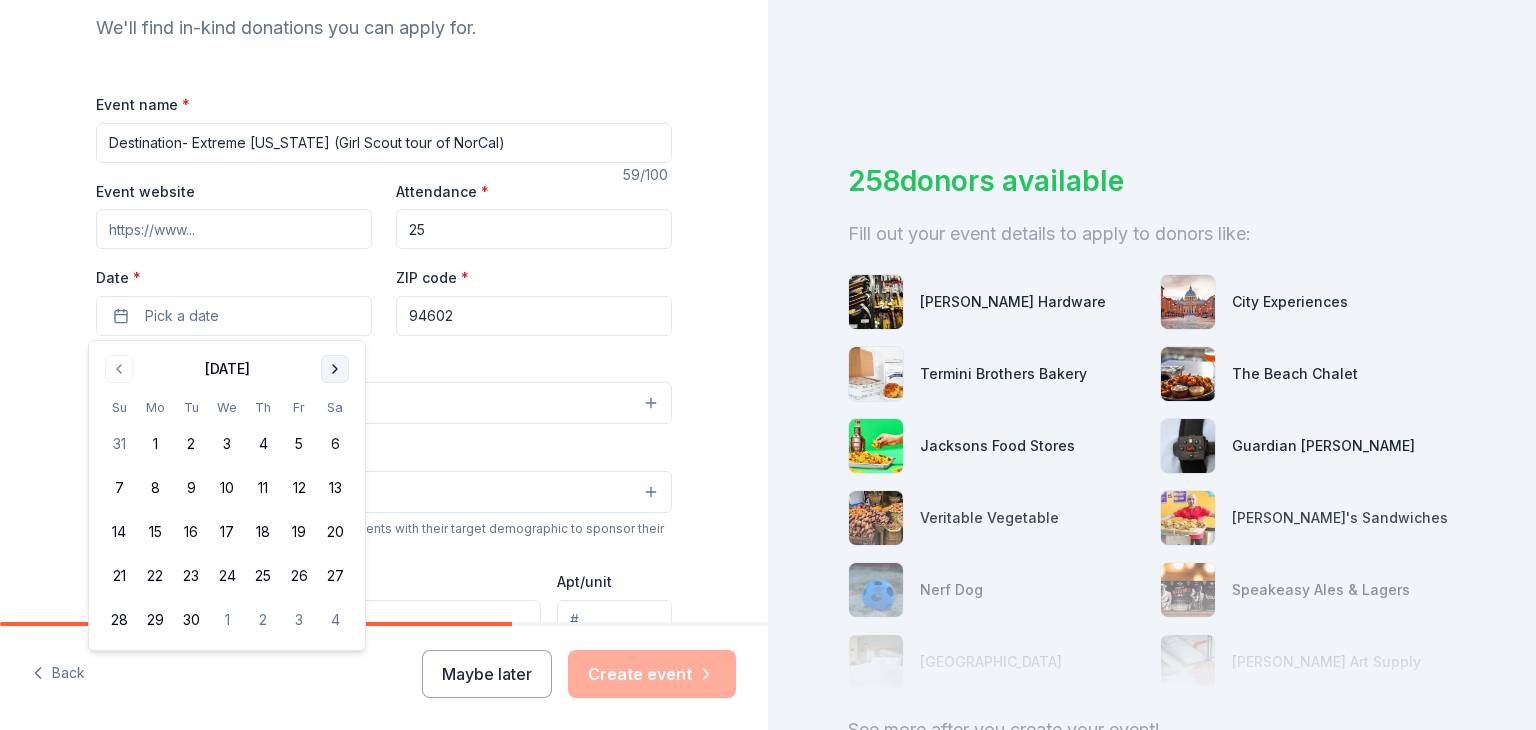 click at bounding box center (335, 369) 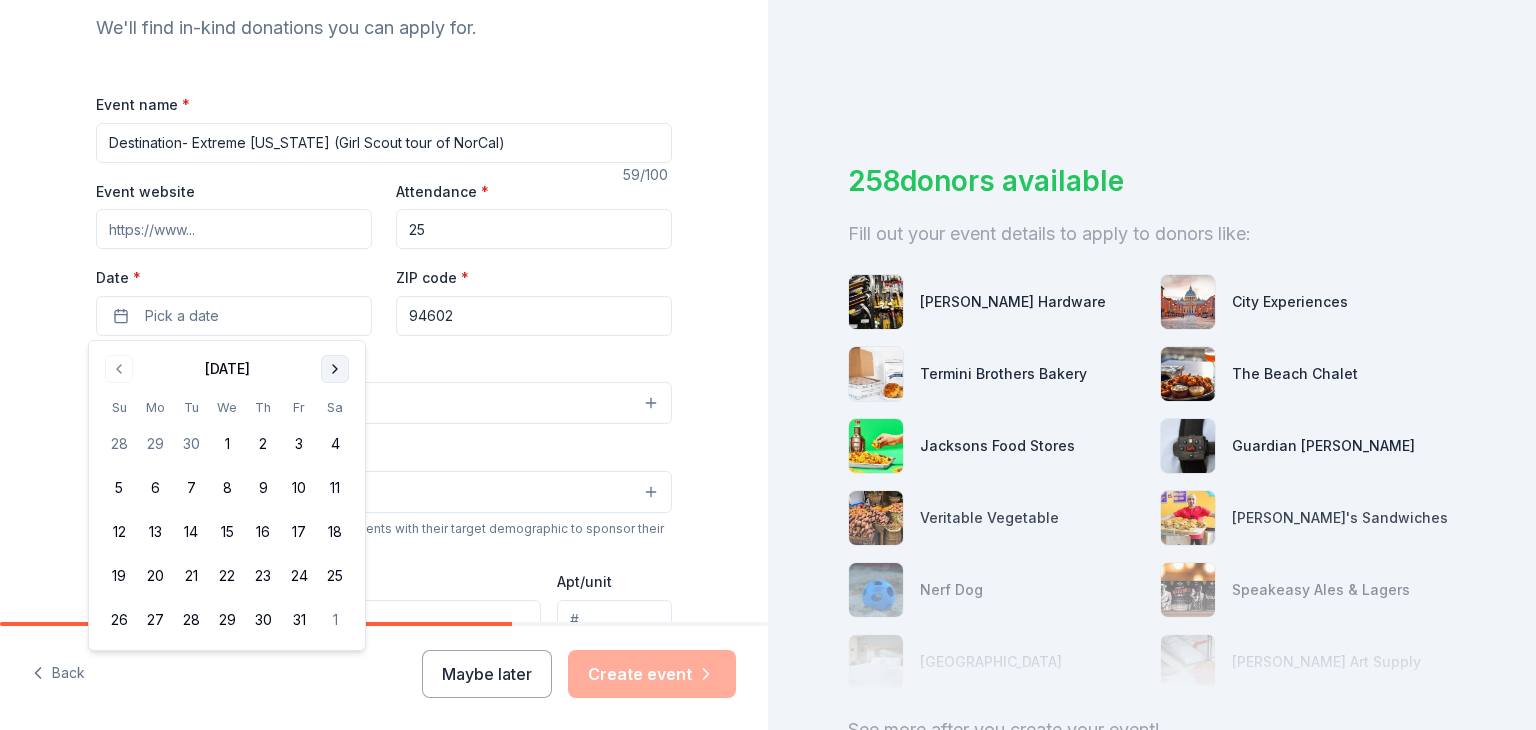 click at bounding box center [335, 369] 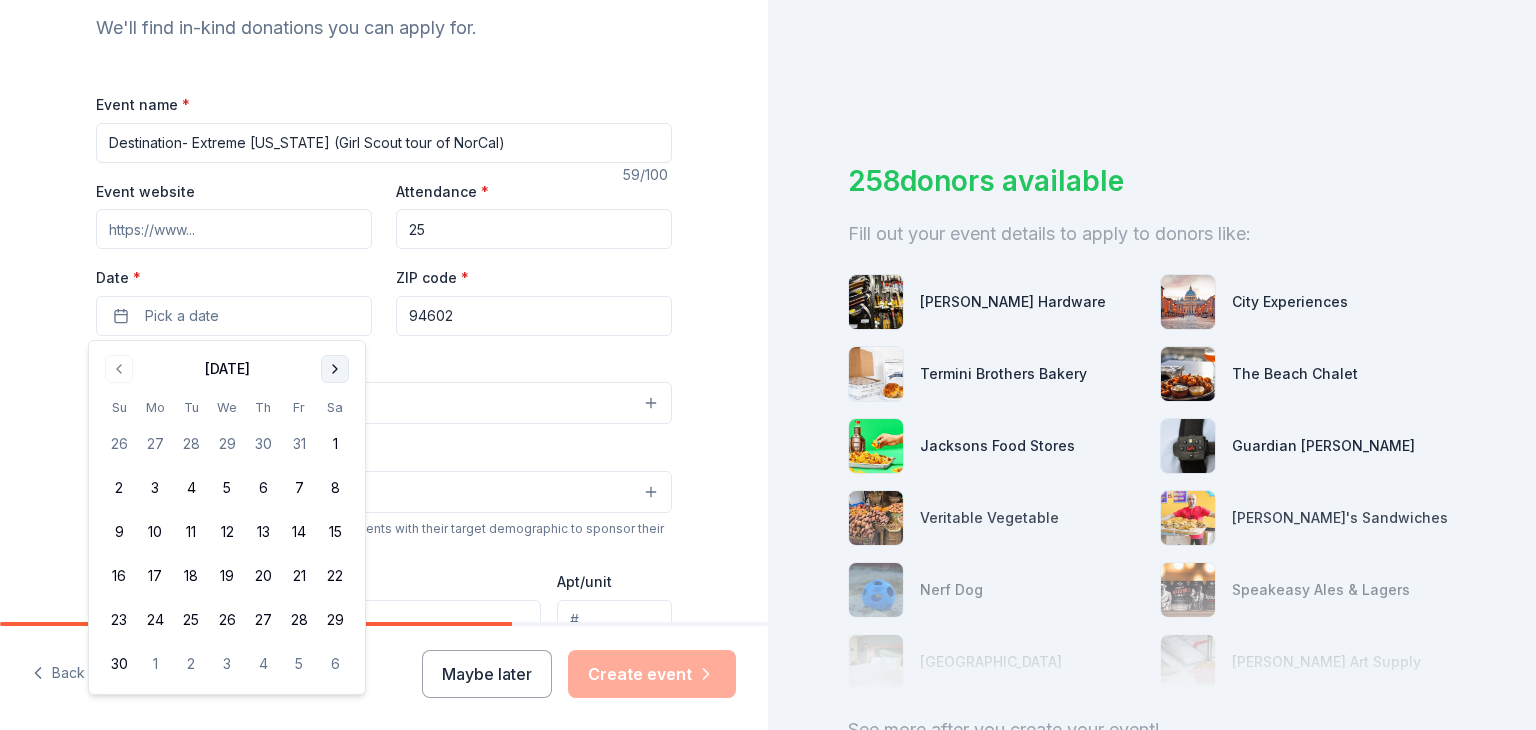 click at bounding box center [335, 369] 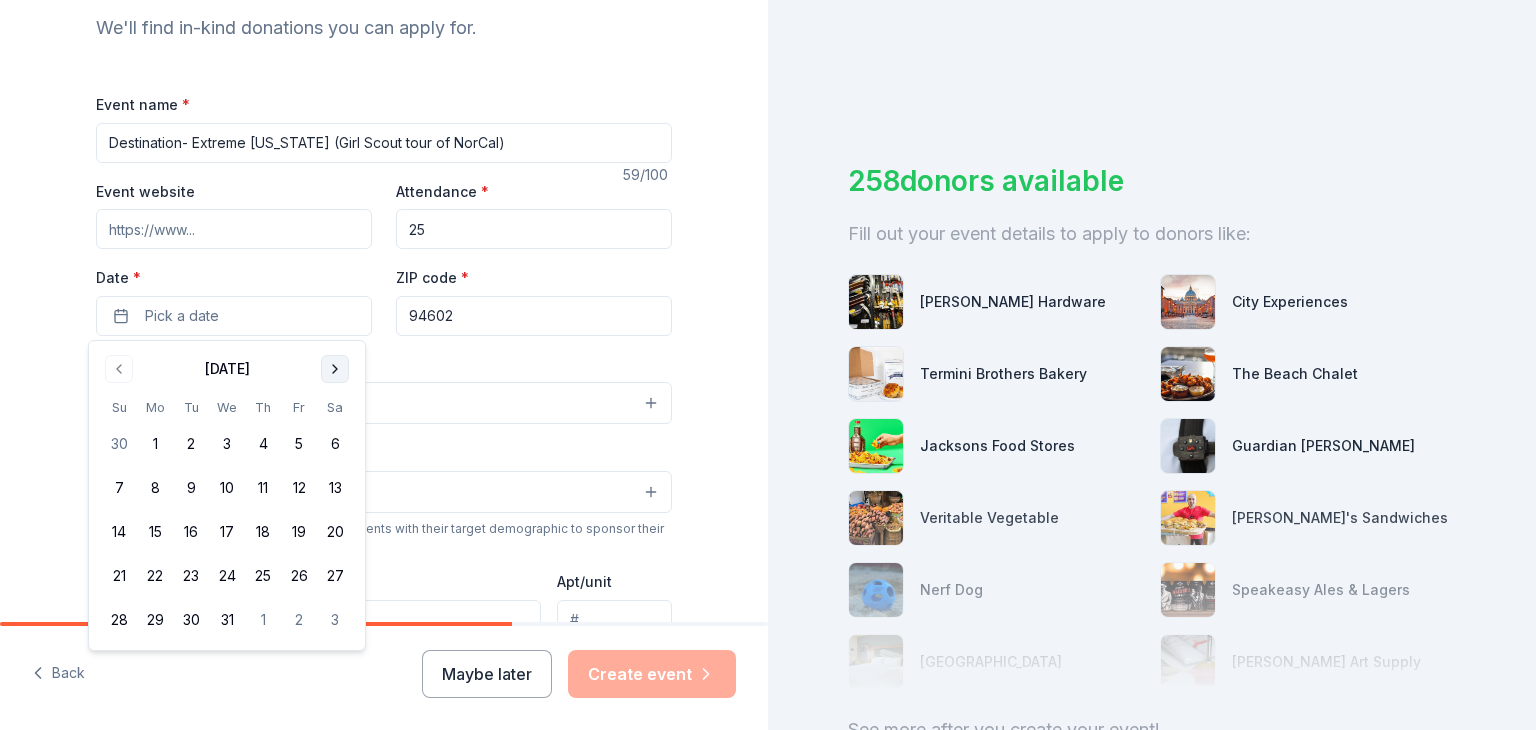 click at bounding box center (335, 369) 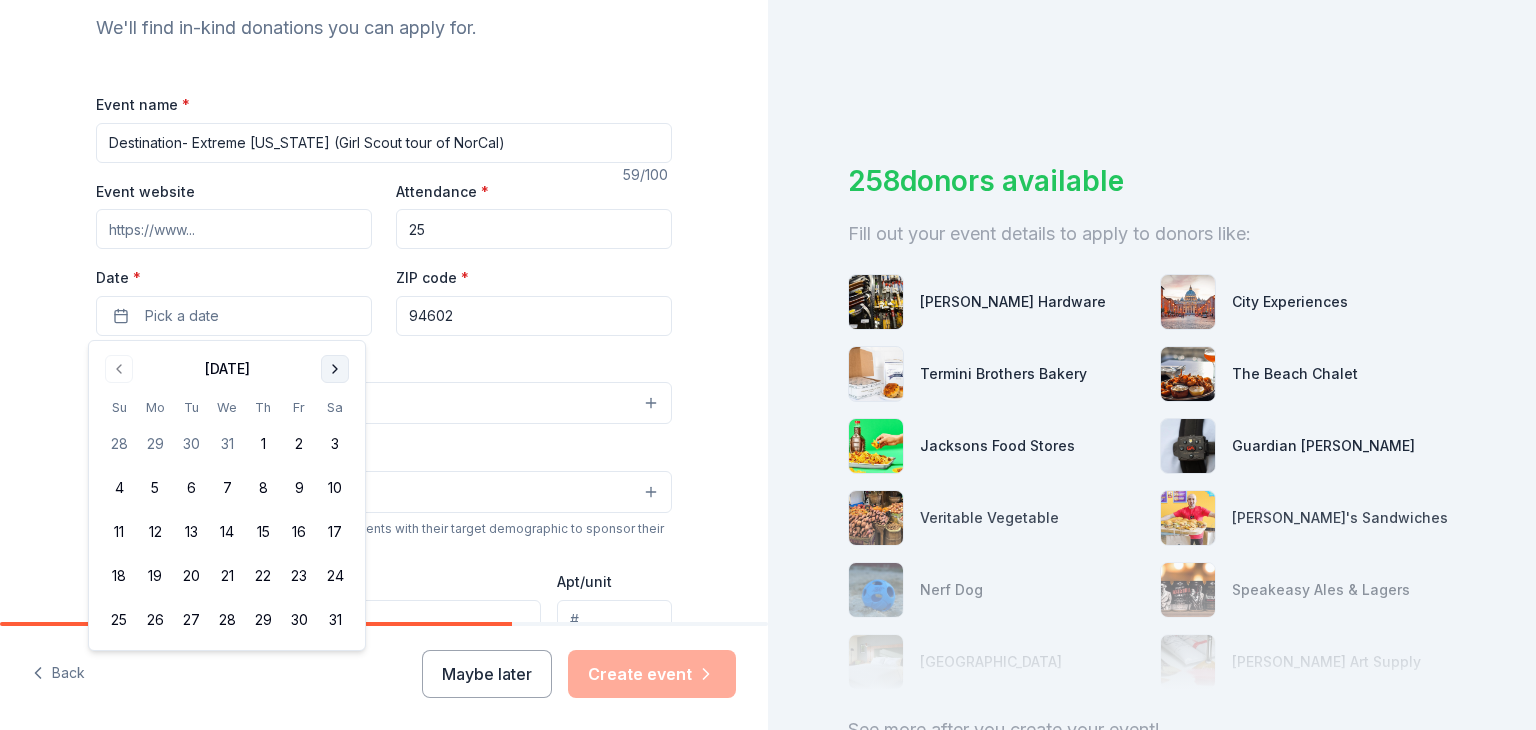 click at bounding box center [335, 369] 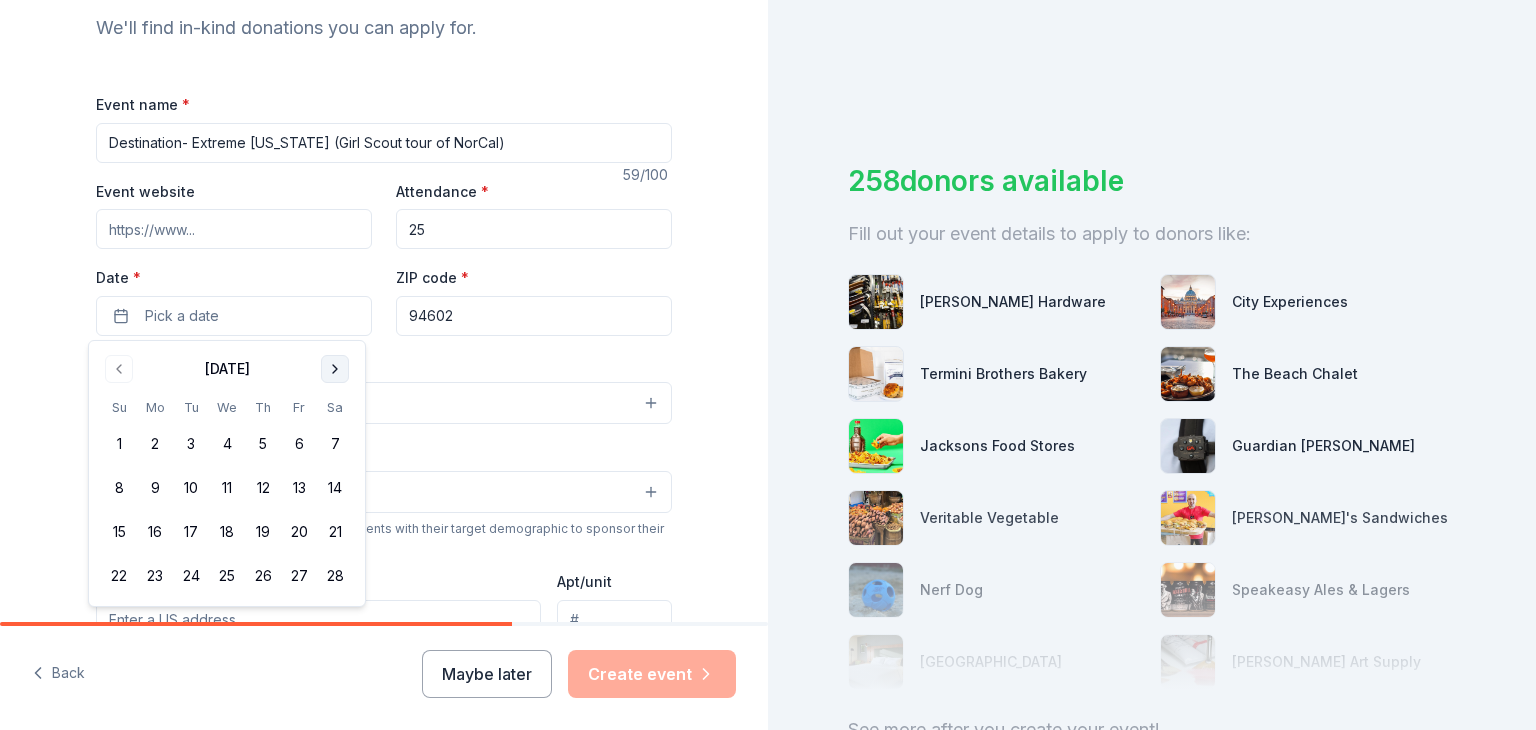 click at bounding box center [335, 369] 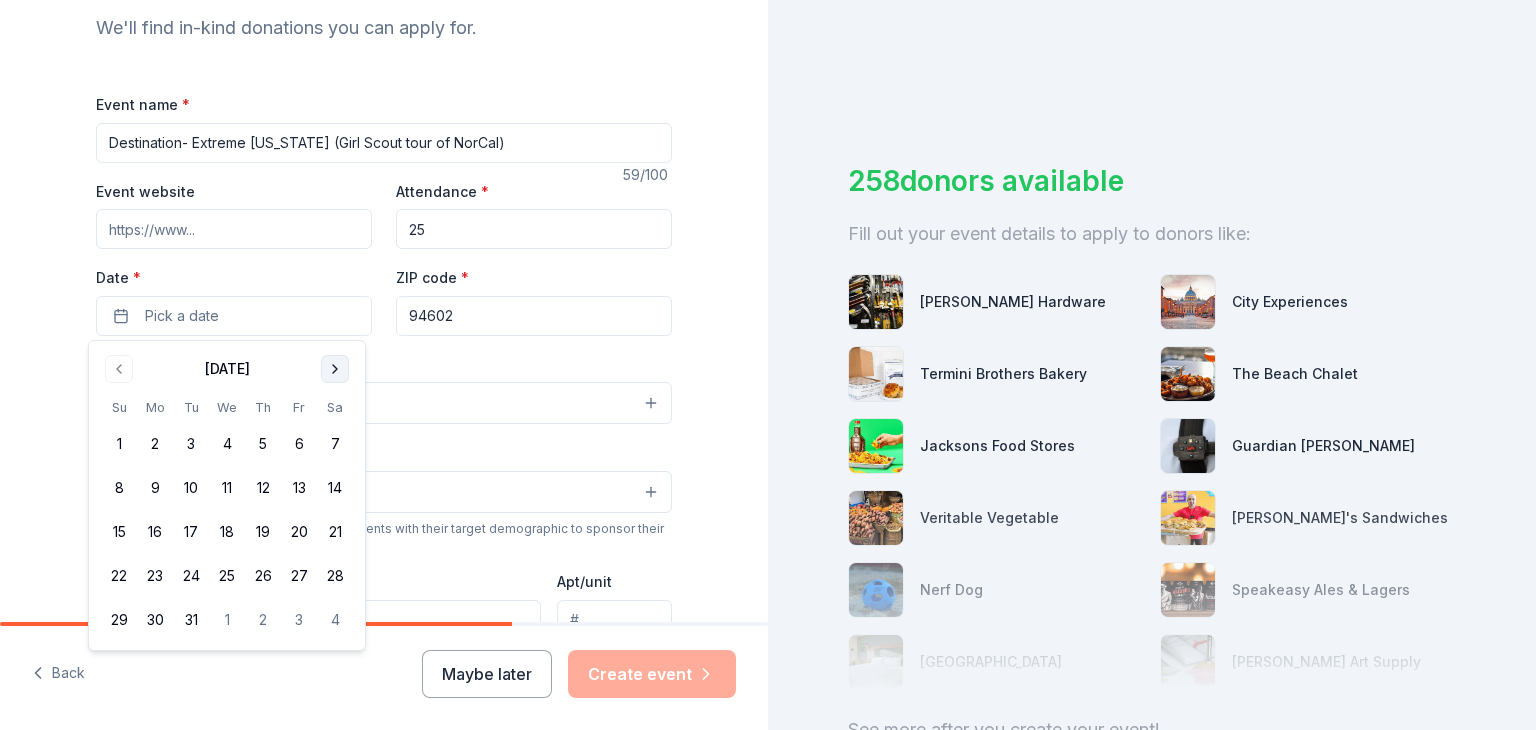 click at bounding box center [335, 369] 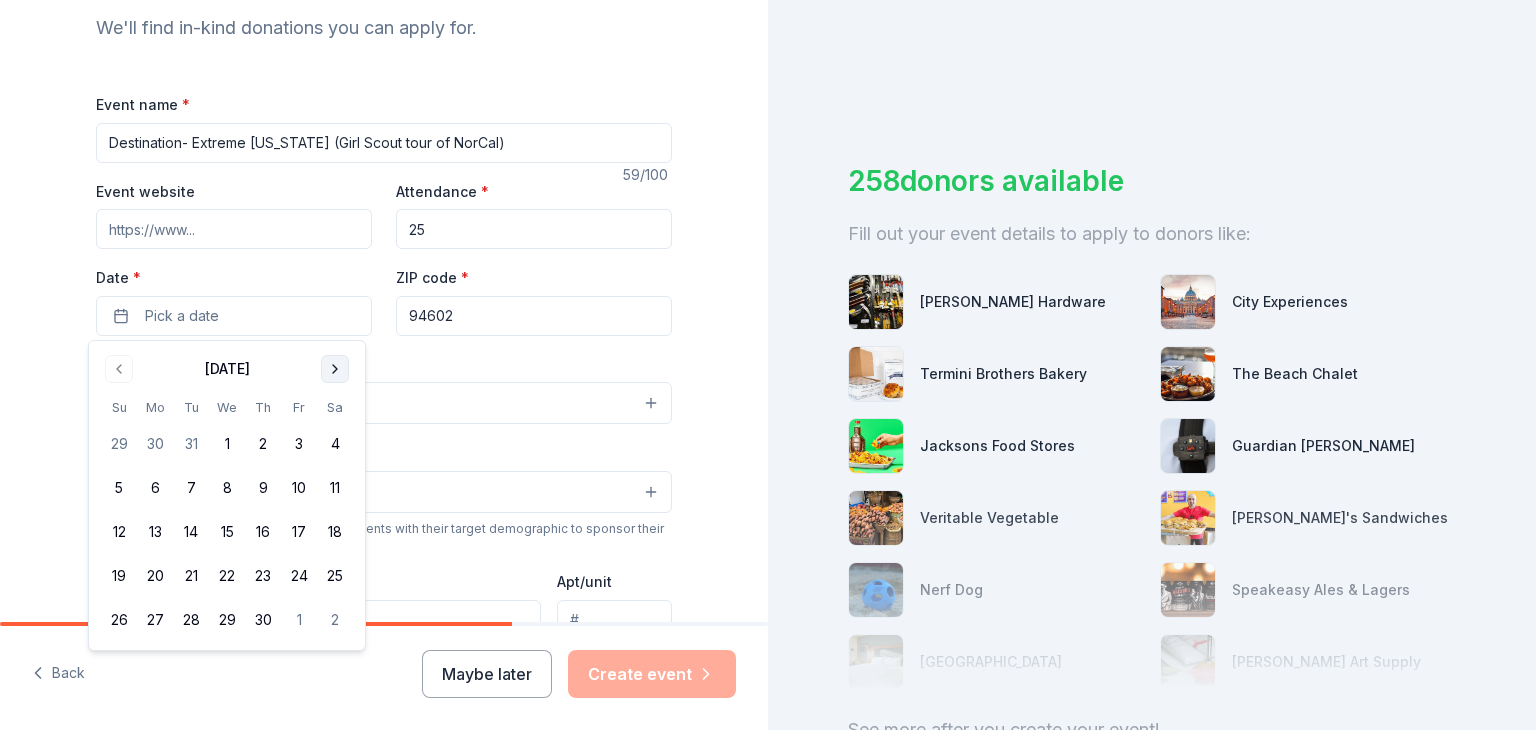 click at bounding box center (335, 369) 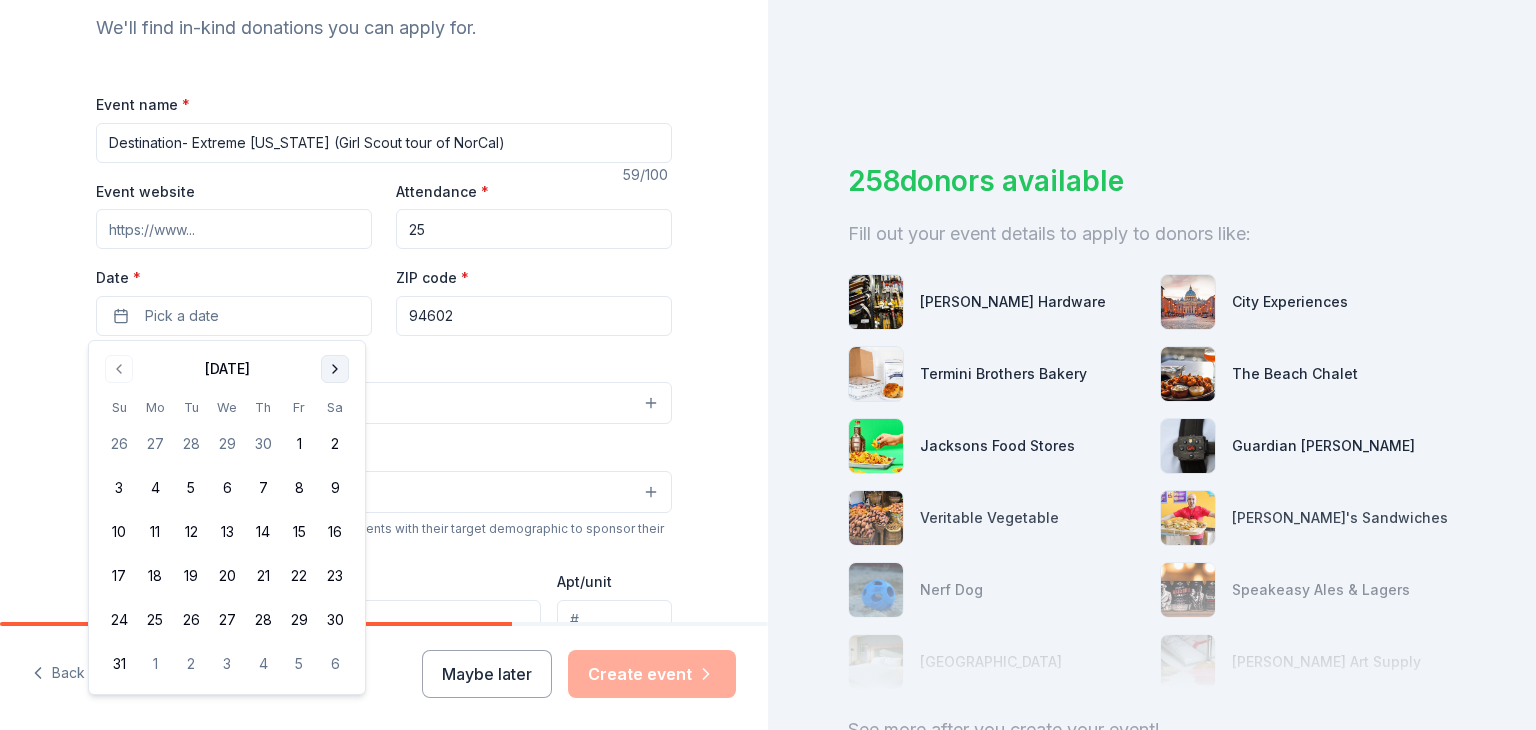 click at bounding box center (335, 369) 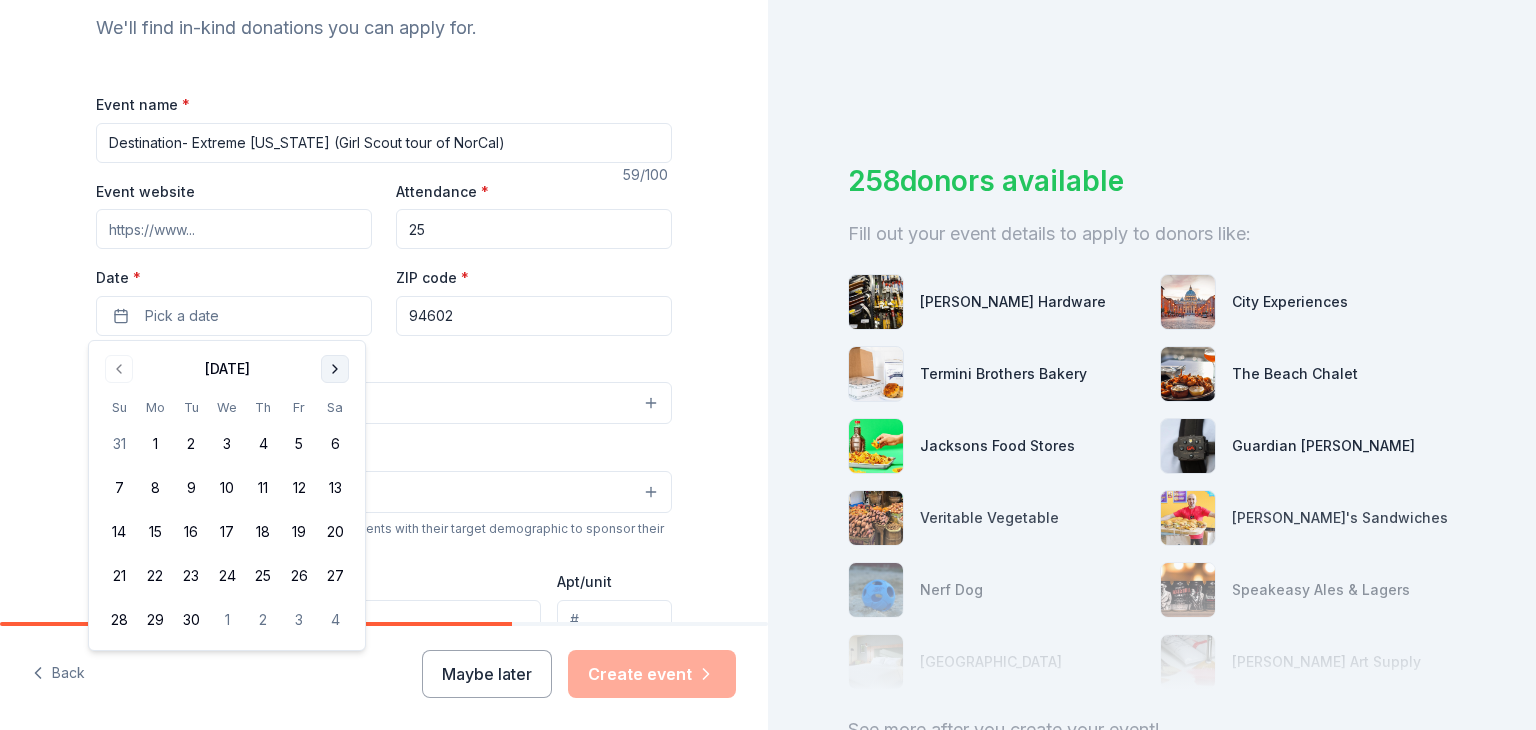 click at bounding box center (335, 369) 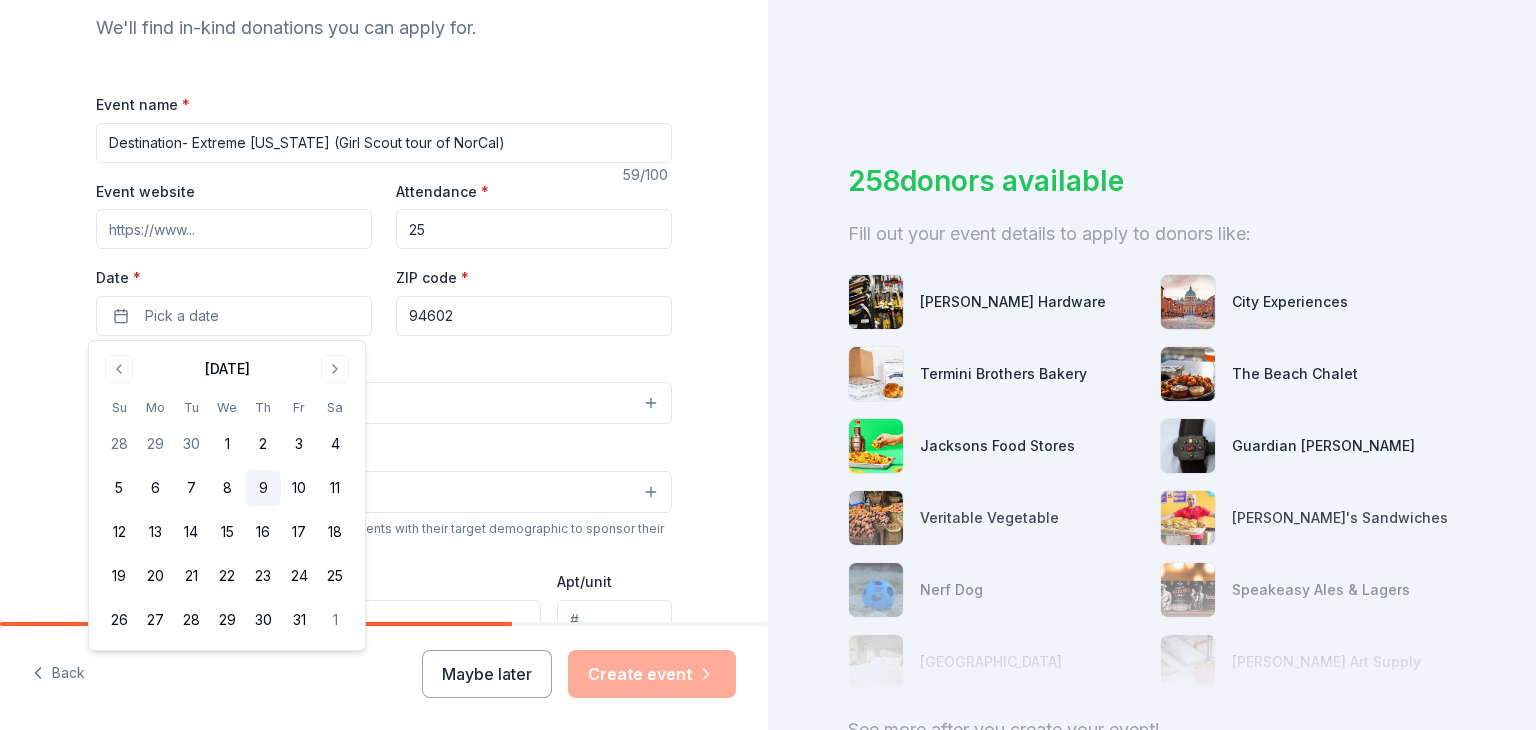 click on "9" at bounding box center (263, 488) 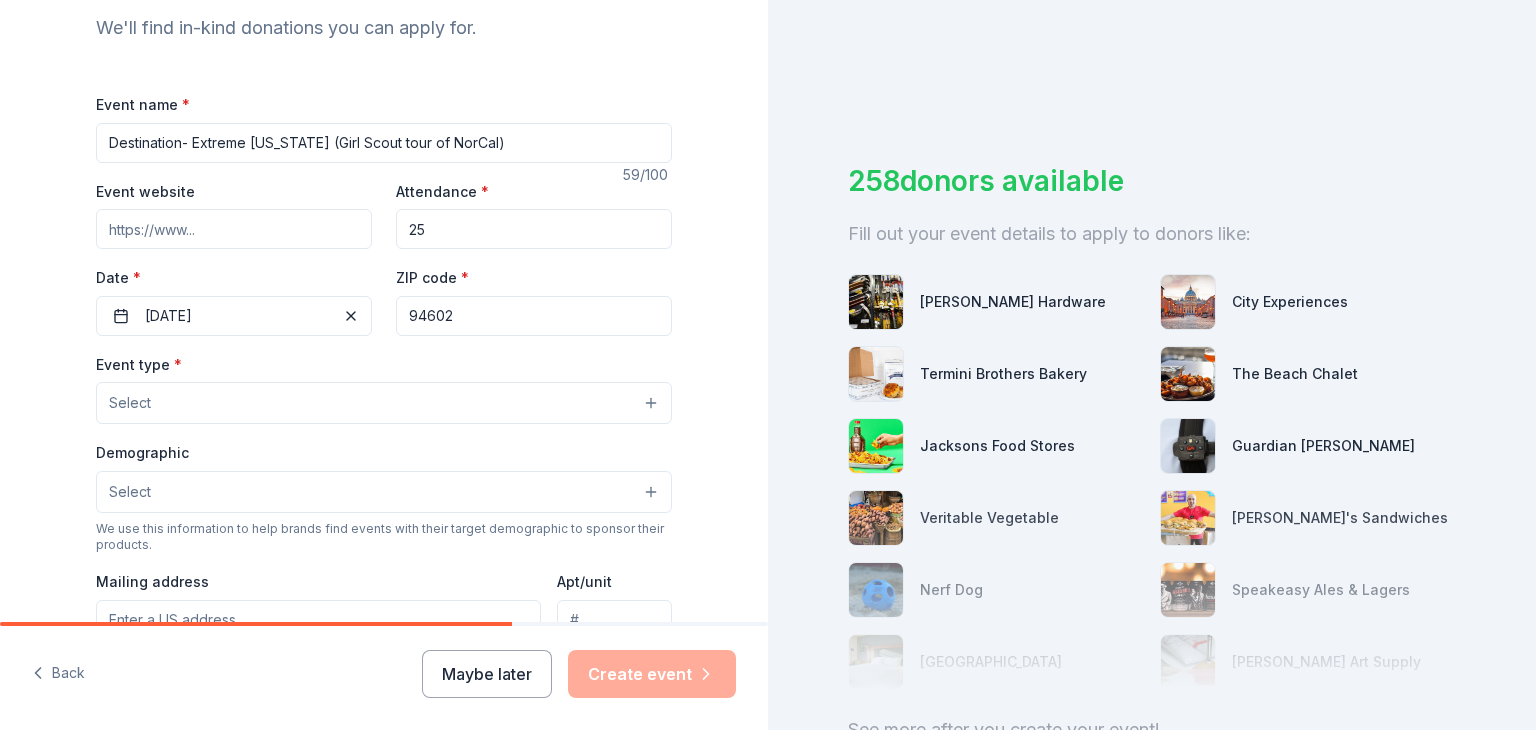 click on "Tell us about your event. We'll find in-kind donations you can apply for. Event name * Destination- Extreme California (Girl Scout tour of NorCal) 59 /100 Event website Attendance * 25 Date * 07/09/2026 ZIP code * 94602 Event type * Select Demographic Select We use this information to help brands find events with their target demographic to sponsor their products. Mailing address Apt/unit Description What are you looking for? * Auction & raffle Meals Snacks Desserts Alcohol Beverages Send me reminders Email me reminders of donor application deadlines Recurring event" at bounding box center (384, 446) 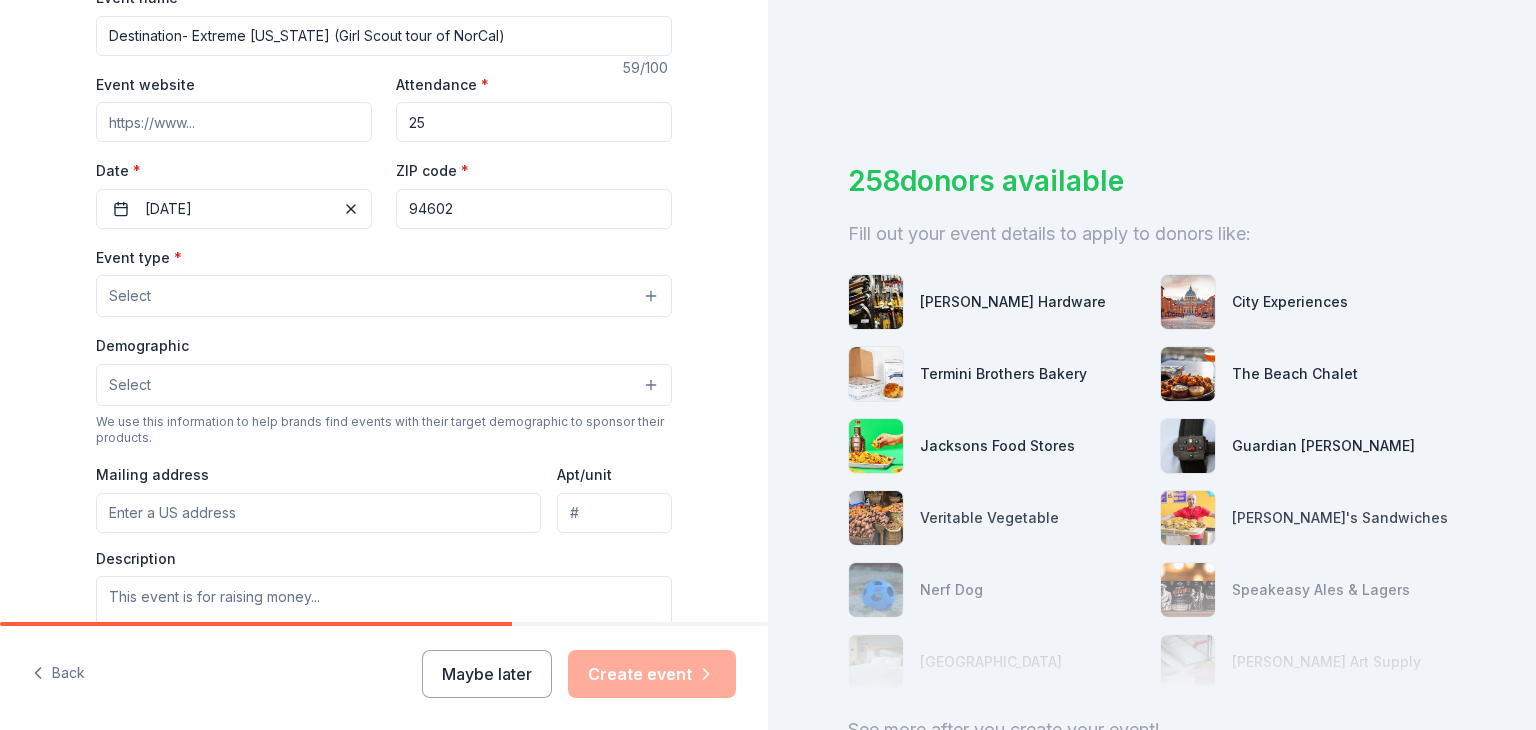 scroll, scrollTop: 358, scrollLeft: 0, axis: vertical 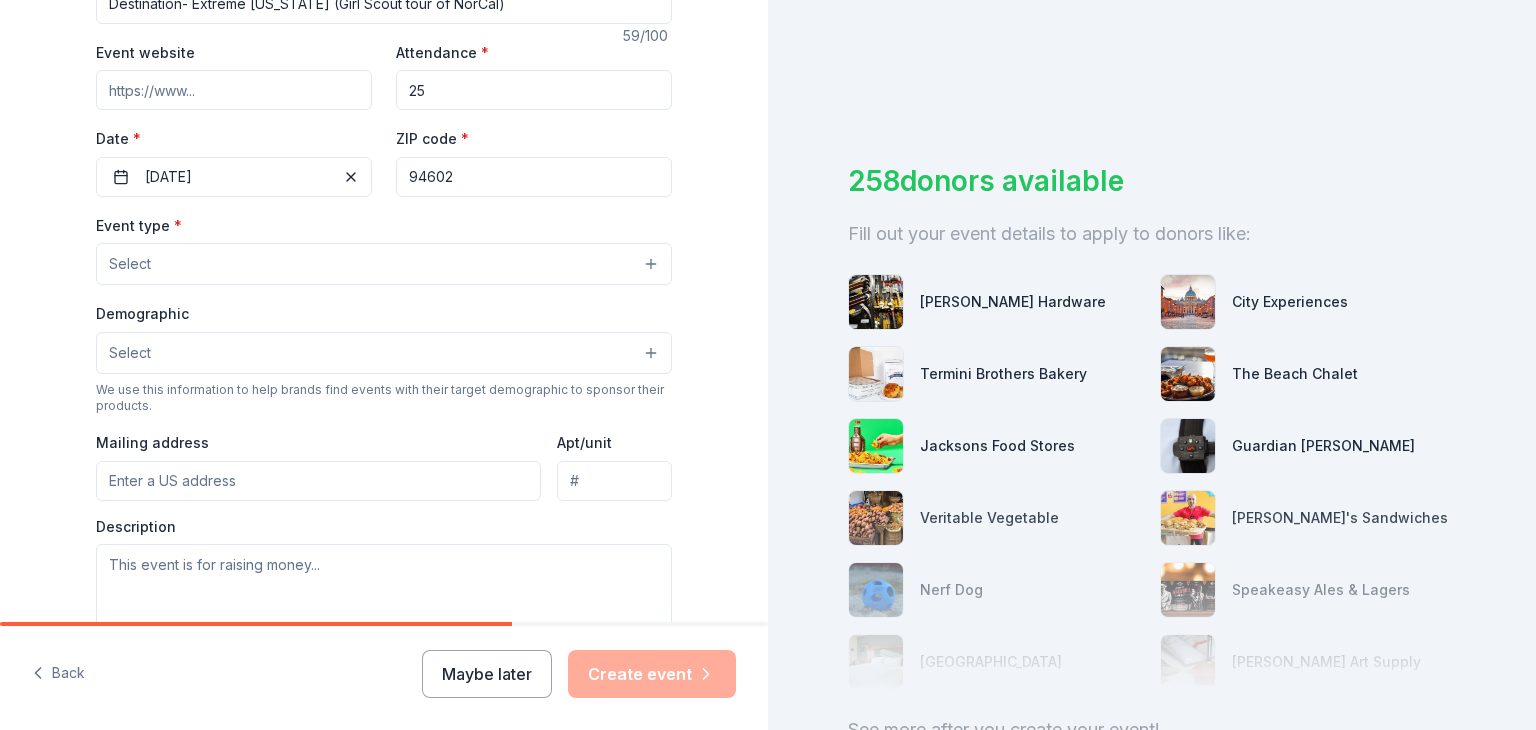 click on "Select" at bounding box center [384, 264] 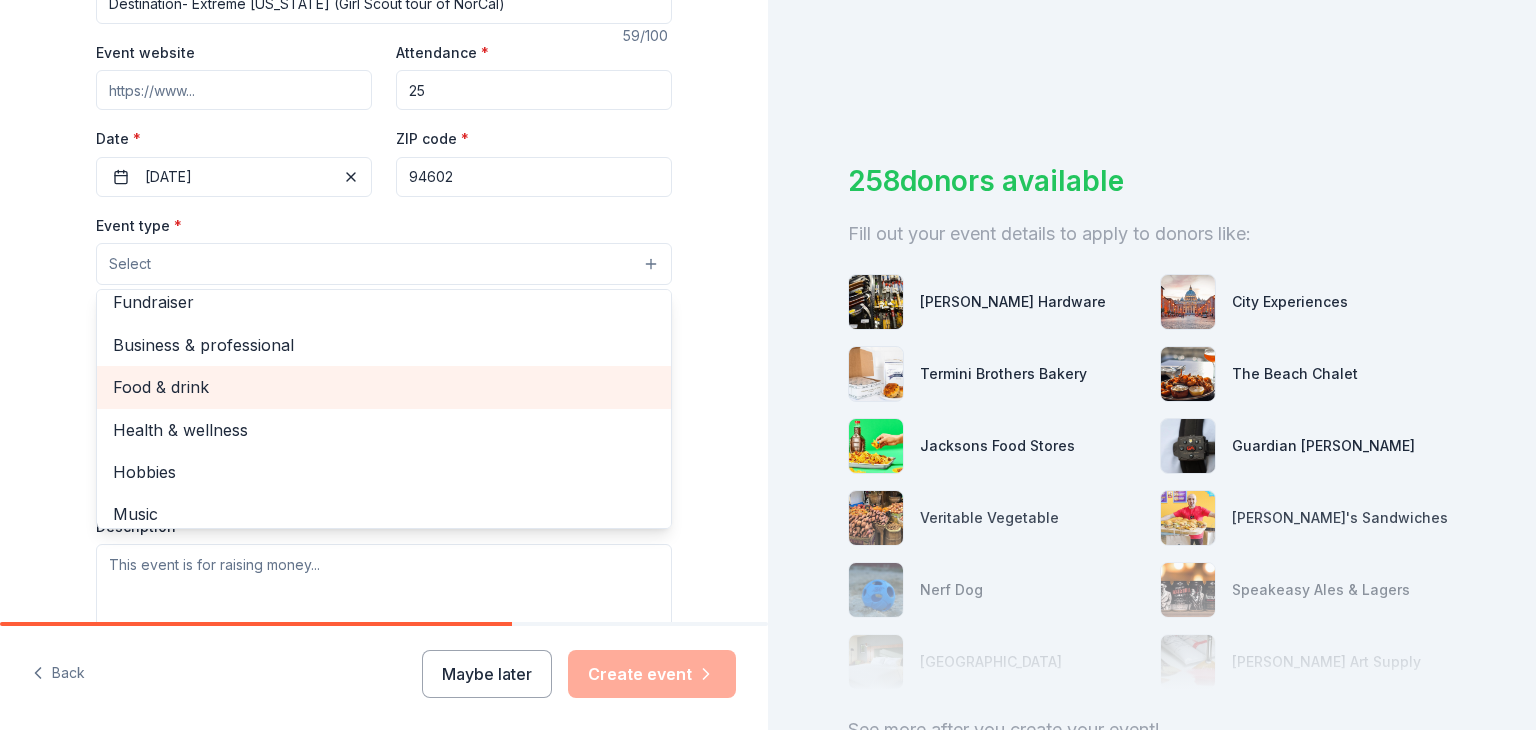 scroll, scrollTop: 10, scrollLeft: 0, axis: vertical 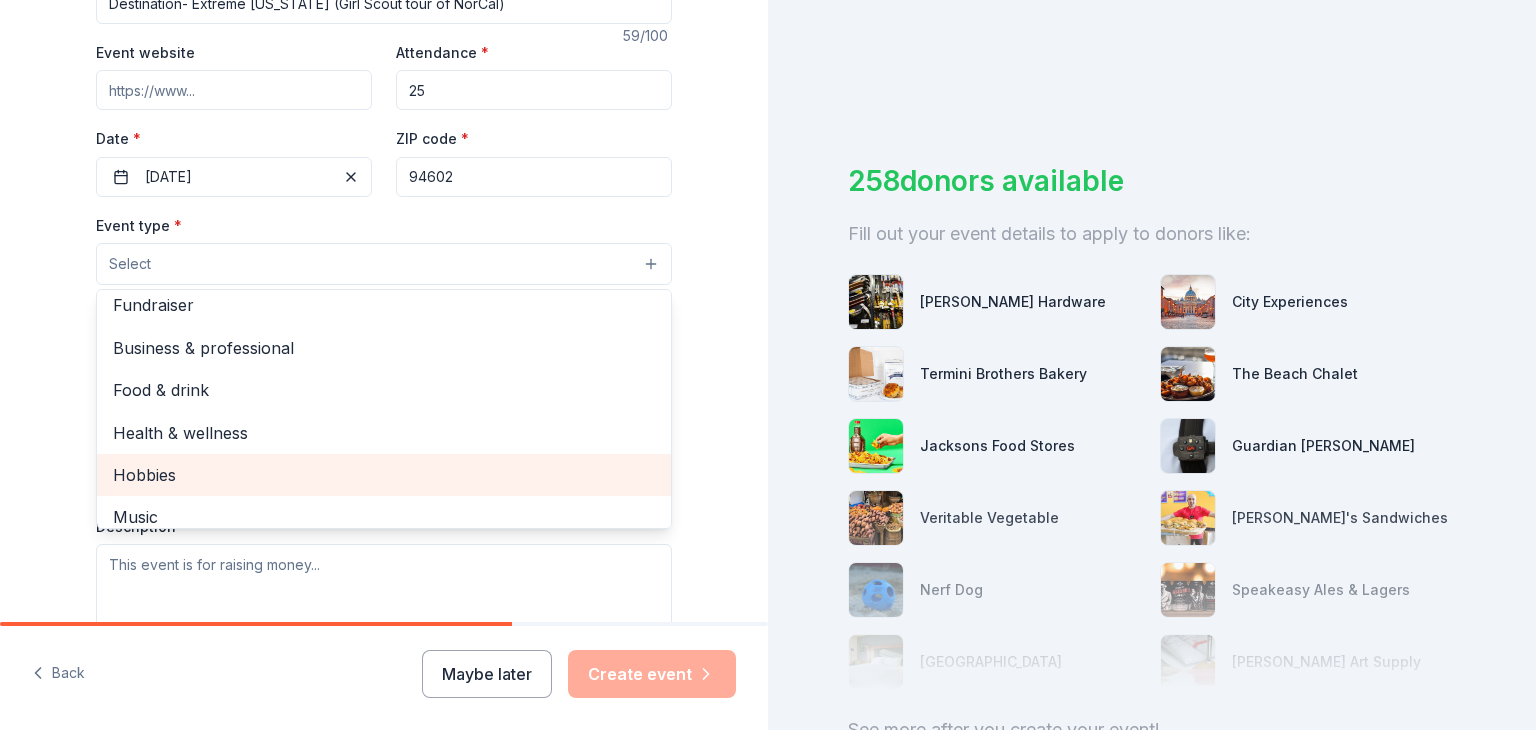 click on "Hobbies" at bounding box center (384, 475) 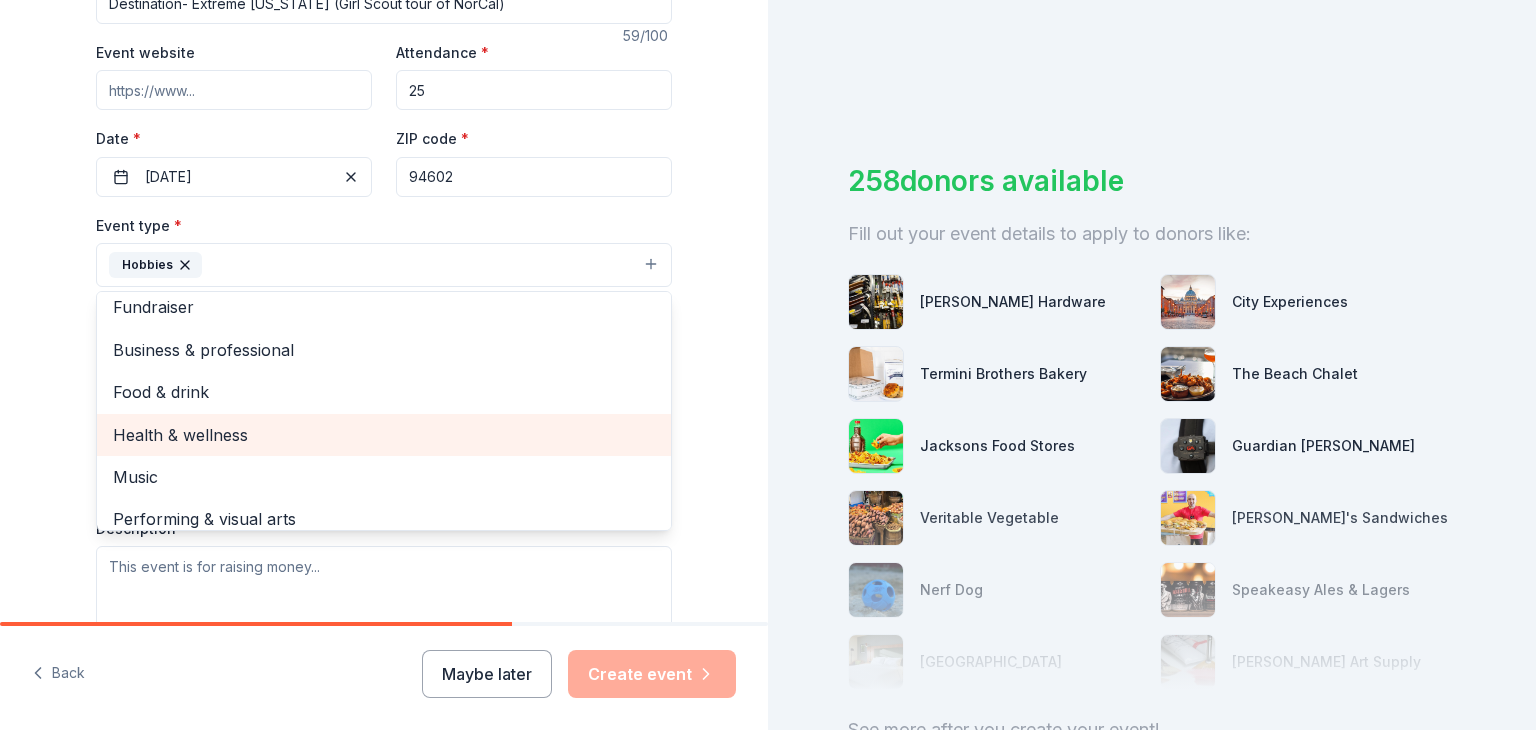 scroll, scrollTop: 24, scrollLeft: 0, axis: vertical 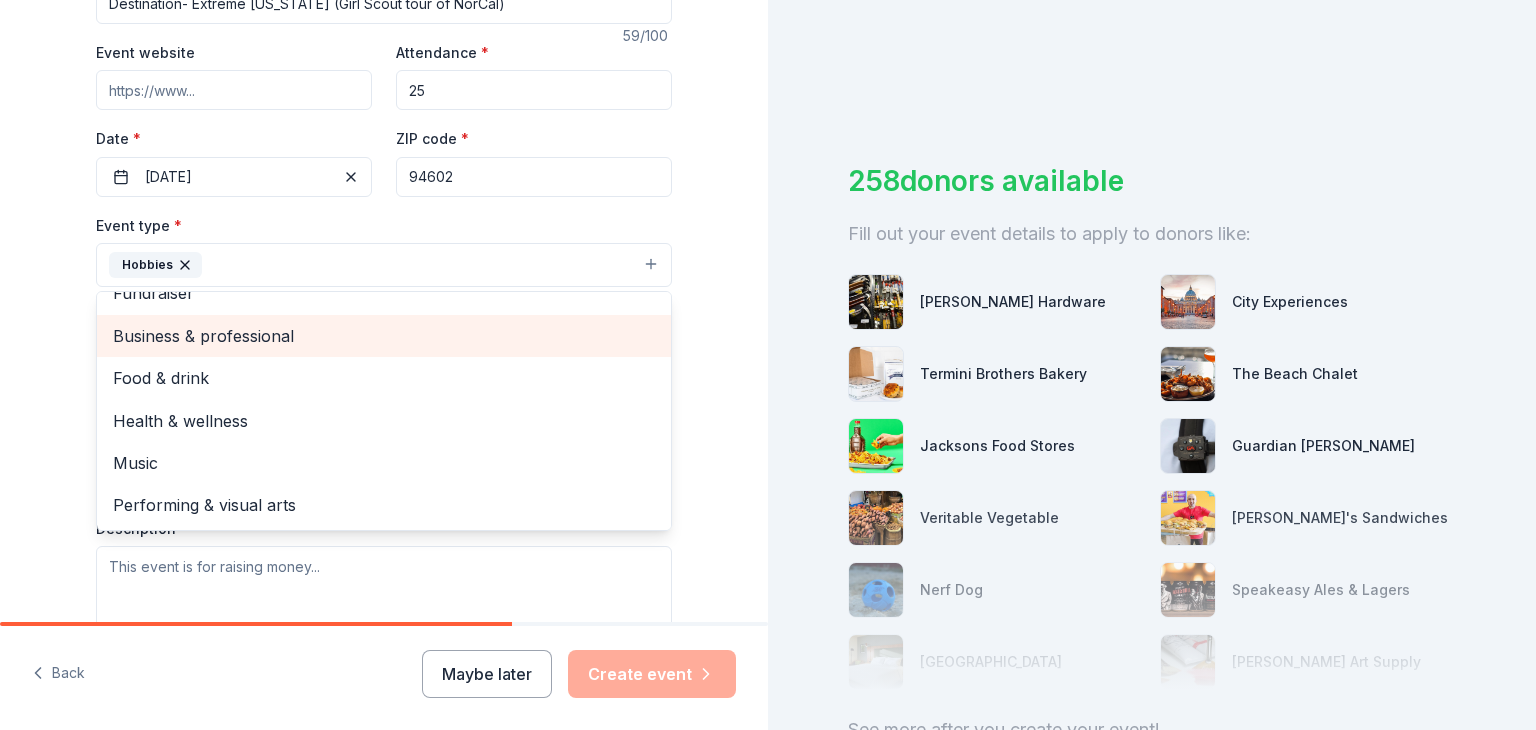 click on "Business & professional" at bounding box center [384, 336] 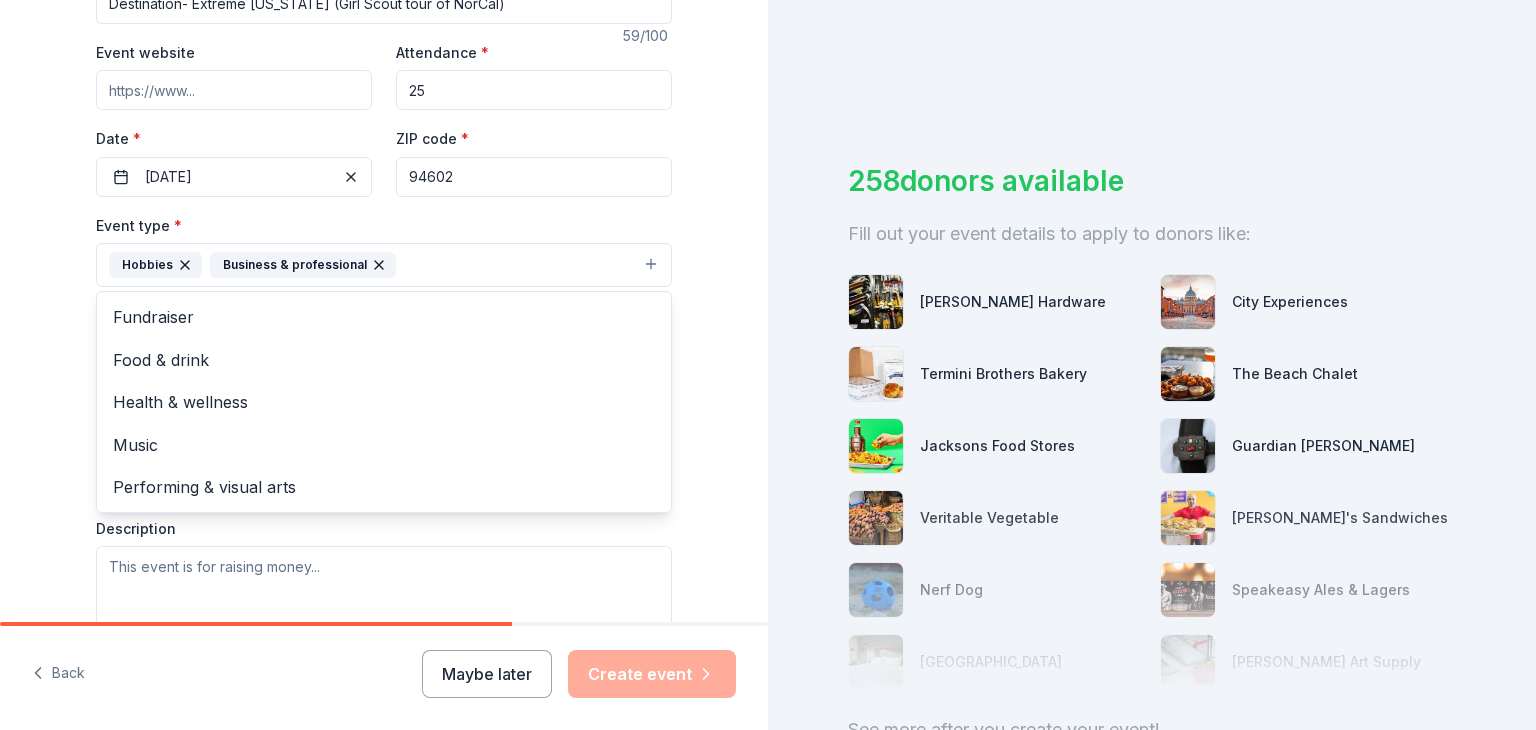 click on "Tell us about your event. We'll find in-kind donations you can apply for. Event name * Destination- Extreme California (Girl Scout tour of NorCal) 59 /100 Event website Attendance * 25 Date * 07/09/2026 ZIP code * 94602 Event type * Hobbies Business & professional Fundraiser Food & drink Health & wellness Music Performing & visual arts Demographic Select We use this information to help brands find events with their target demographic to sponsor their products. Mailing address Apt/unit Description What are you looking for? * Auction & raffle Meals Snacks Desserts Alcohol Beverages Send me reminders Email me reminders of donor application deadlines Recurring event" at bounding box center (384, 308) 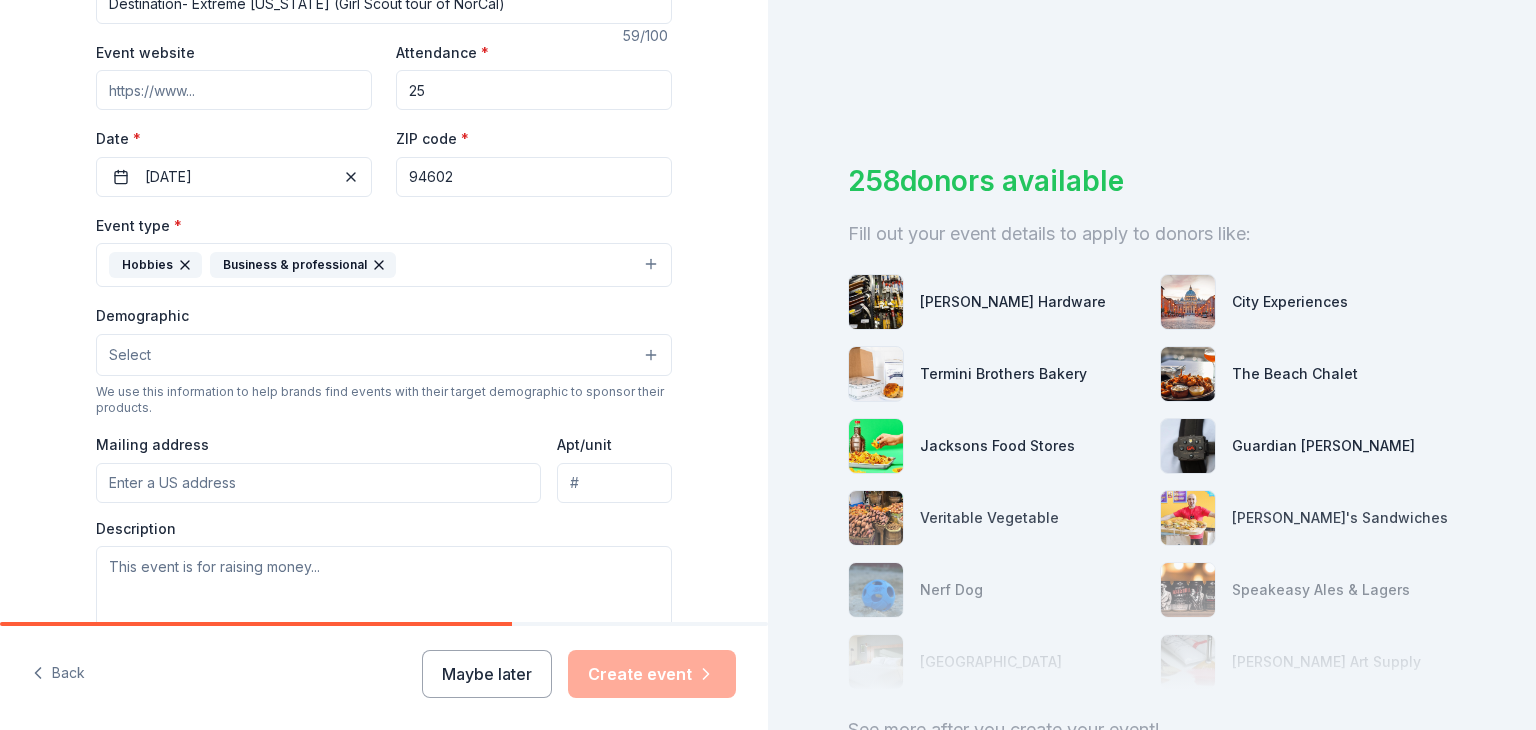 click on "Select" at bounding box center (384, 355) 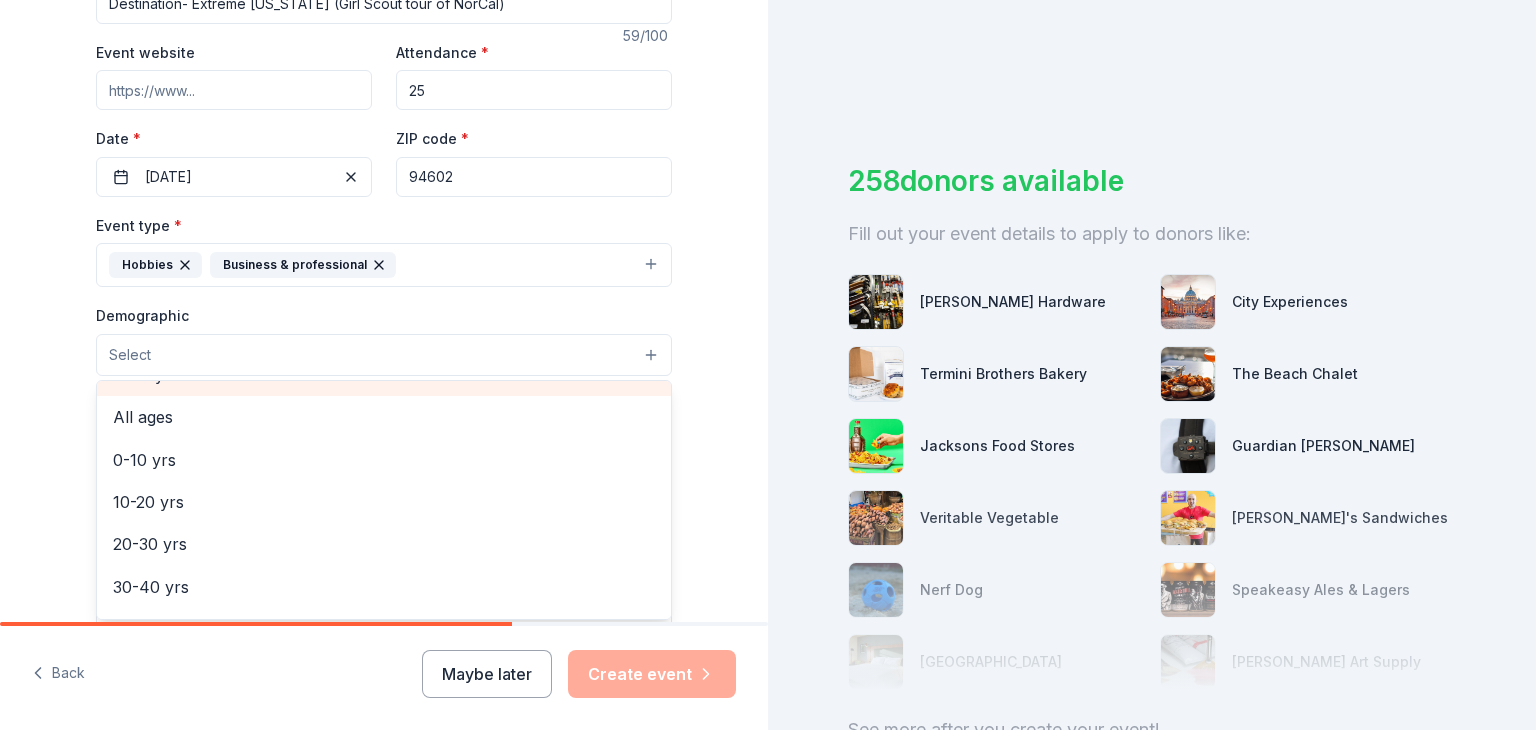 scroll, scrollTop: 47, scrollLeft: 0, axis: vertical 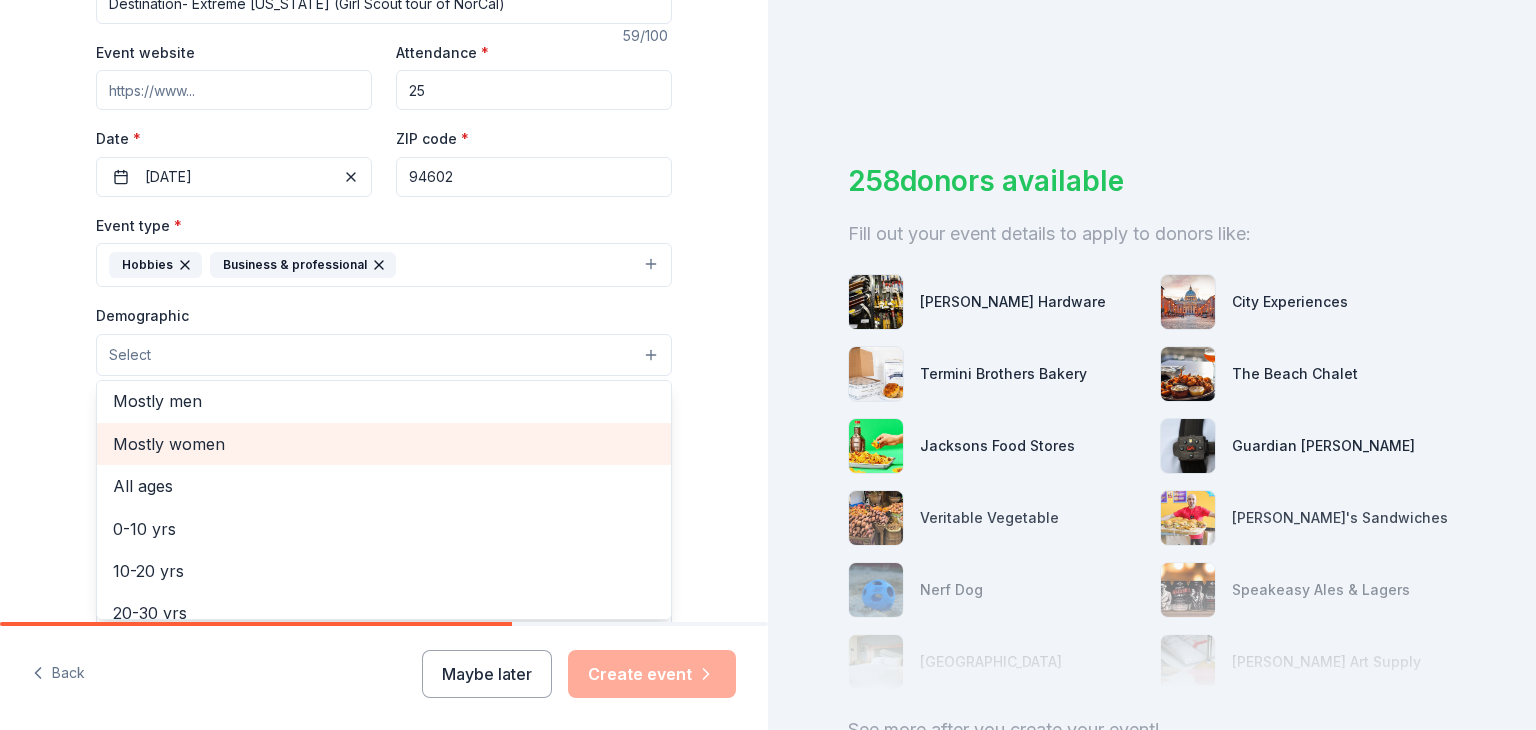 click on "Mostly women" at bounding box center [384, 444] 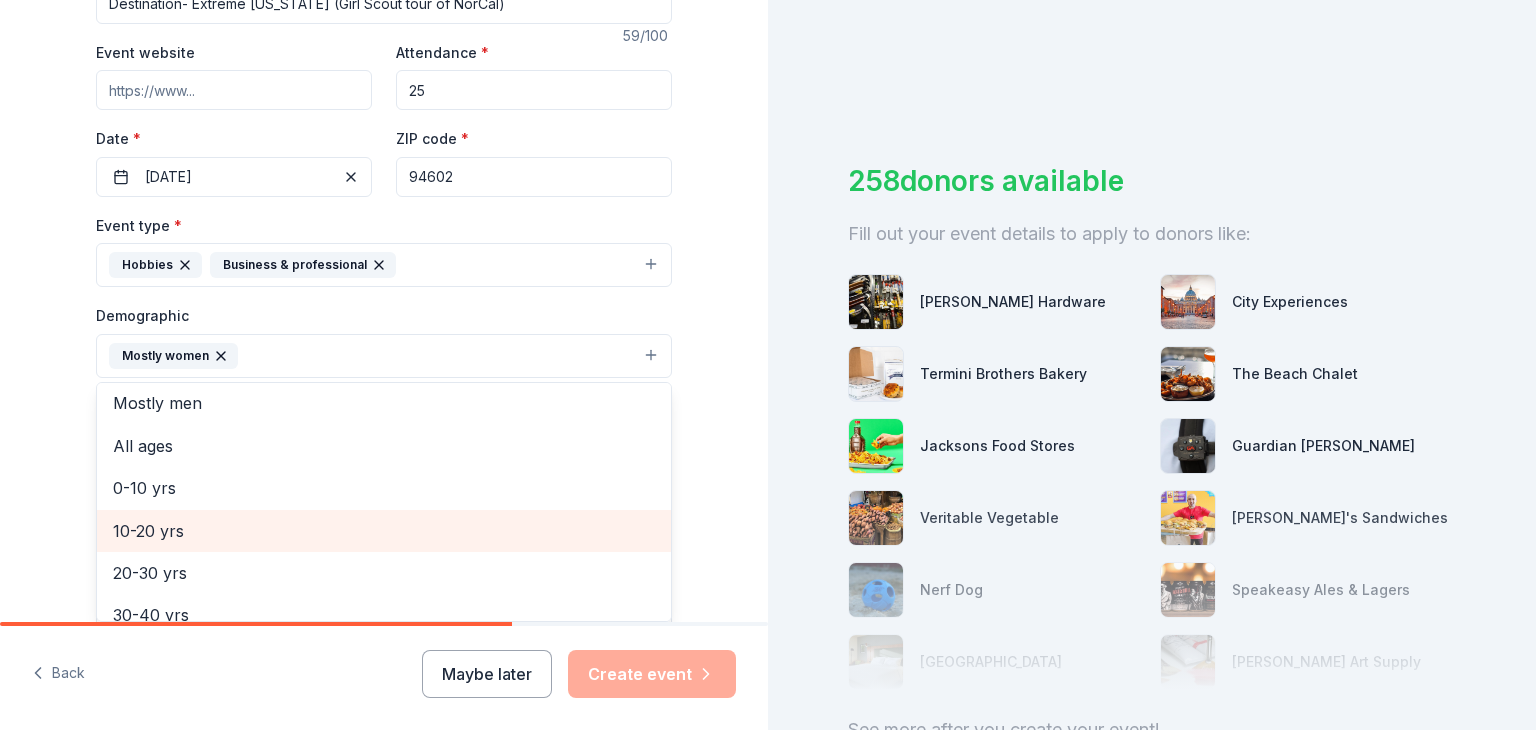 click on "10-20 yrs" at bounding box center [384, 531] 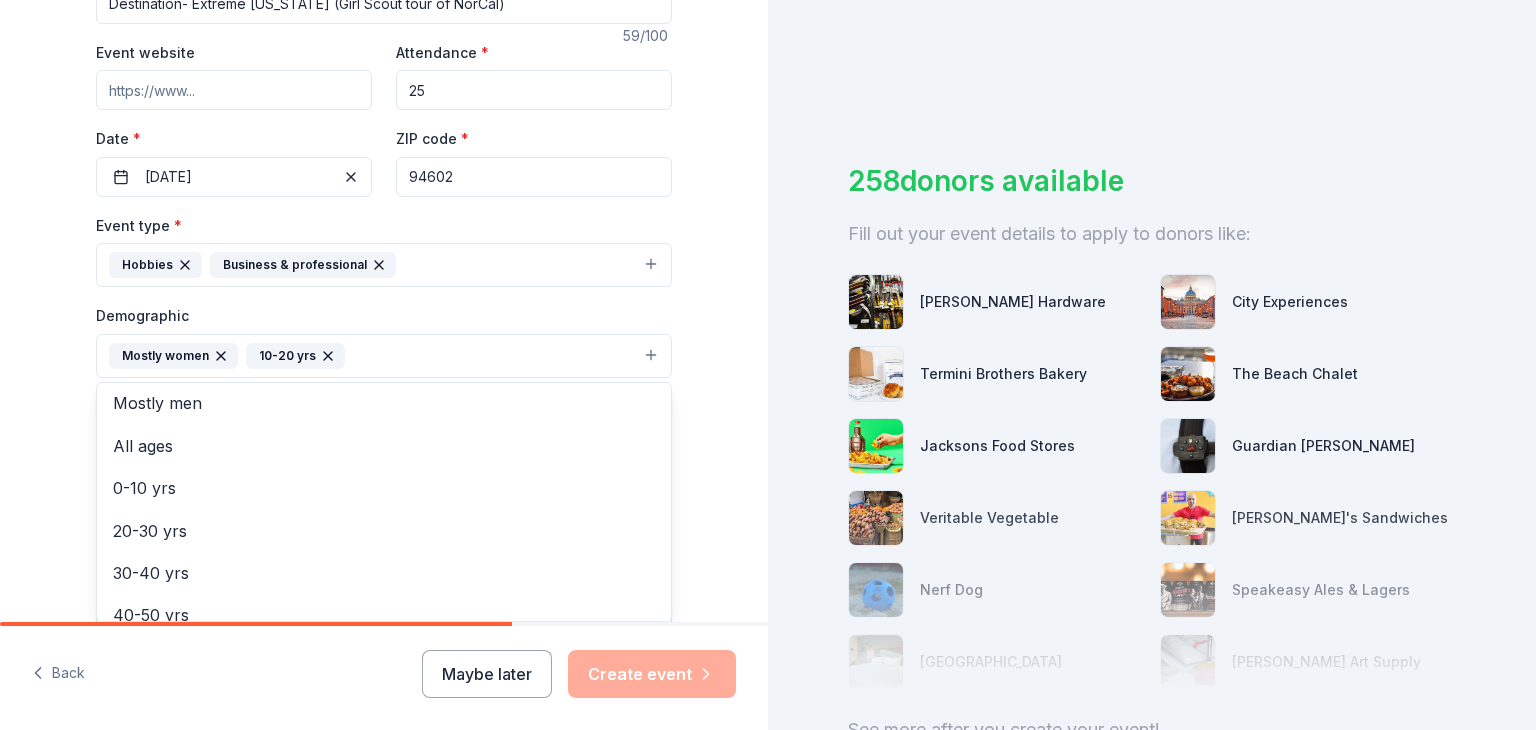 click on "Tell us about your event. We'll find in-kind donations you can apply for. Event name * Destination- Extreme California (Girl Scout tour of NorCal) 59 /100 Event website Attendance * 25 Date * 07/09/2026 ZIP code * 94602 Event type * Hobbies Business & professional Demographic Mostly women 10-20 yrs All genders Mostly men All ages 0-10 yrs 20-30 yrs 30-40 yrs 40-50 yrs 50-60 yrs 60-70 yrs 70-80 yrs 80+ yrs We use this information to help brands find events with their target demographic to sponsor their products. Mailing address Apt/unit Description What are you looking for? * Auction & raffle Meals Snacks Desserts Alcohol Beverages Send me reminders Email me reminders of donor application deadlines Recurring event" at bounding box center [384, 309] 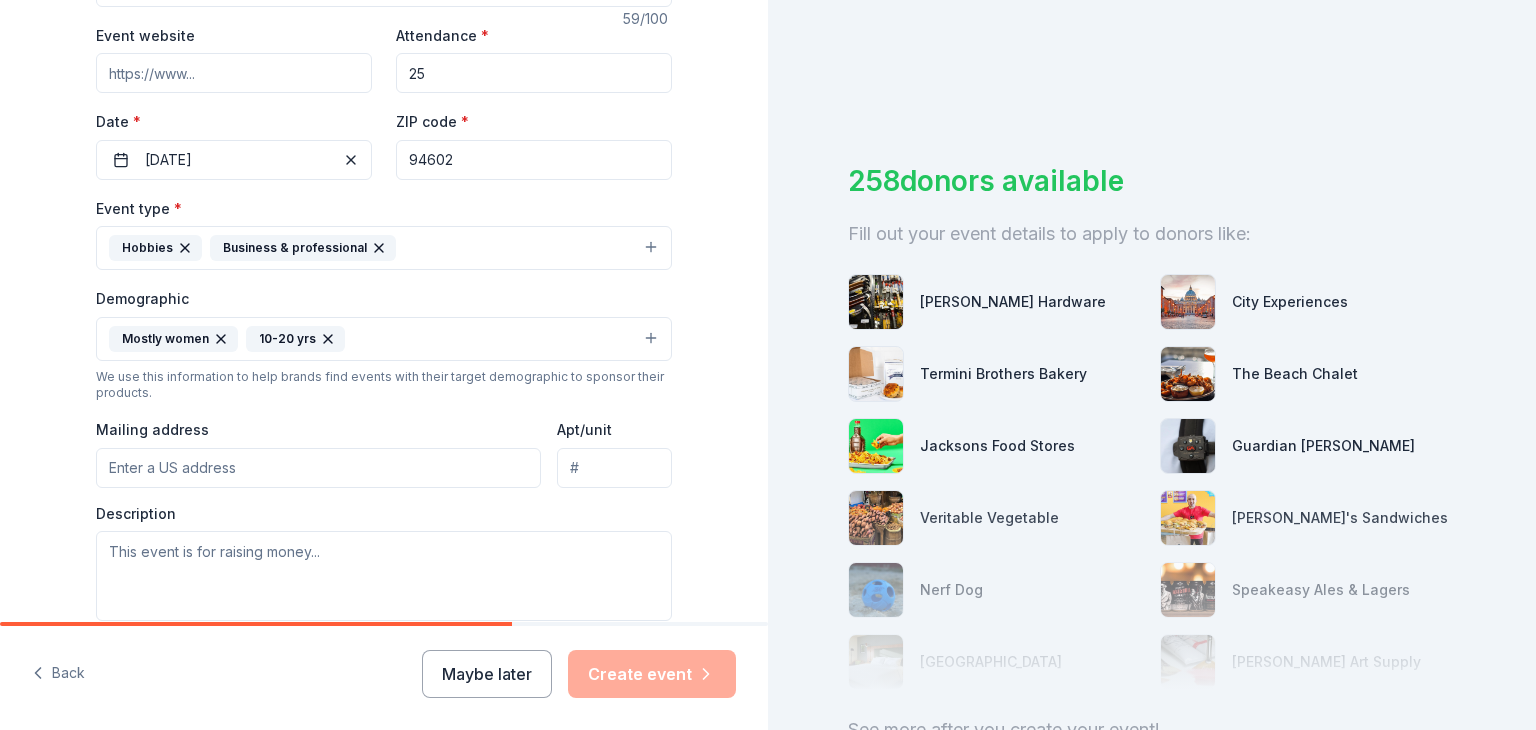 scroll, scrollTop: 396, scrollLeft: 0, axis: vertical 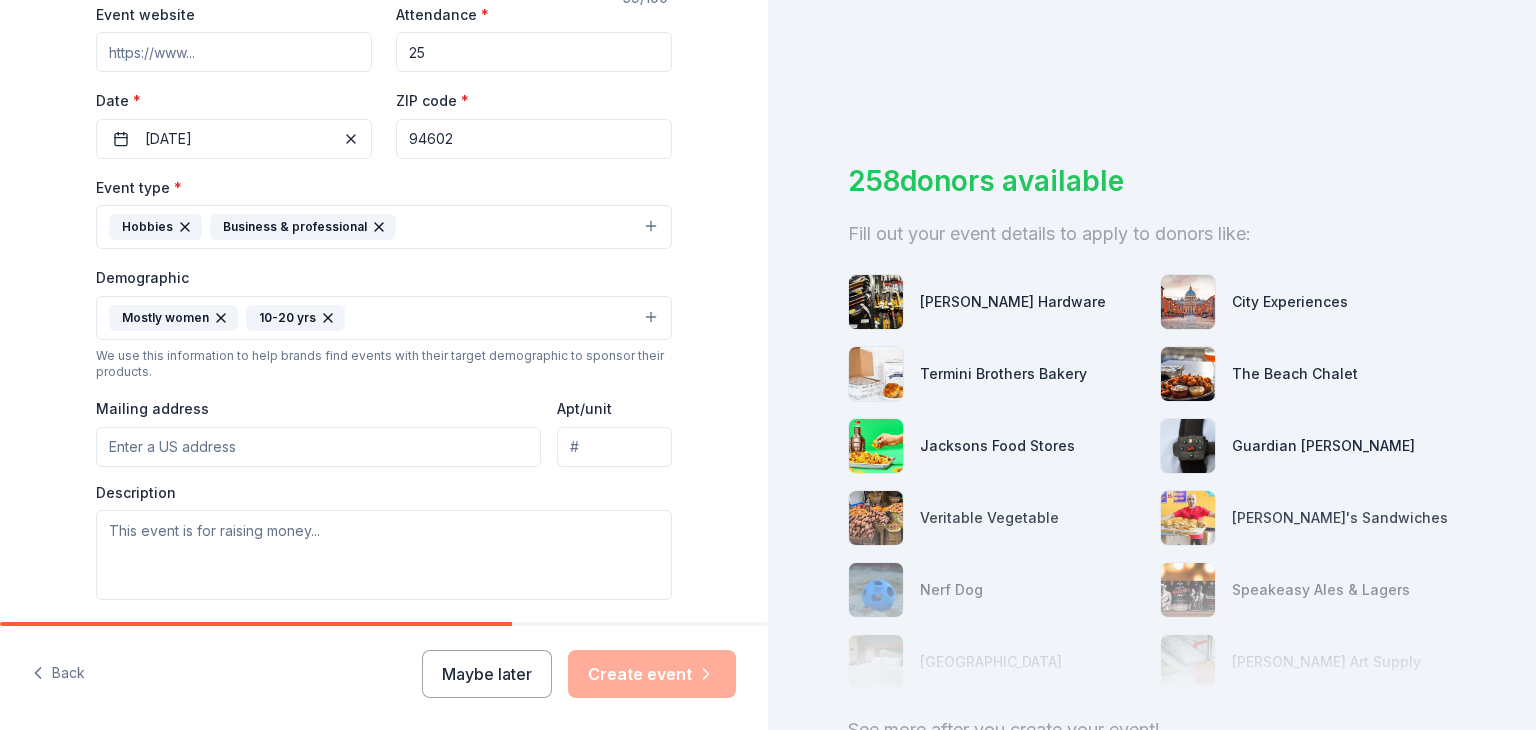 click on "Mailing address" at bounding box center (318, 447) 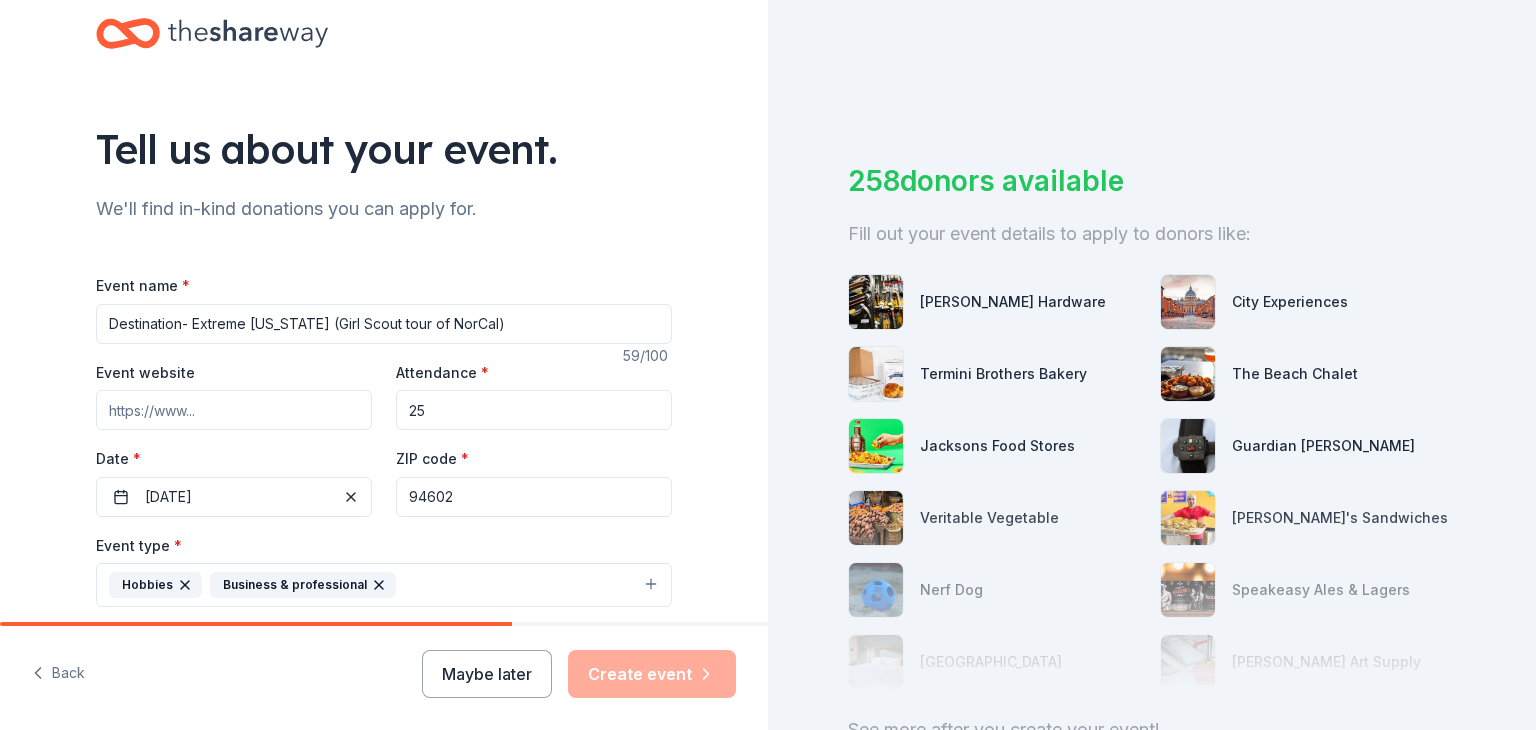 scroll, scrollTop: 0, scrollLeft: 0, axis: both 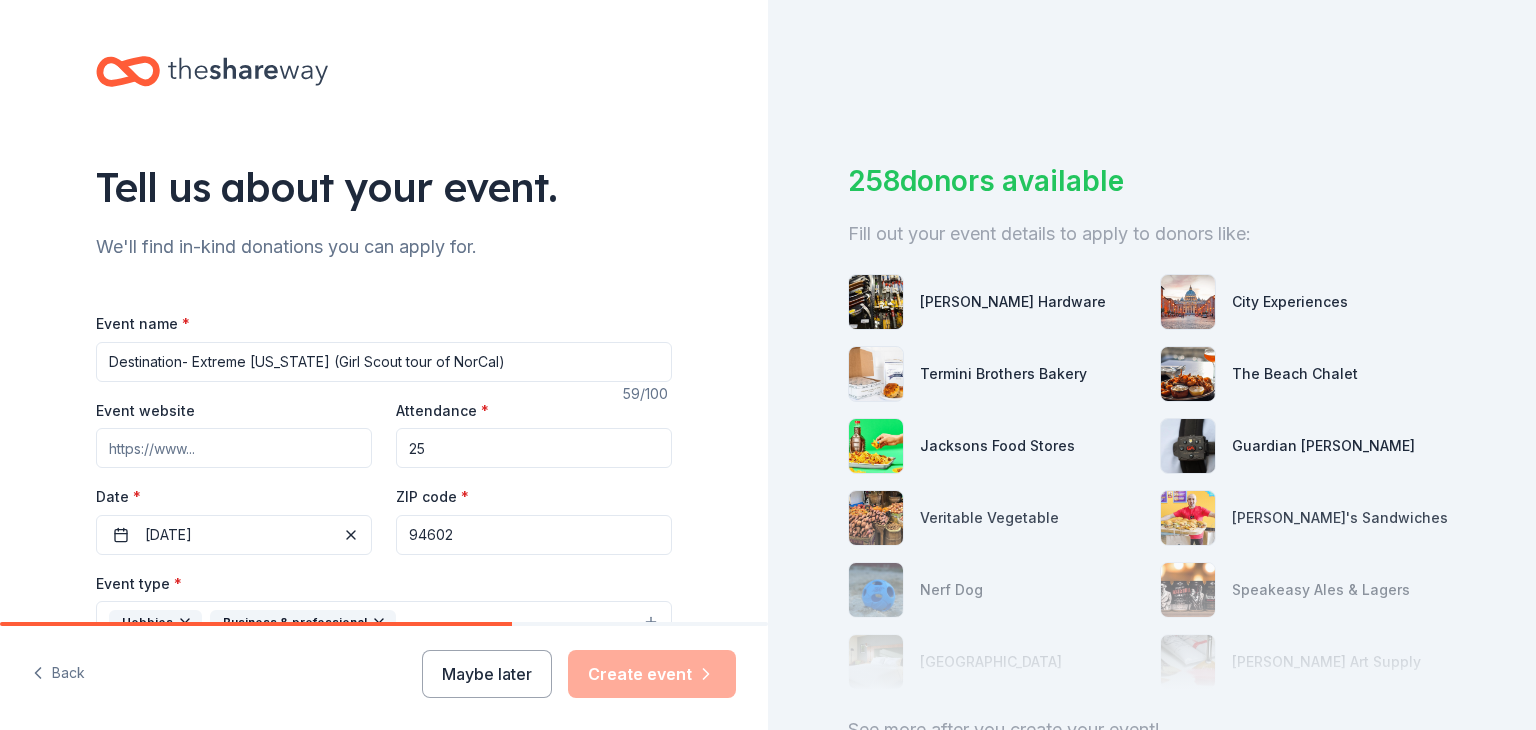 drag, startPoint x: 489, startPoint y: 353, endPoint x: 309, endPoint y: 351, distance: 180.01111 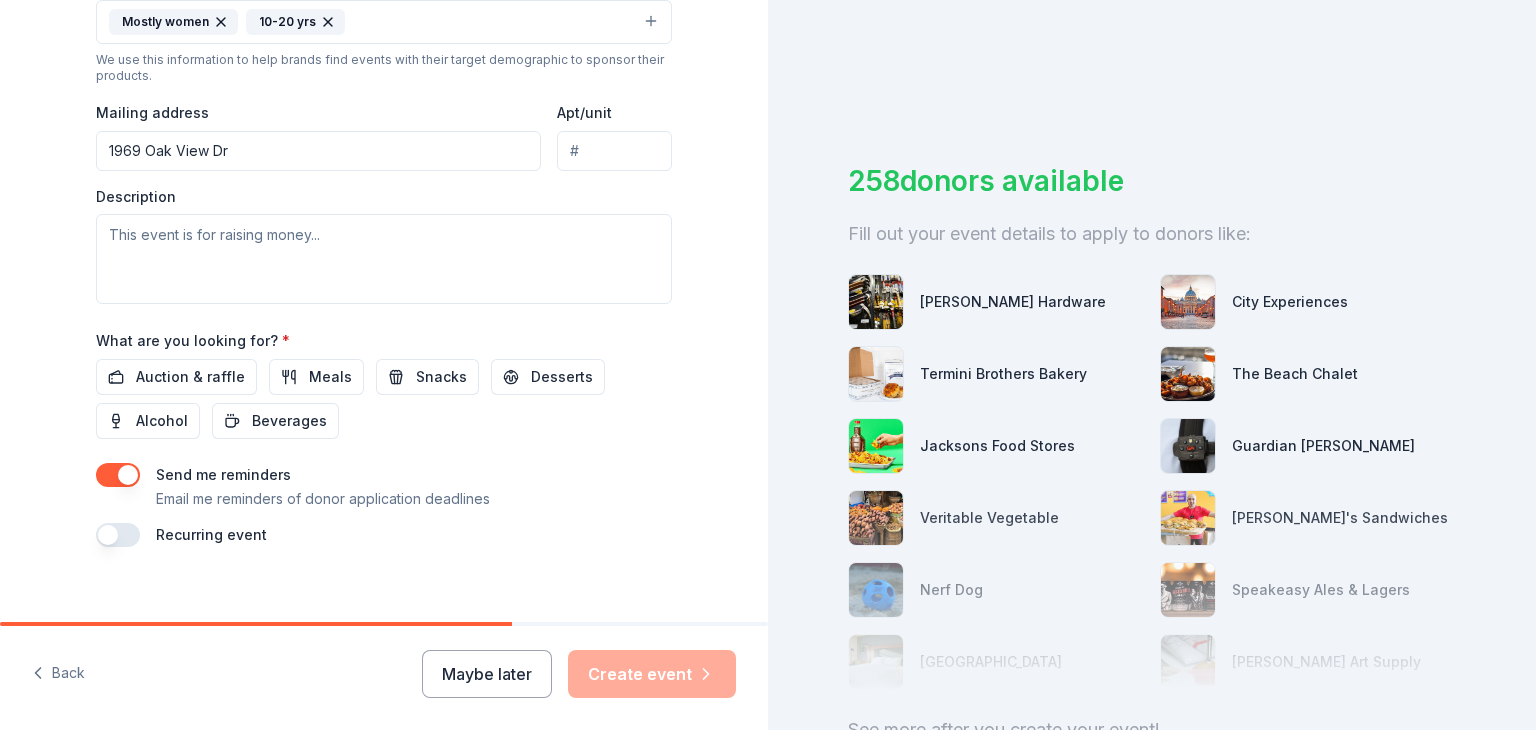 scroll, scrollTop: 712, scrollLeft: 0, axis: vertical 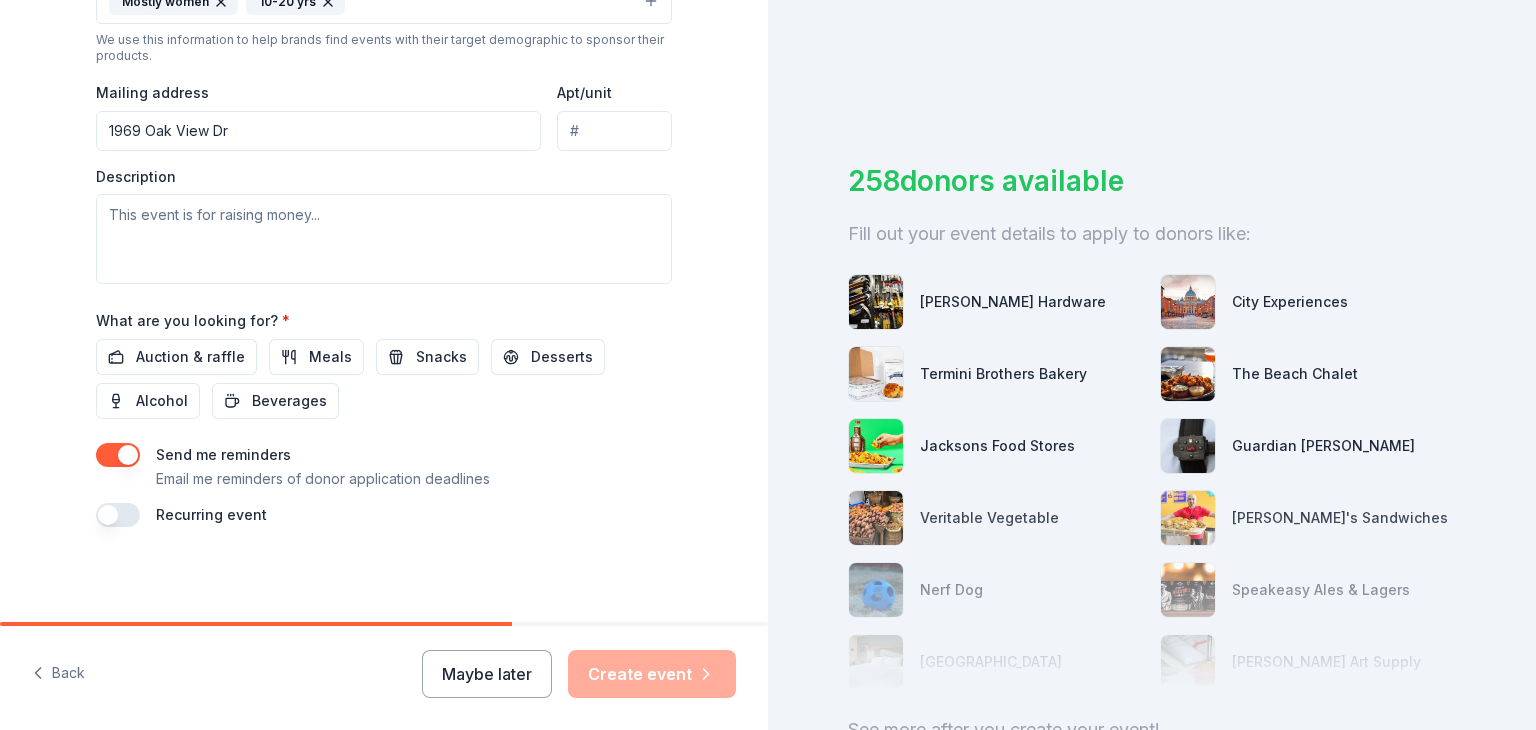 type on "Destination- Extreme [US_STATE]" 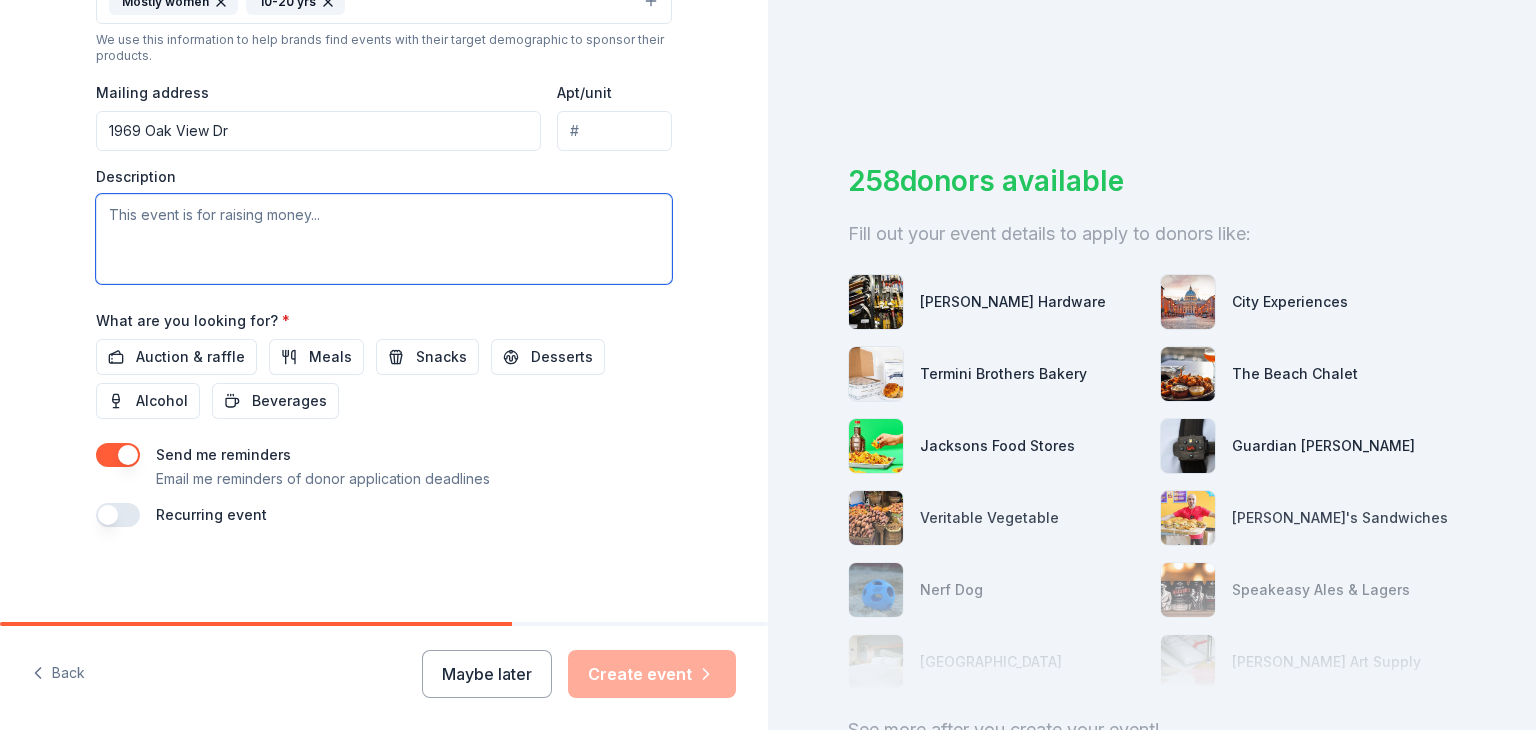 click at bounding box center [384, 239] 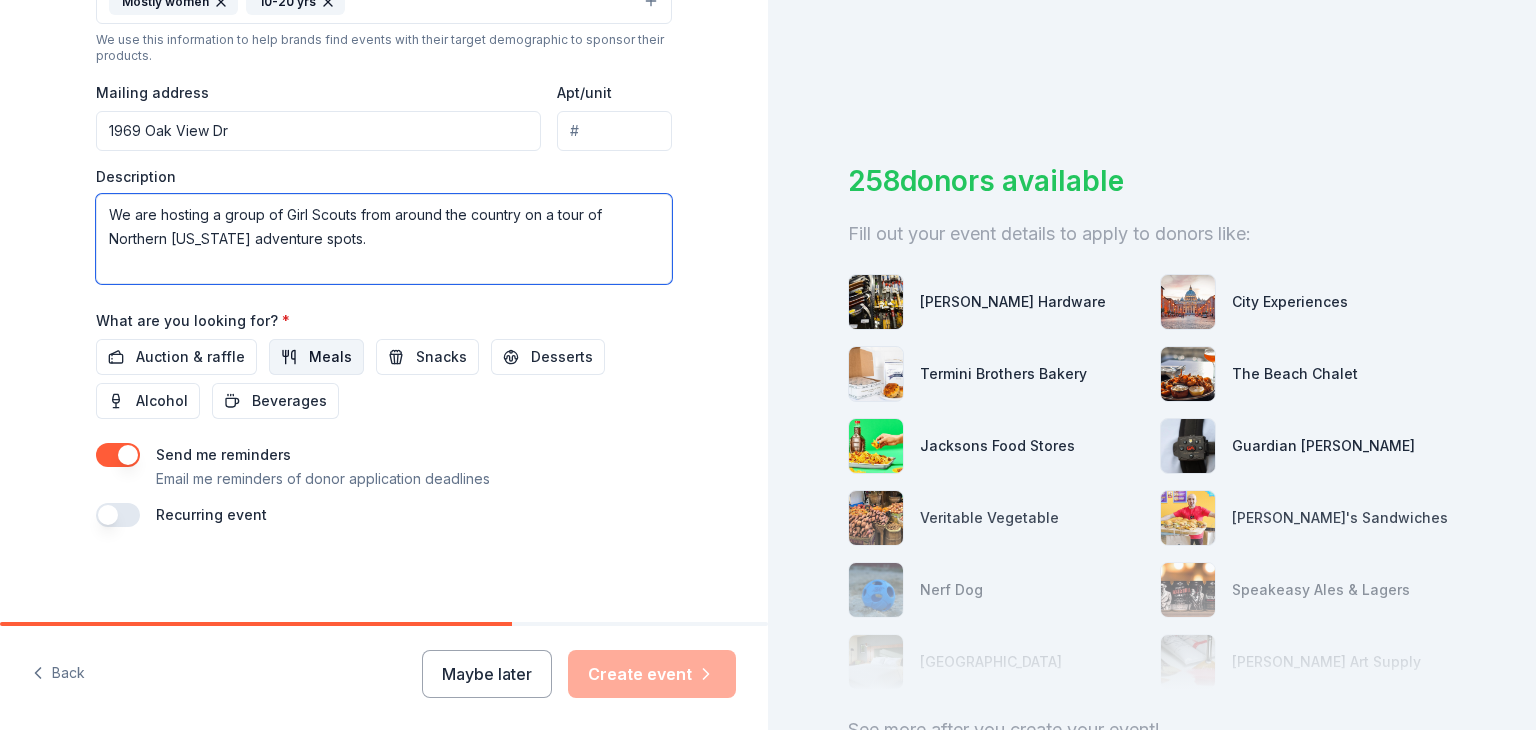 type on "We are hosting a group of Girl Scouts from around the country on a tour of Northern [US_STATE] adventure spots." 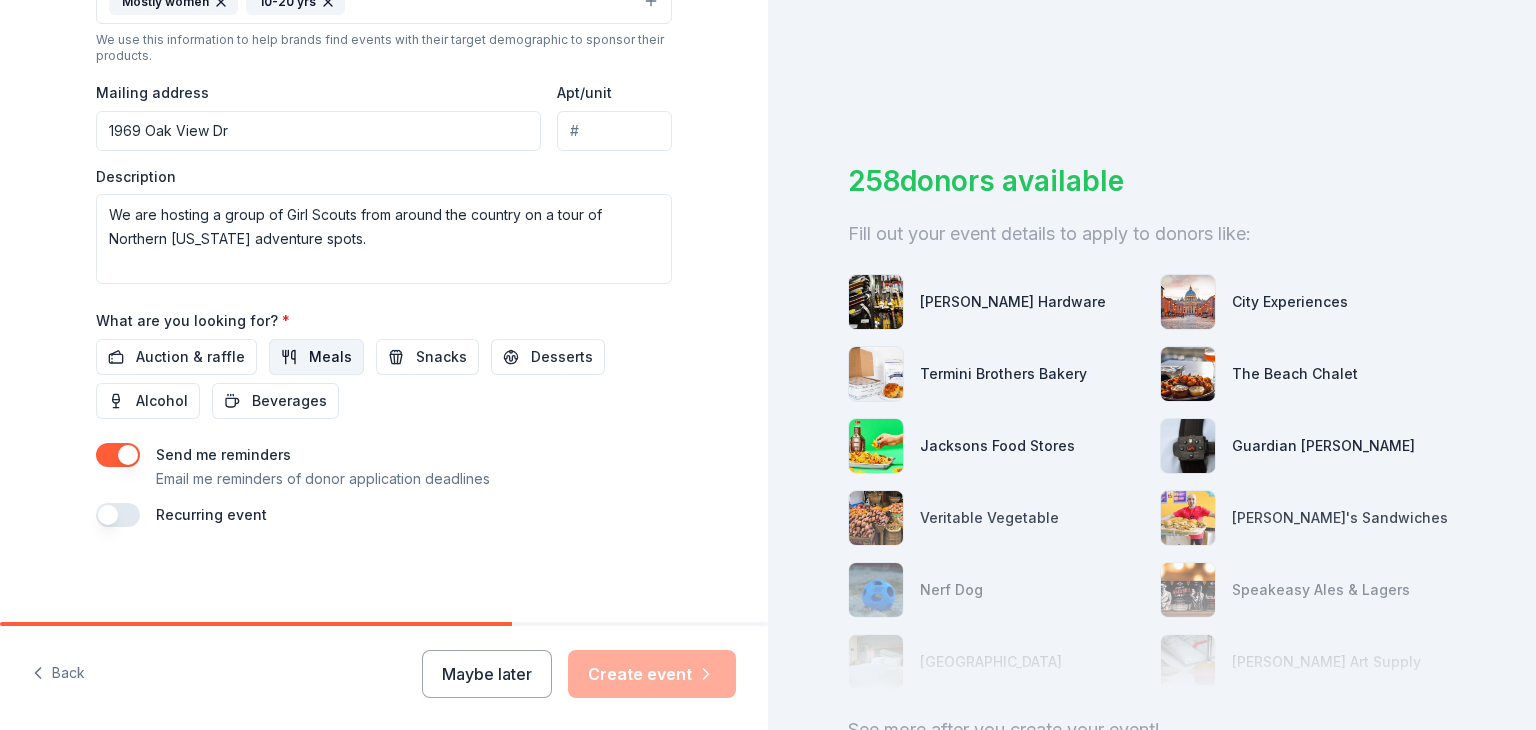 click on "Meals" at bounding box center (330, 357) 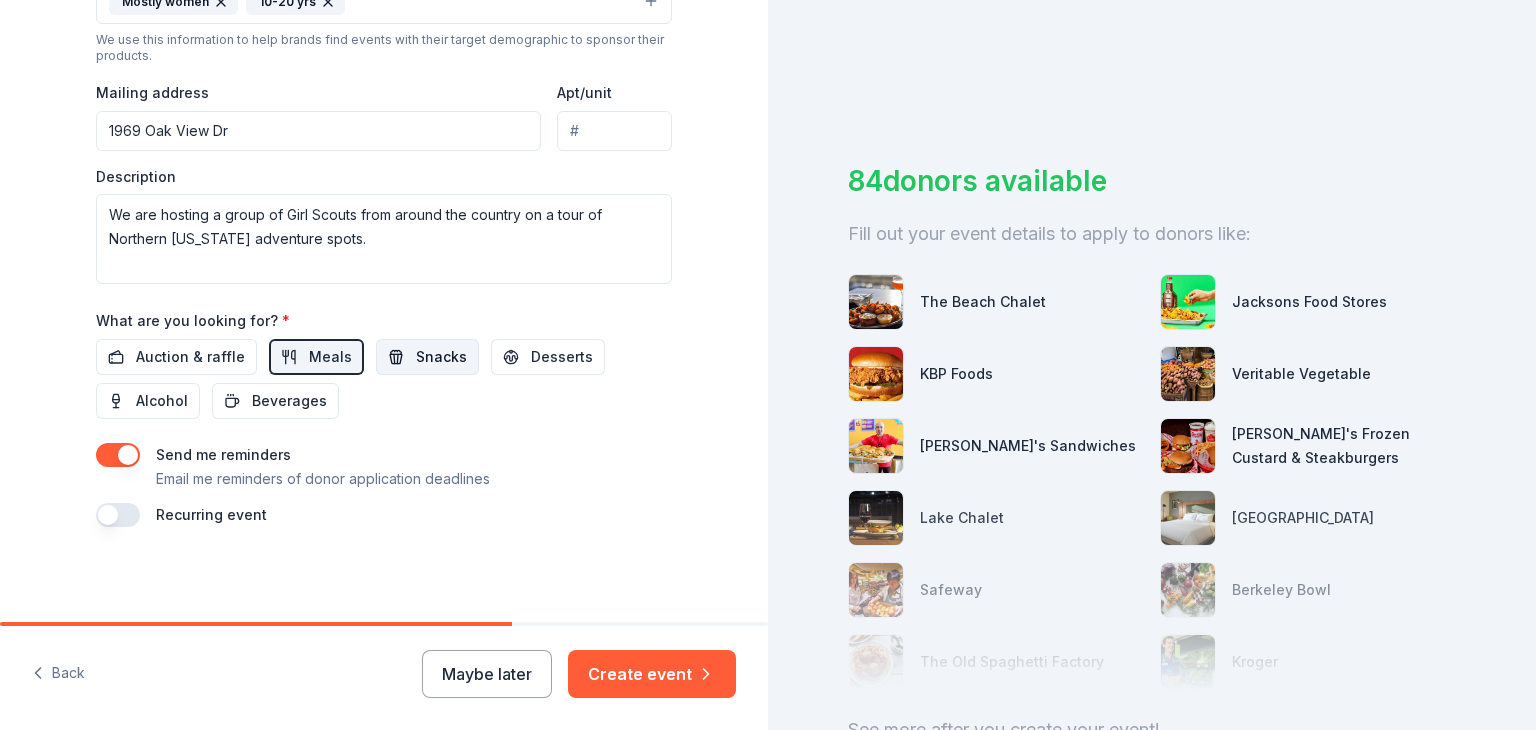 click on "Snacks" at bounding box center (441, 357) 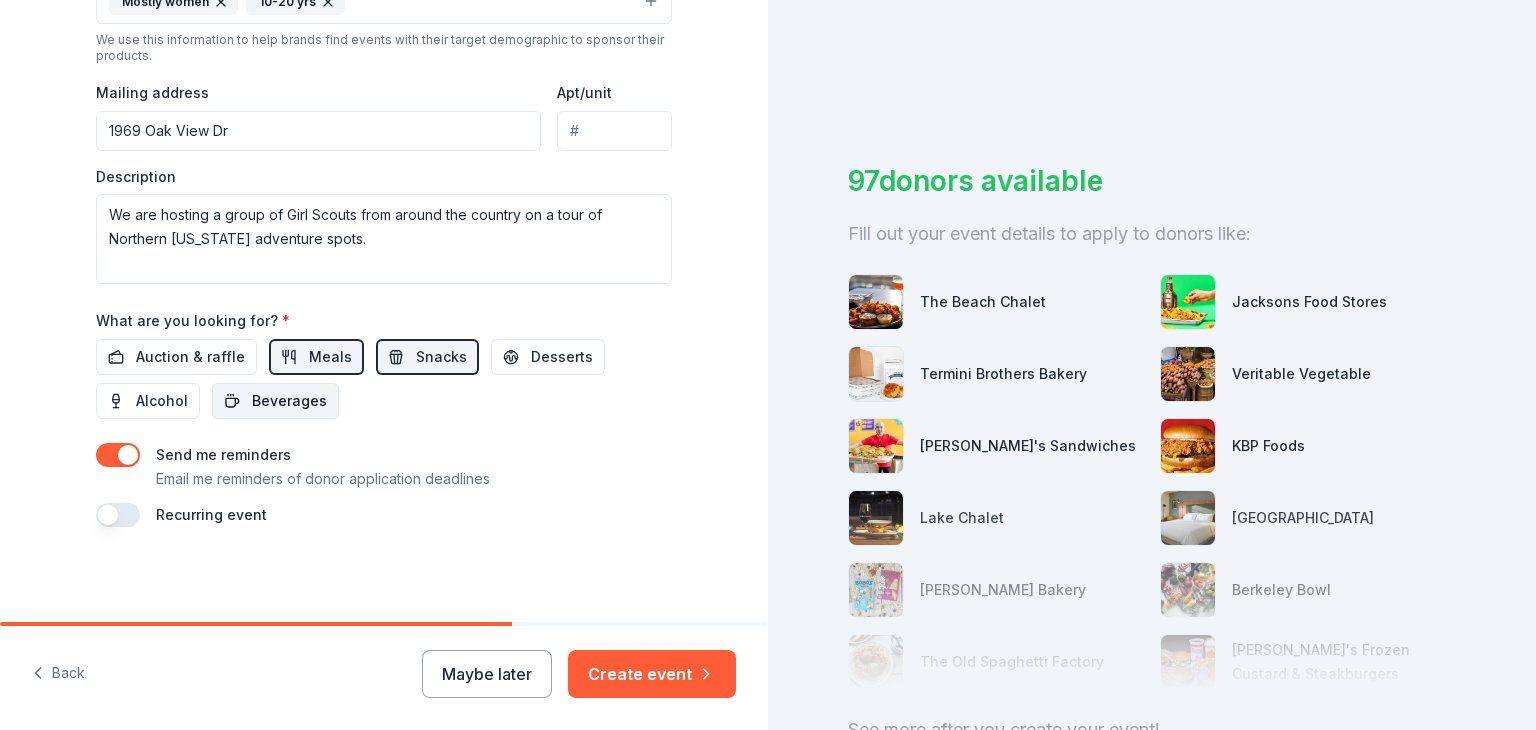 click on "Beverages" at bounding box center [289, 401] 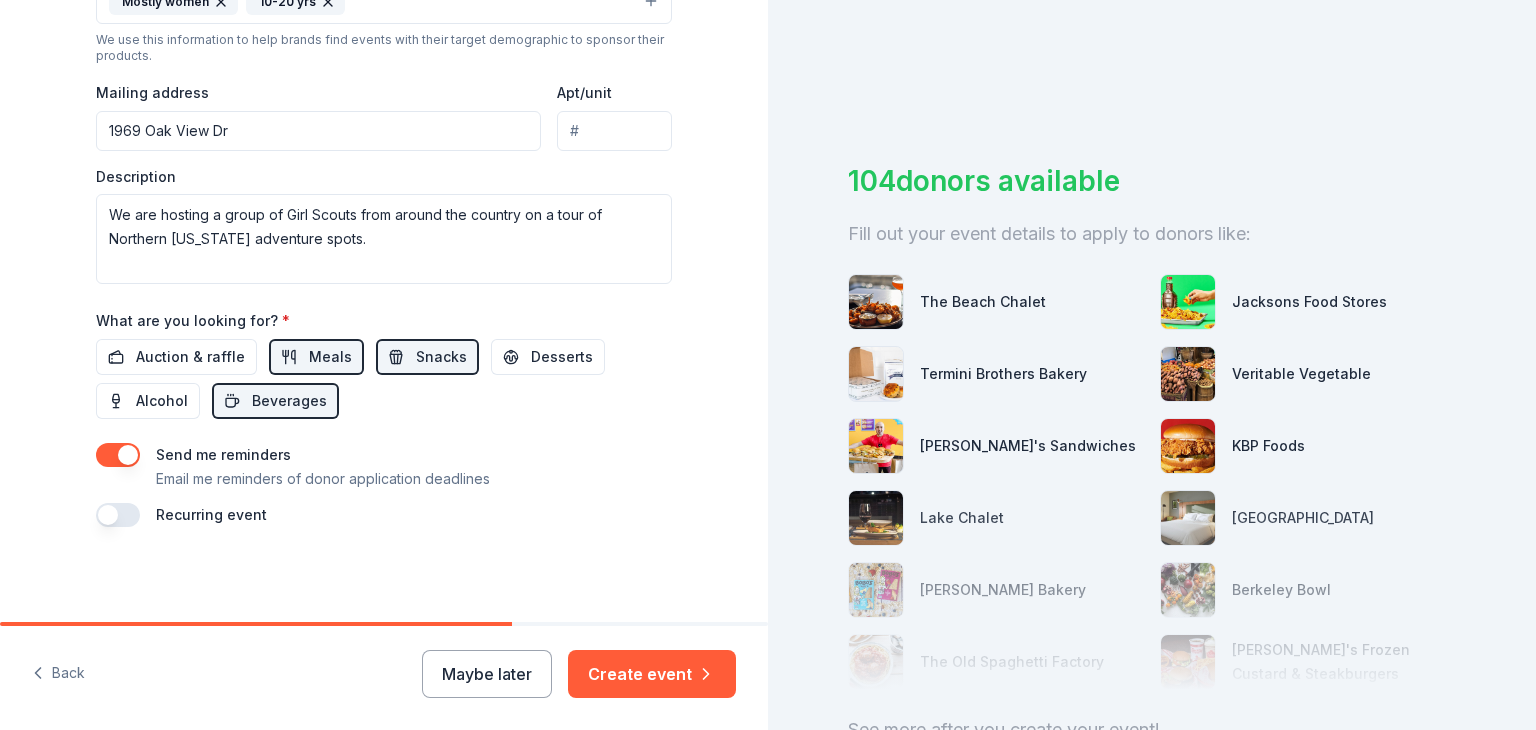 click at bounding box center (118, 455) 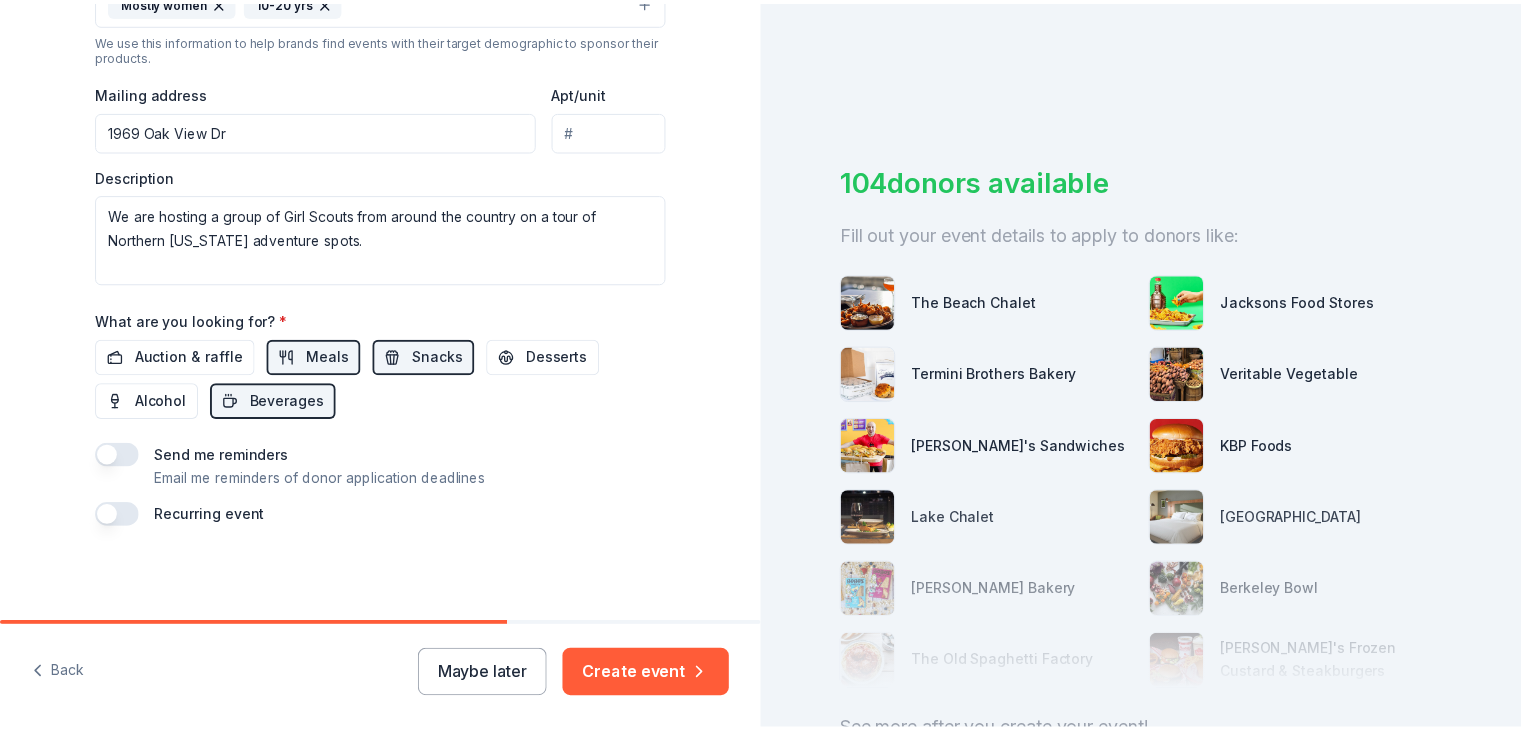 scroll, scrollTop: 0, scrollLeft: 0, axis: both 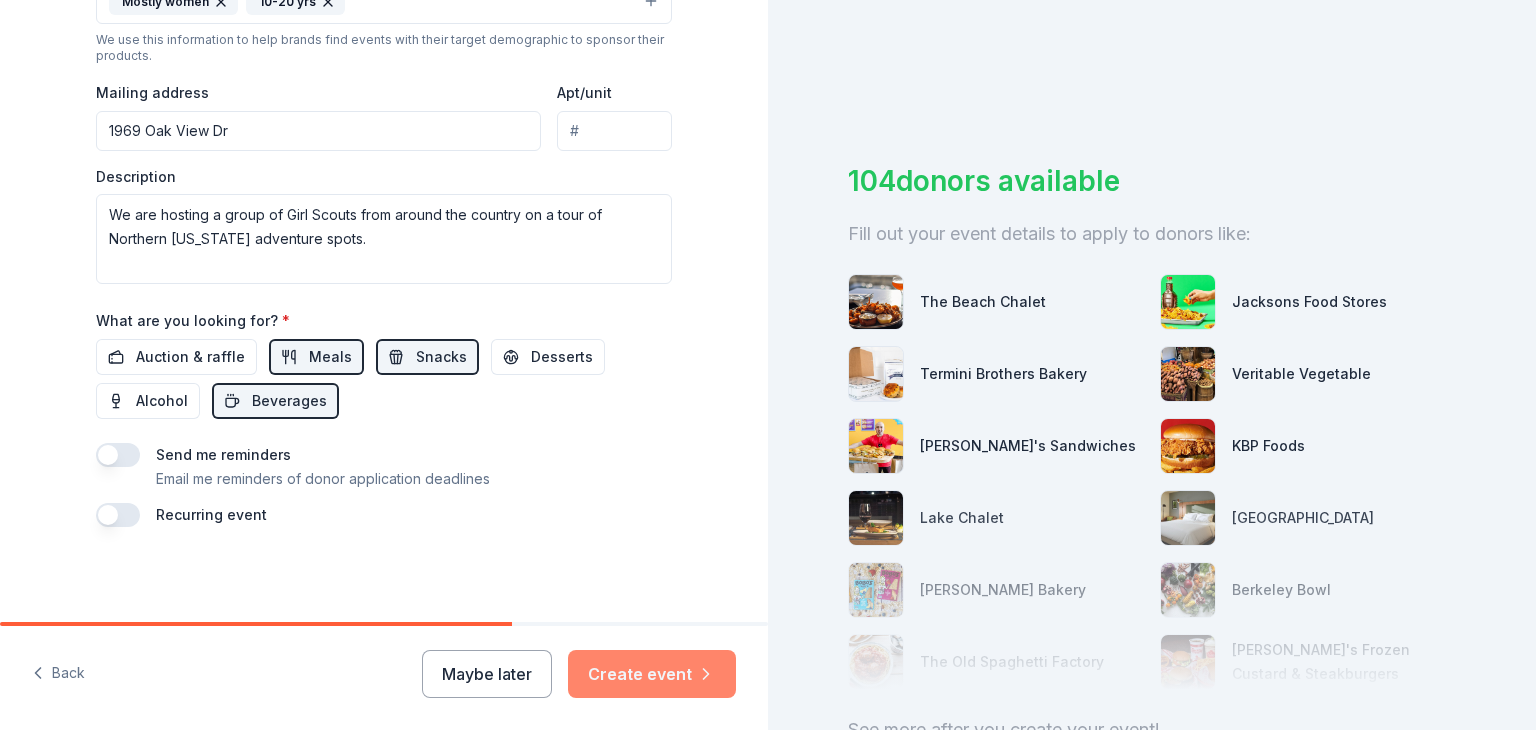 click on "Create event" at bounding box center [652, 674] 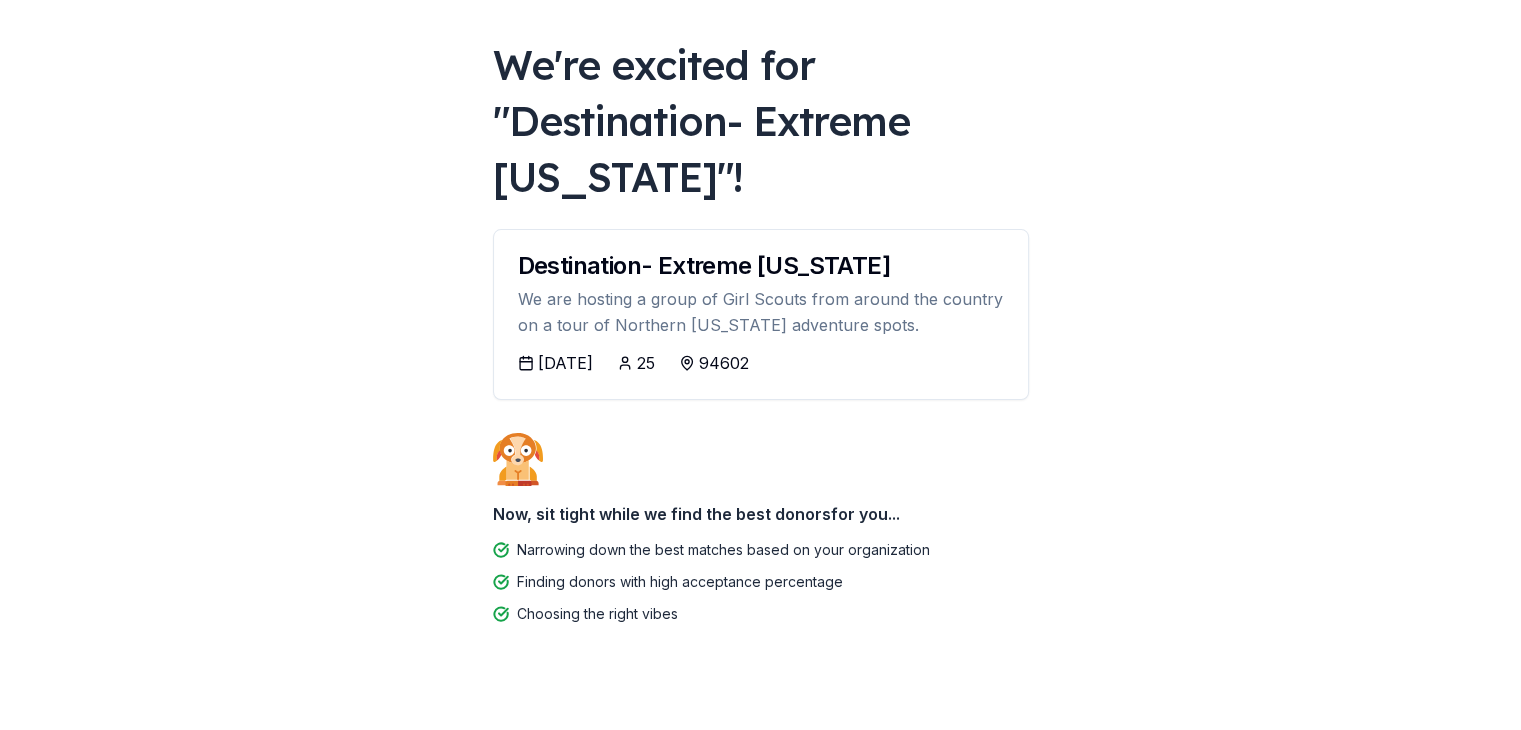 scroll, scrollTop: 118, scrollLeft: 0, axis: vertical 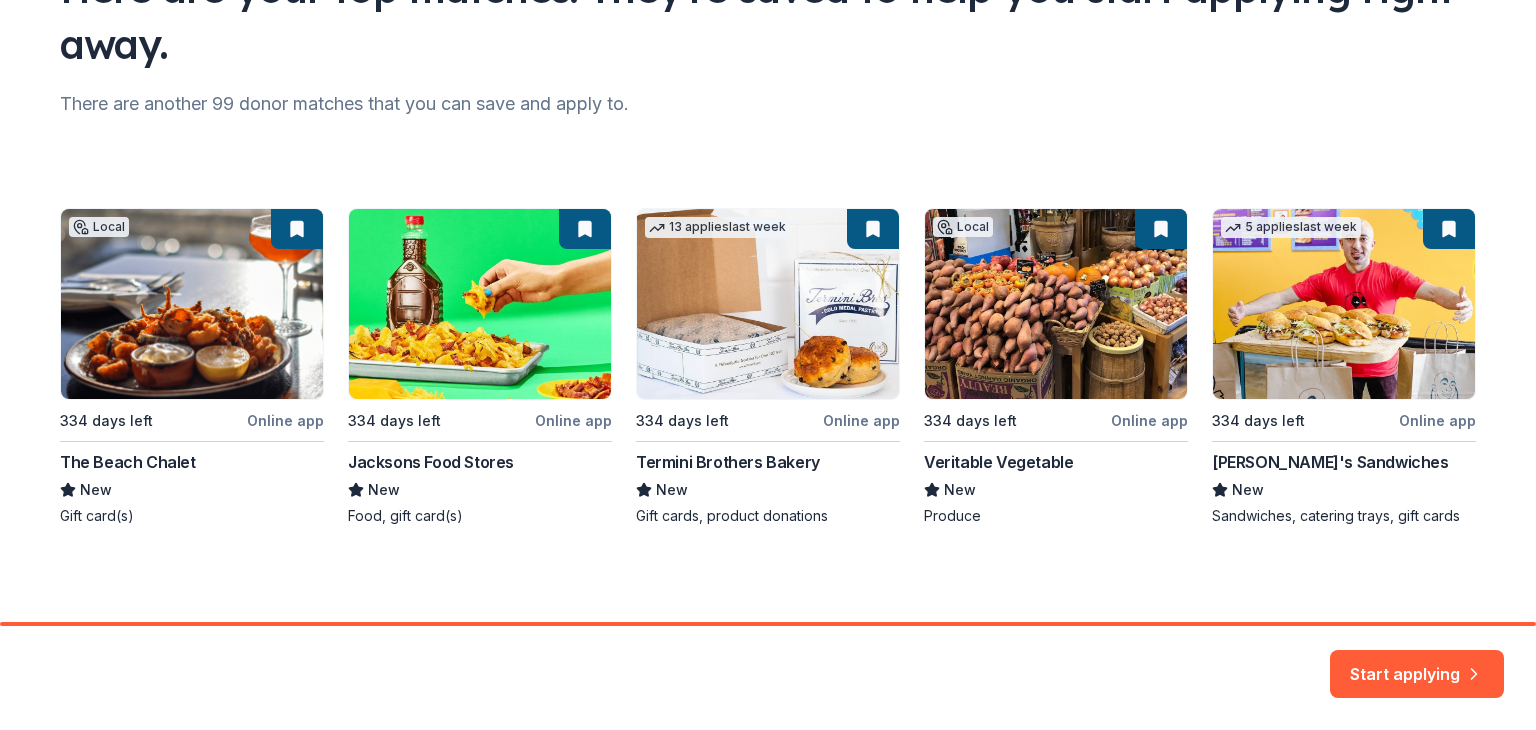 click on "Local 334 days left Online app The Beach Chalet New Gift card(s) 334 days left Online app Jacksons Food Stores New Food, gift card(s) 13   applies  last week 334 days left Online app Termini Brothers Bakery New Gift cards, product donations Local 334 days left Online app Veritable Vegetable New Produce  5   applies  last week 334 days left Online app Ike's Sandwiches New Sandwiches, catering trays, gift cards" at bounding box center (768, 367) 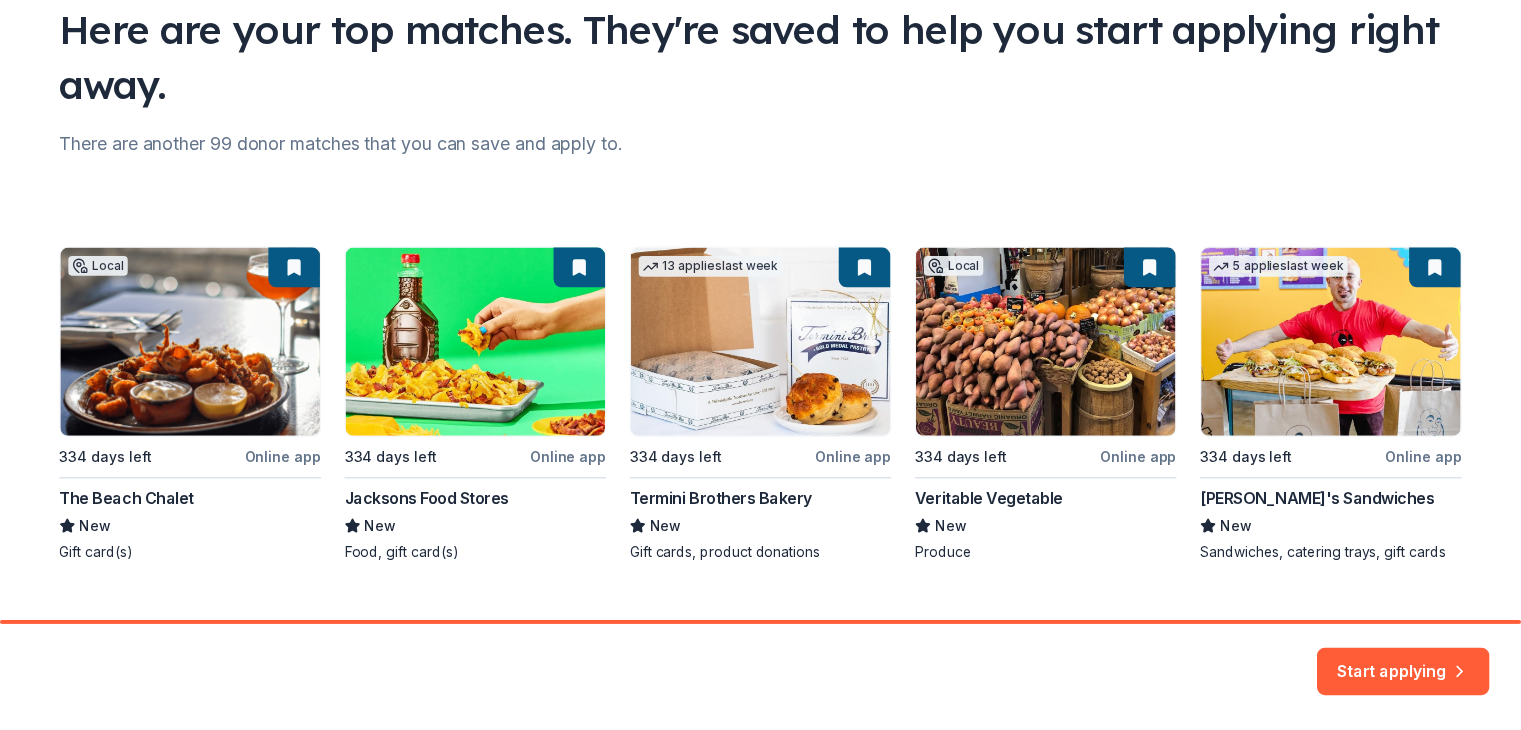 scroll, scrollTop: 199, scrollLeft: 0, axis: vertical 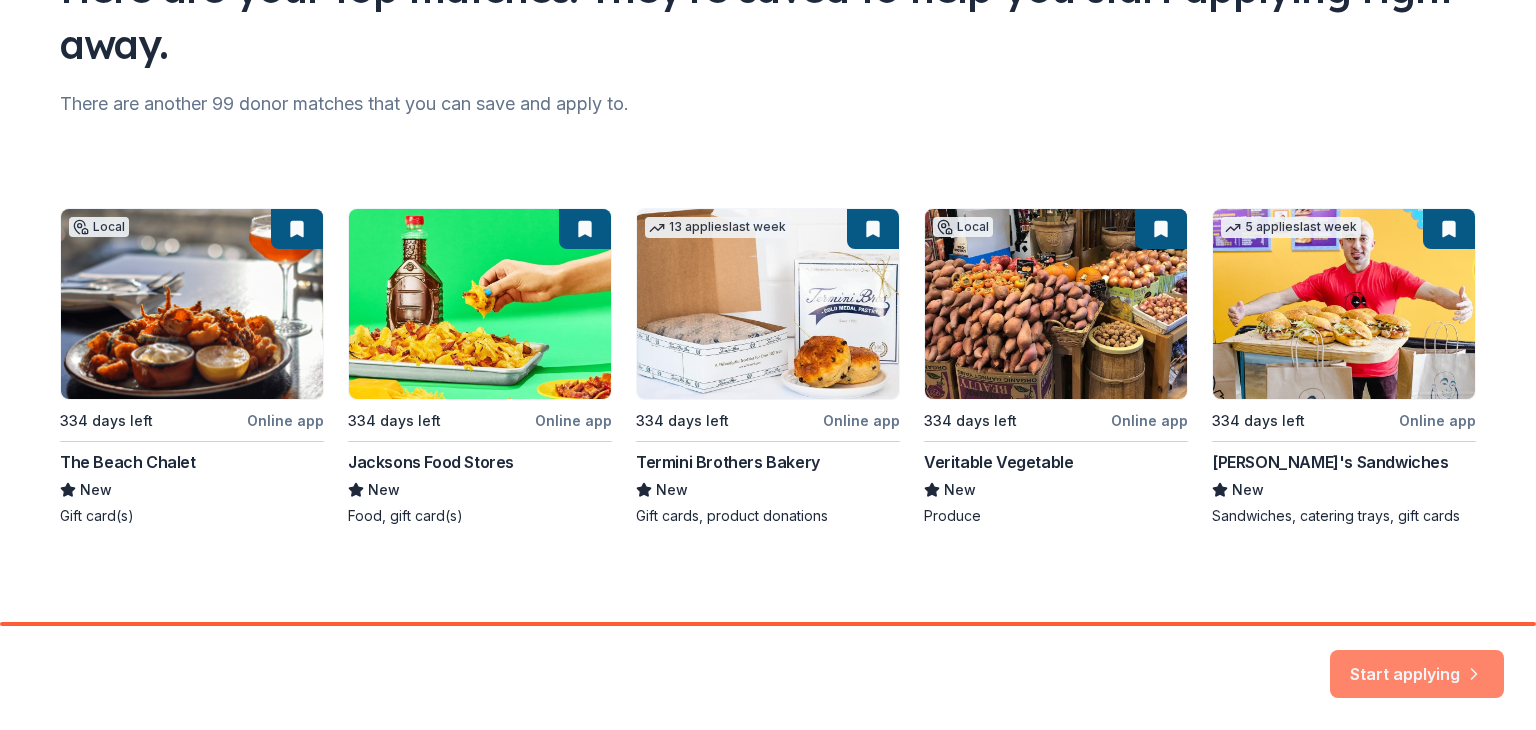 click on "Start applying" at bounding box center [1417, 662] 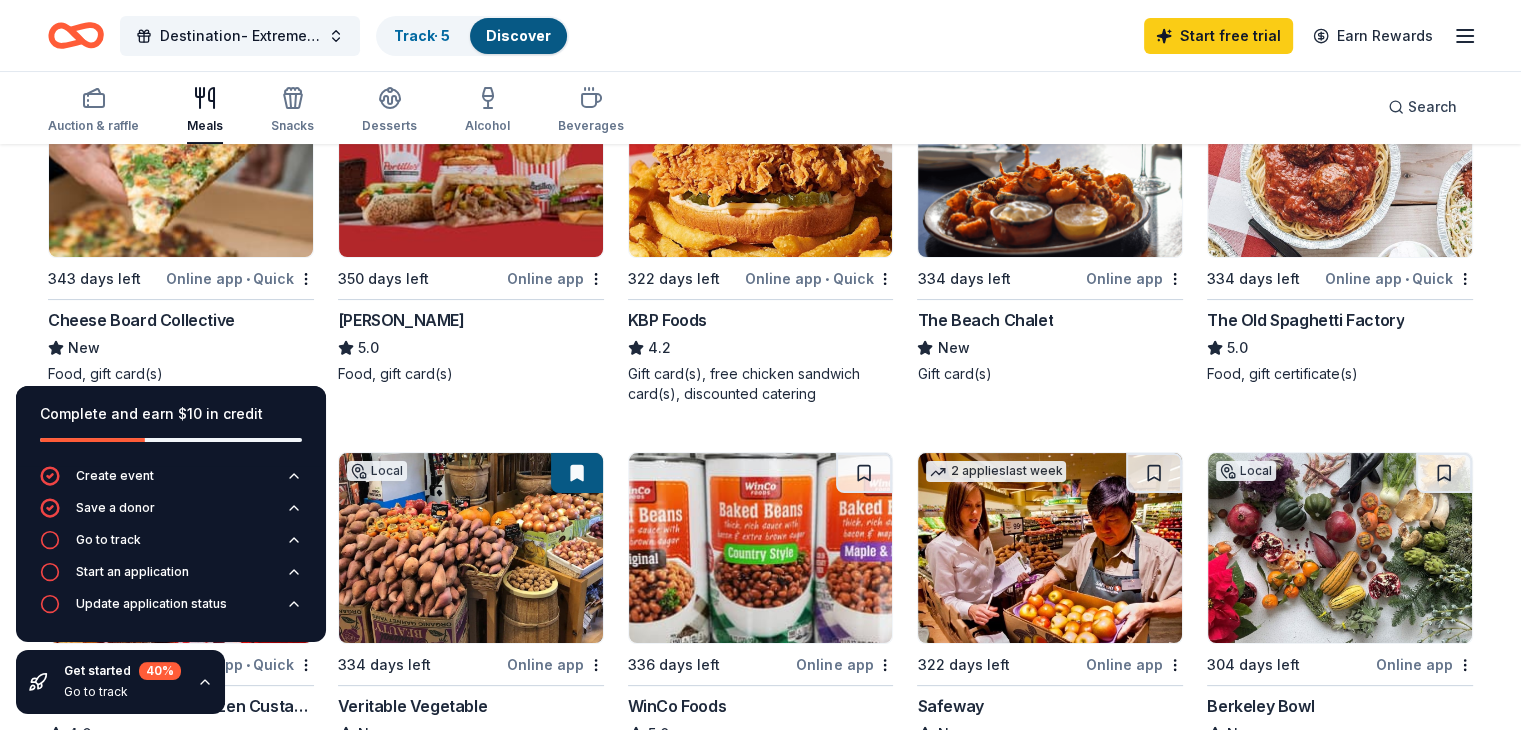 scroll, scrollTop: 303, scrollLeft: 0, axis: vertical 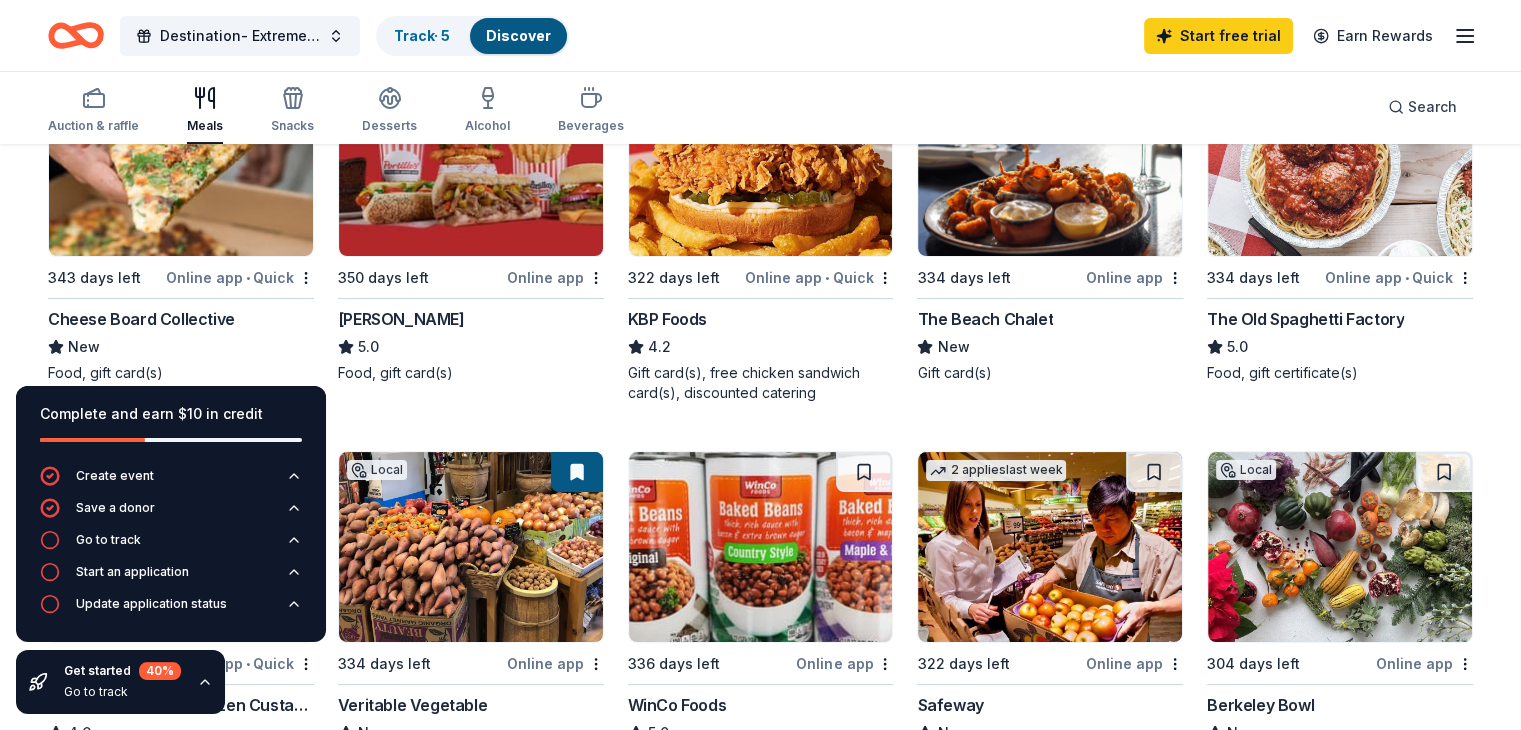 click 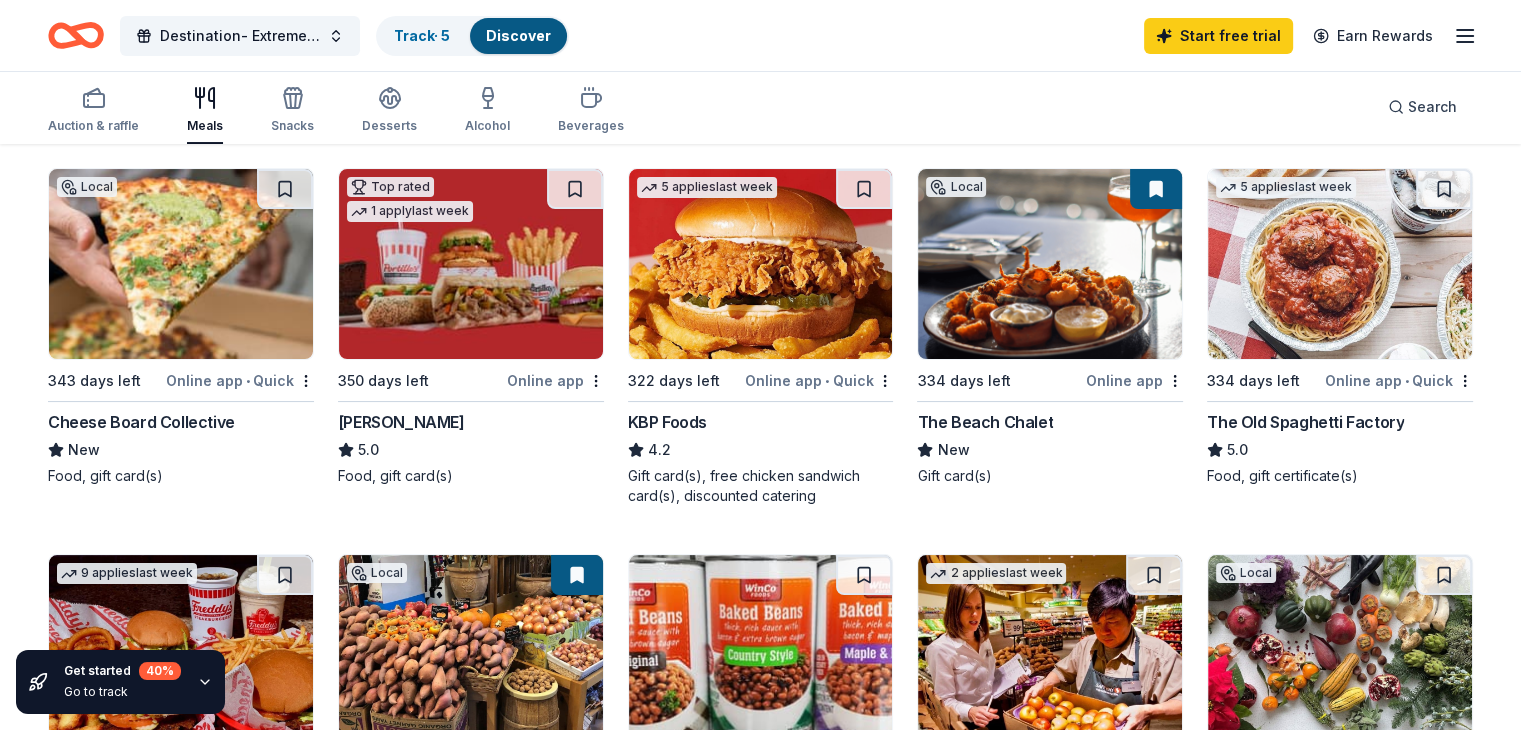 scroll, scrollTop: 199, scrollLeft: 0, axis: vertical 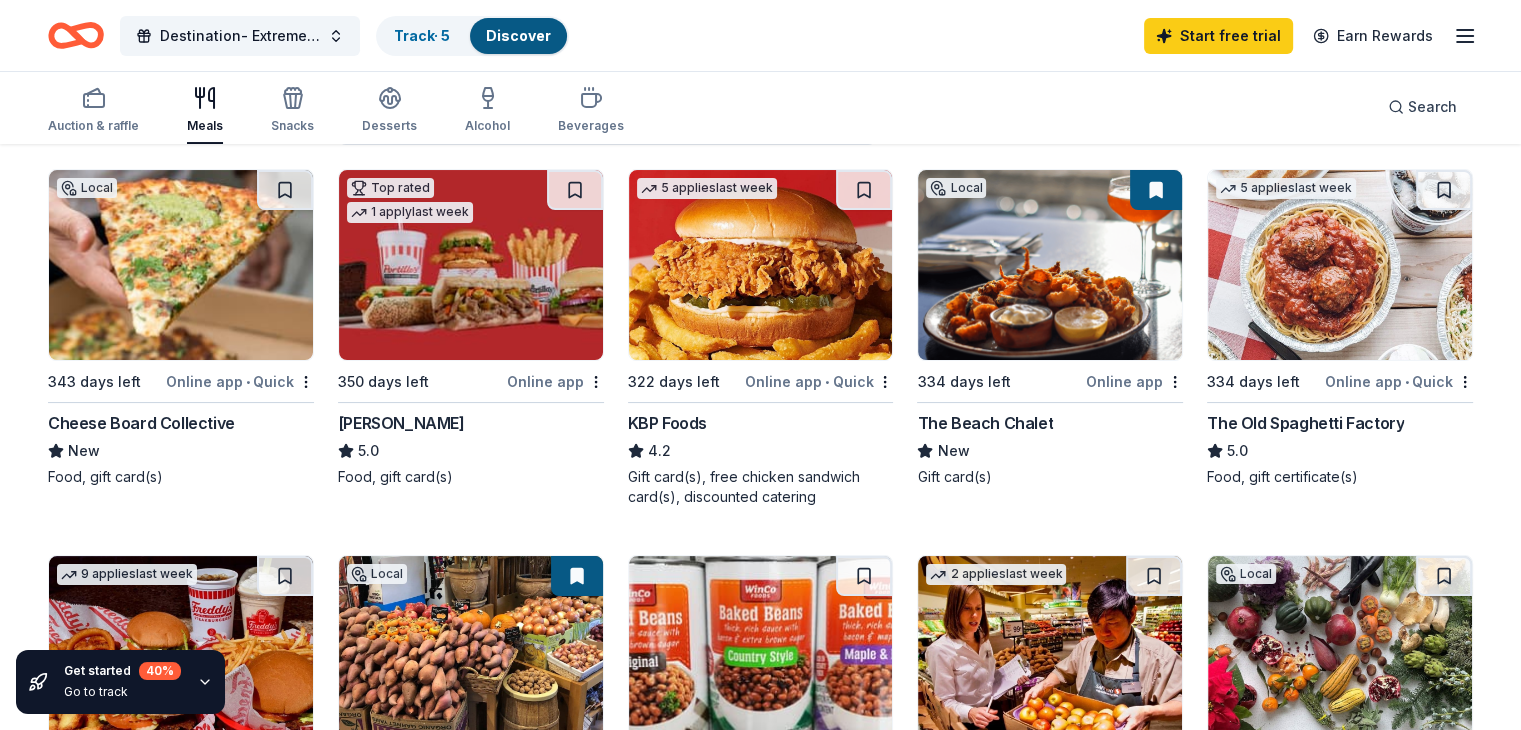 click on "KBP Foods" at bounding box center [667, 423] 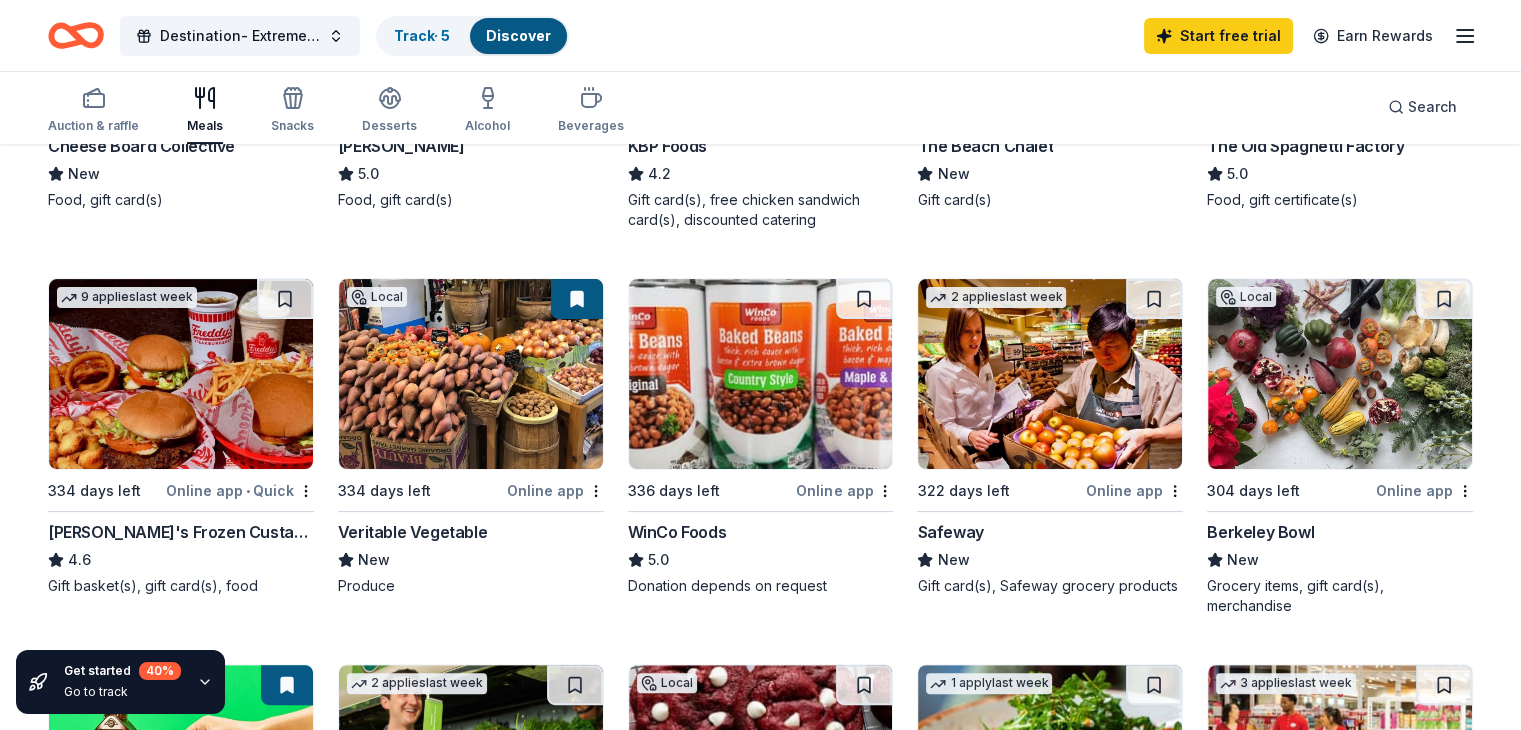 scroll, scrollTop: 494, scrollLeft: 0, axis: vertical 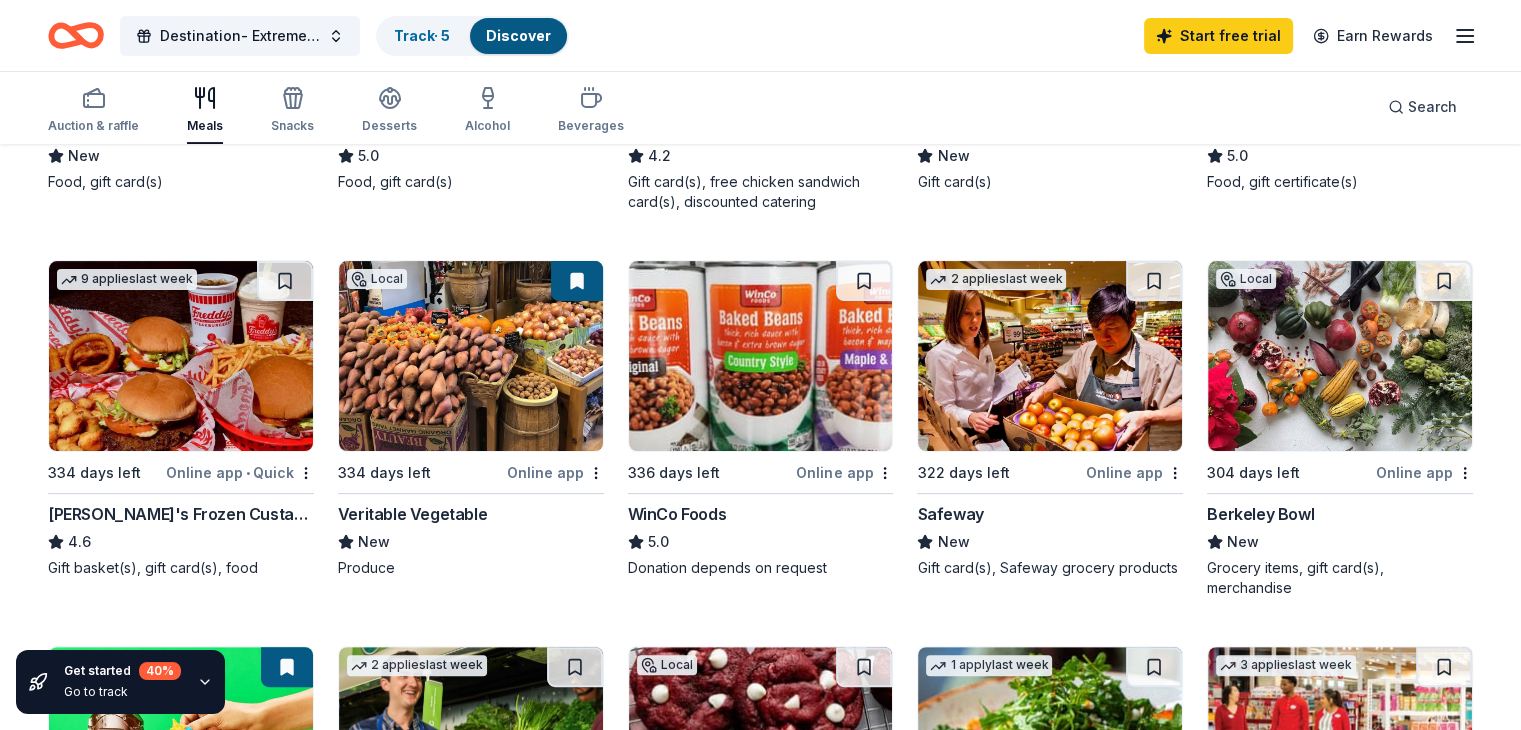 click on "Gift card(s), Safeway grocery products" at bounding box center [1050, 568] 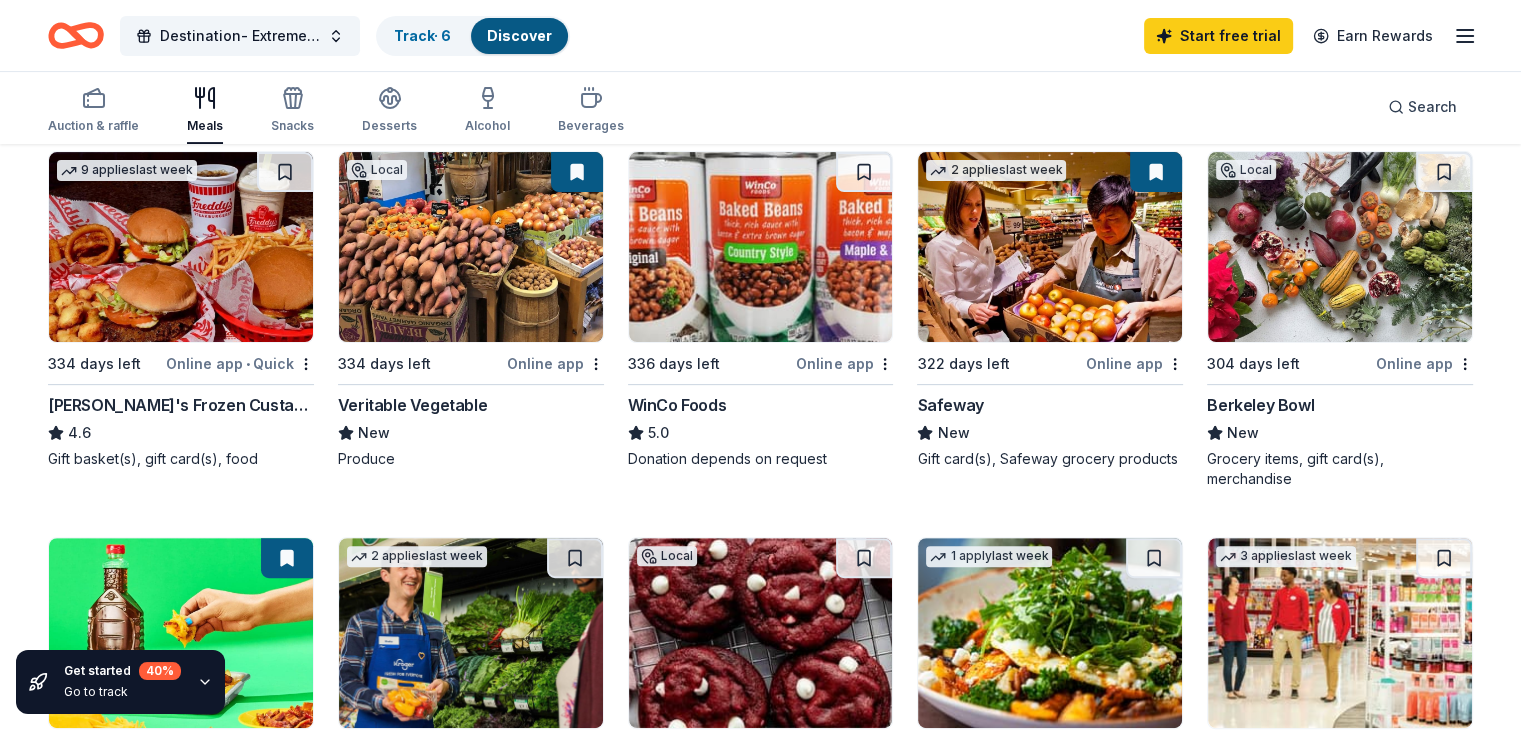 scroll, scrollTop: 608, scrollLeft: 0, axis: vertical 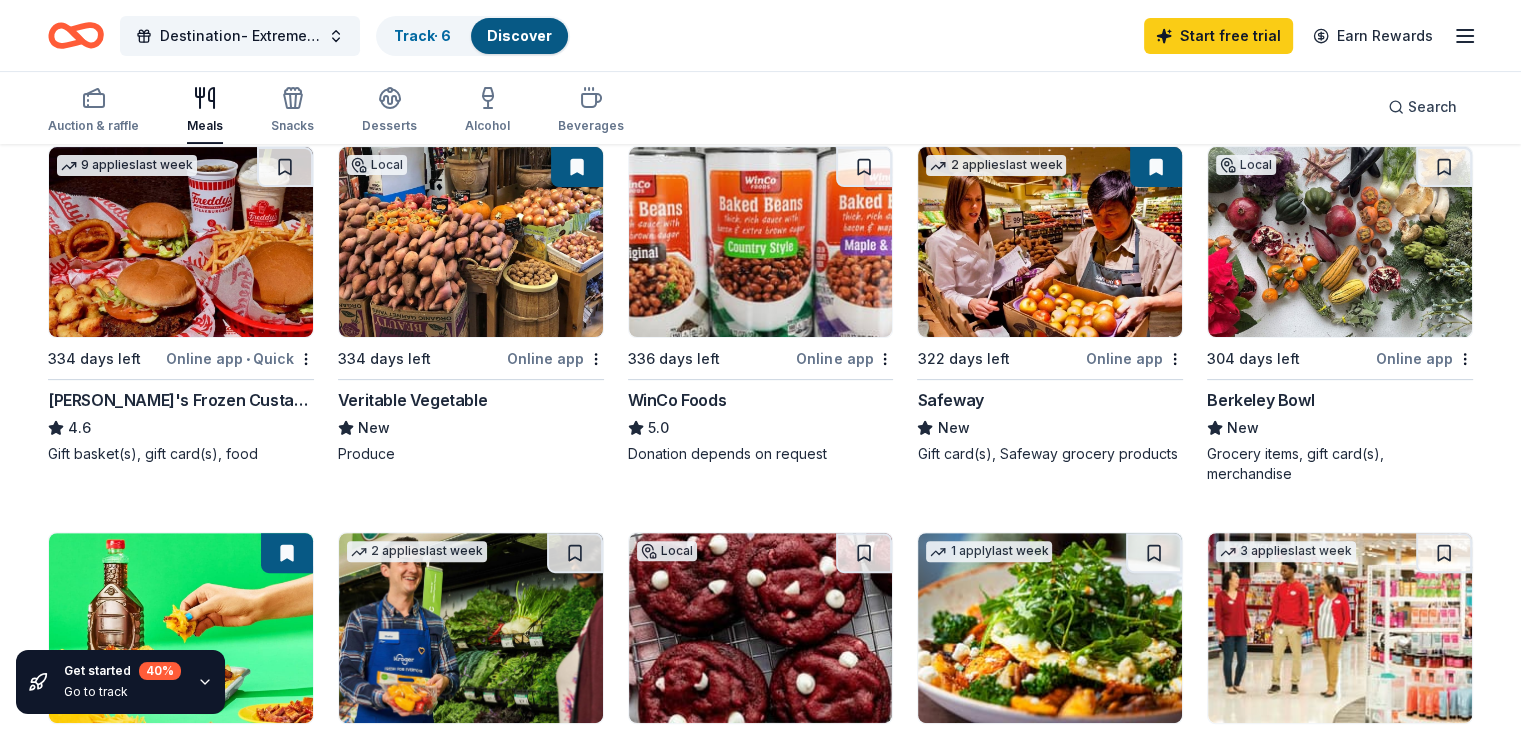 click on "Berkeley Bowl" at bounding box center [1260, 400] 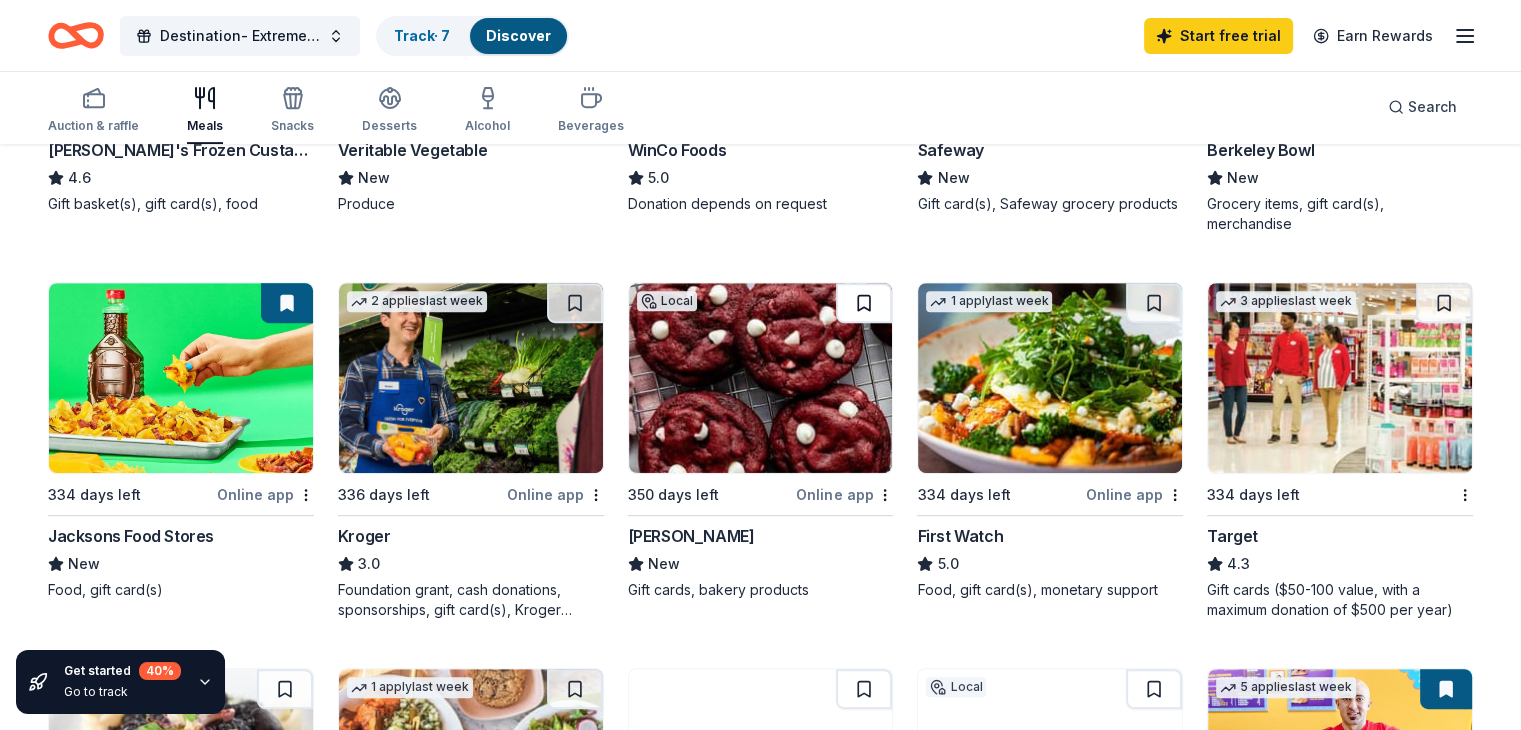 scroll, scrollTop: 904, scrollLeft: 0, axis: vertical 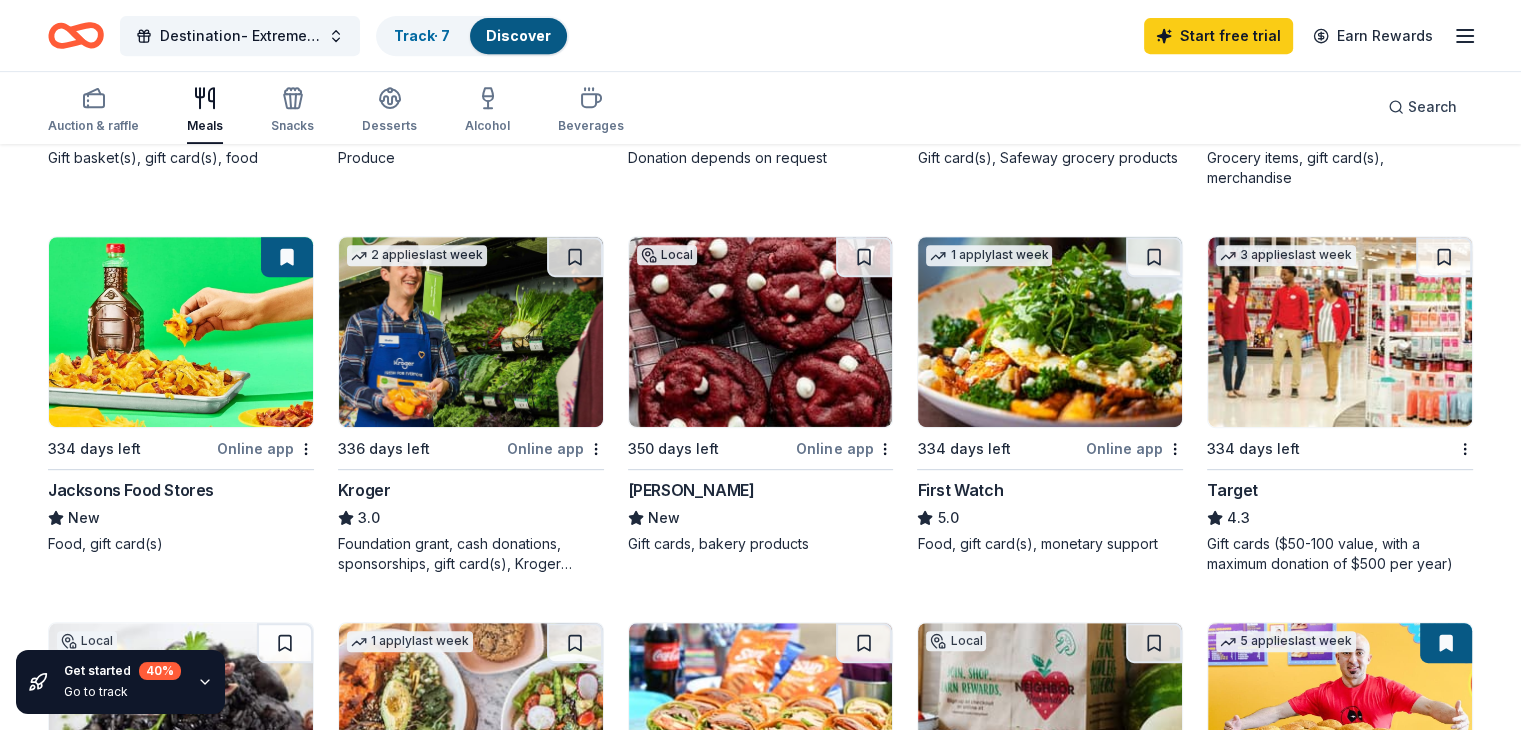 click on "Jacksons Food Stores" at bounding box center [131, 490] 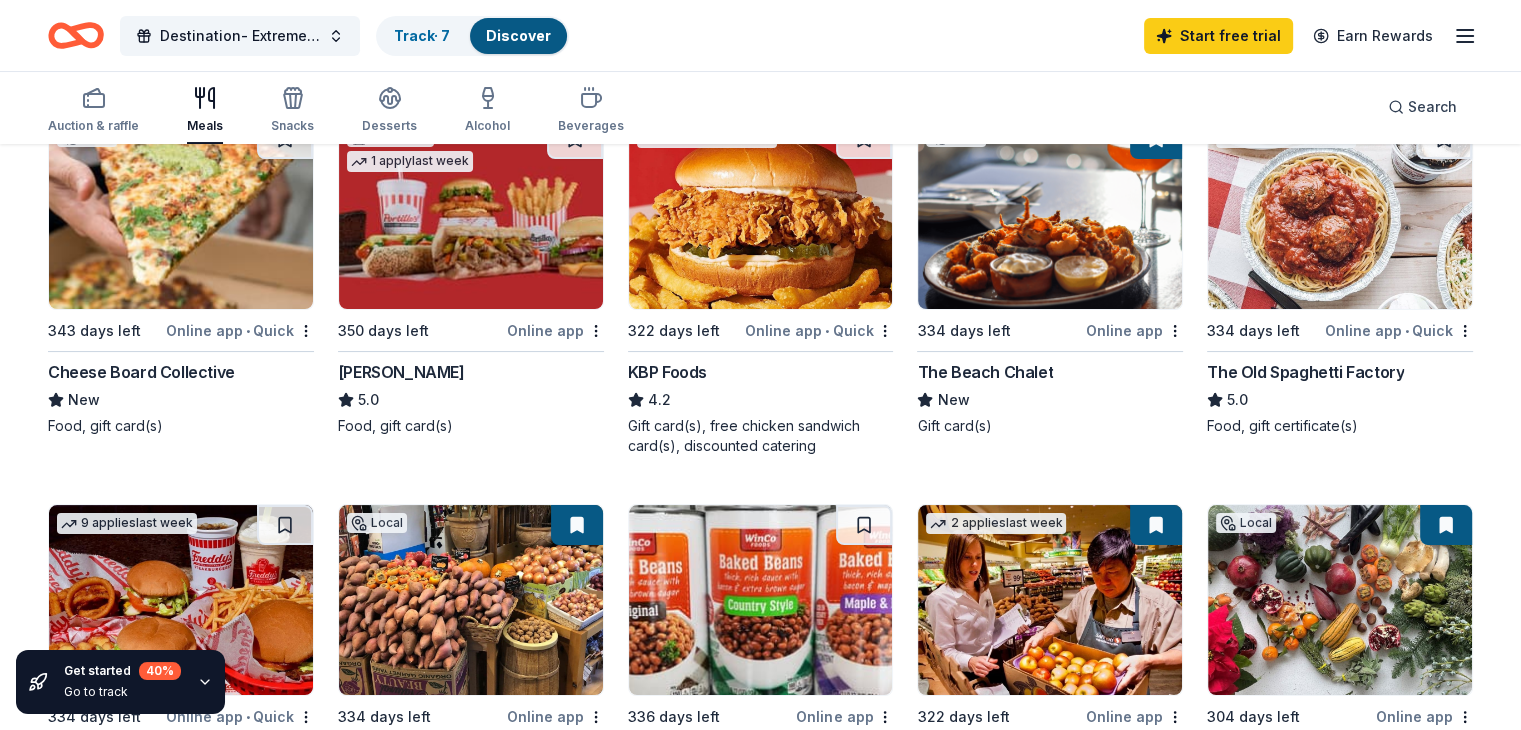 scroll, scrollTop: 0, scrollLeft: 0, axis: both 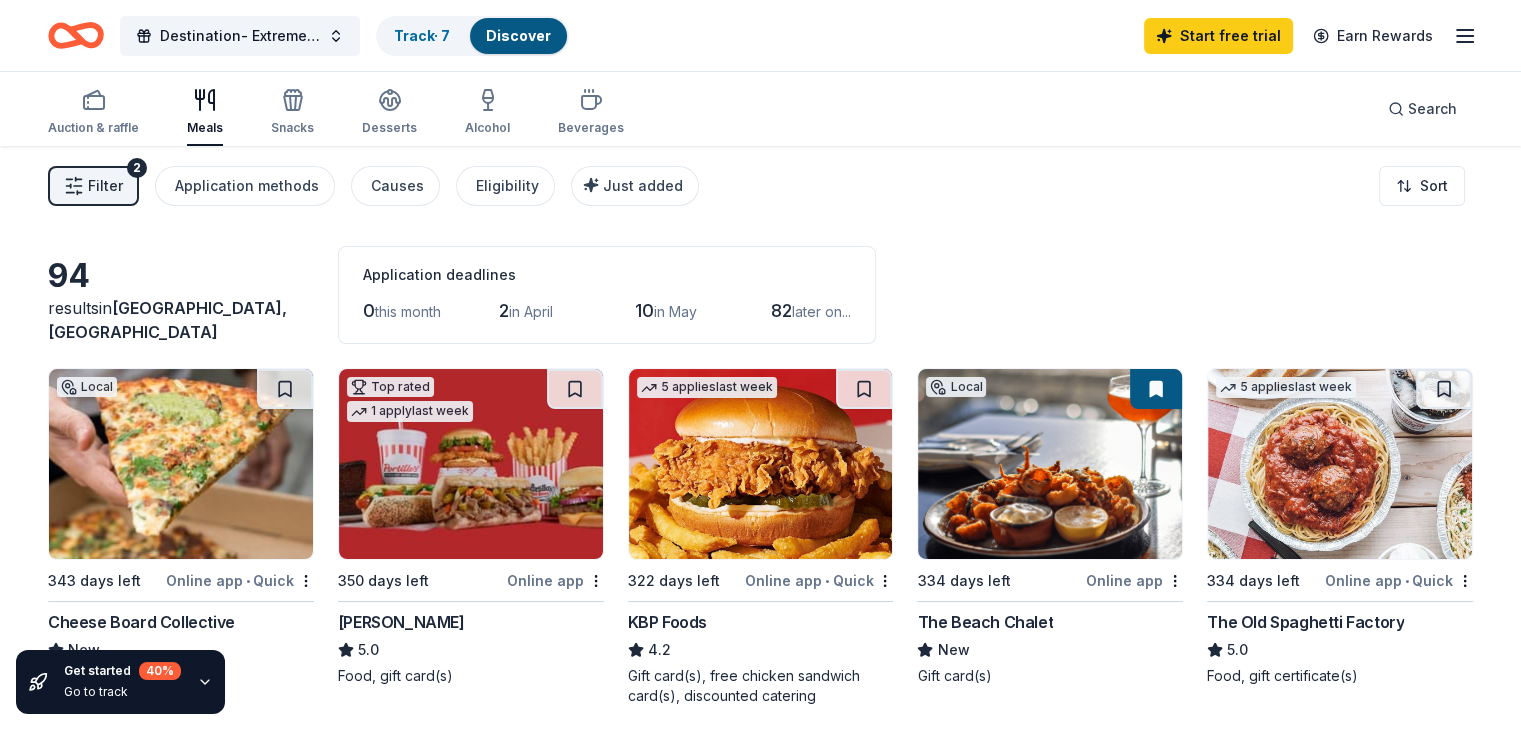 click 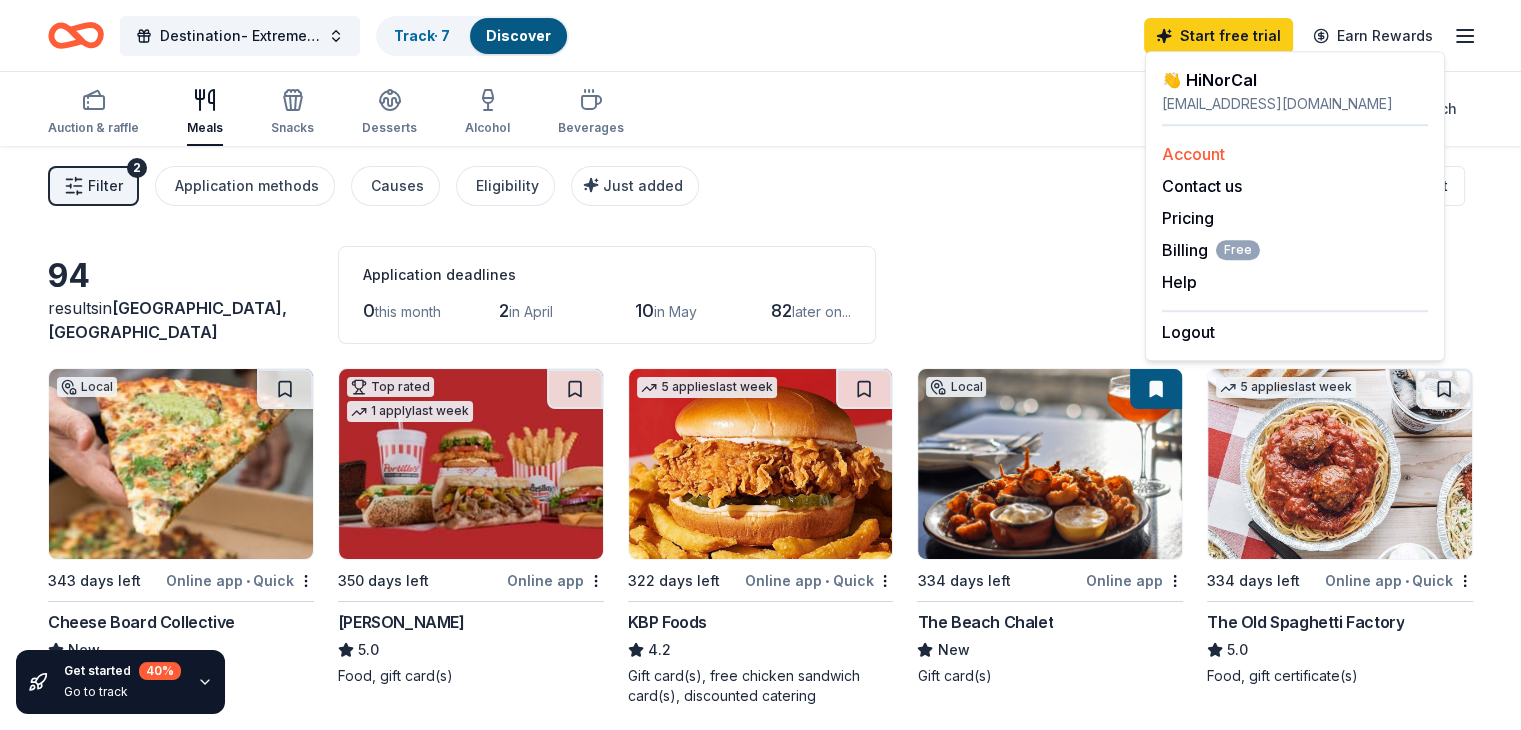 click on "Account" at bounding box center [1193, 154] 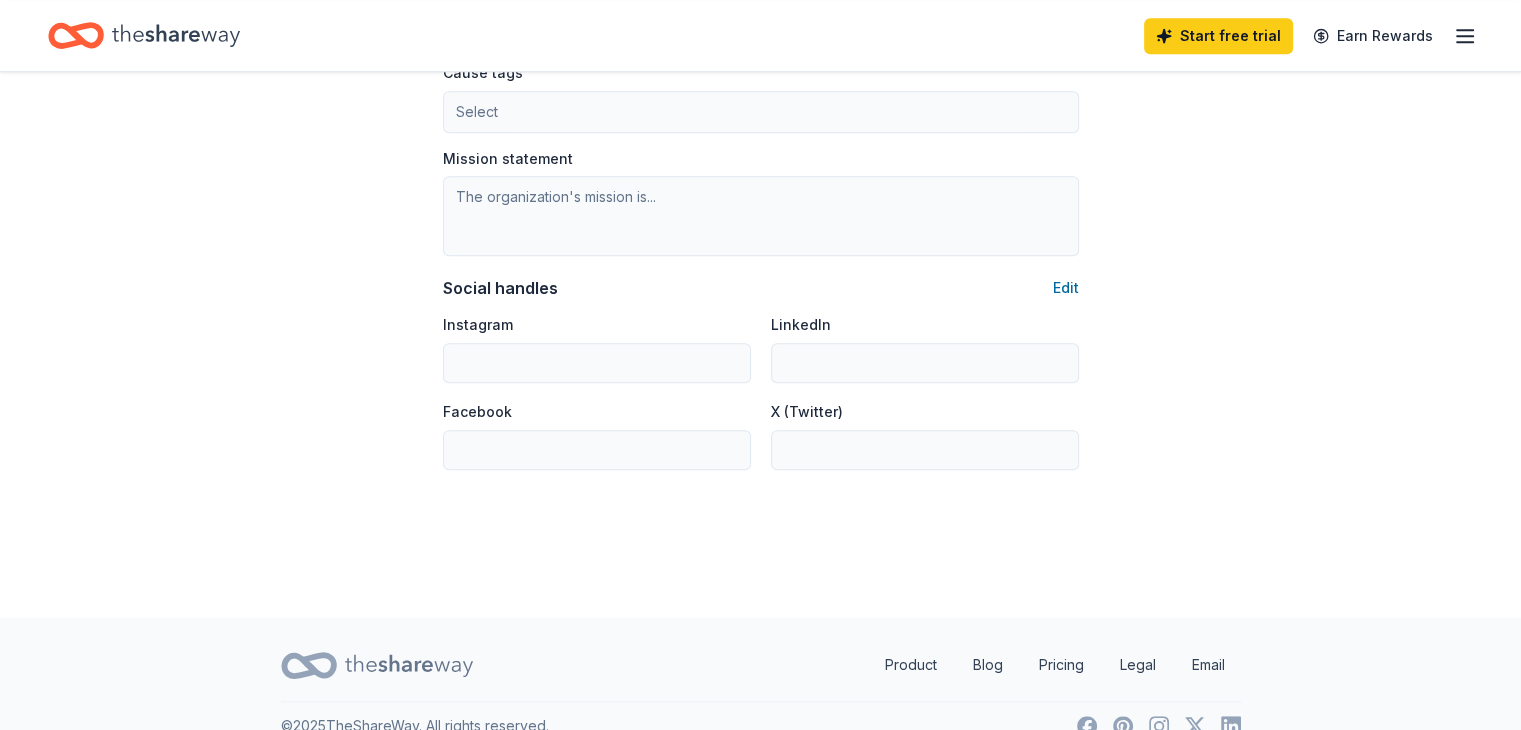 scroll, scrollTop: 1163, scrollLeft: 0, axis: vertical 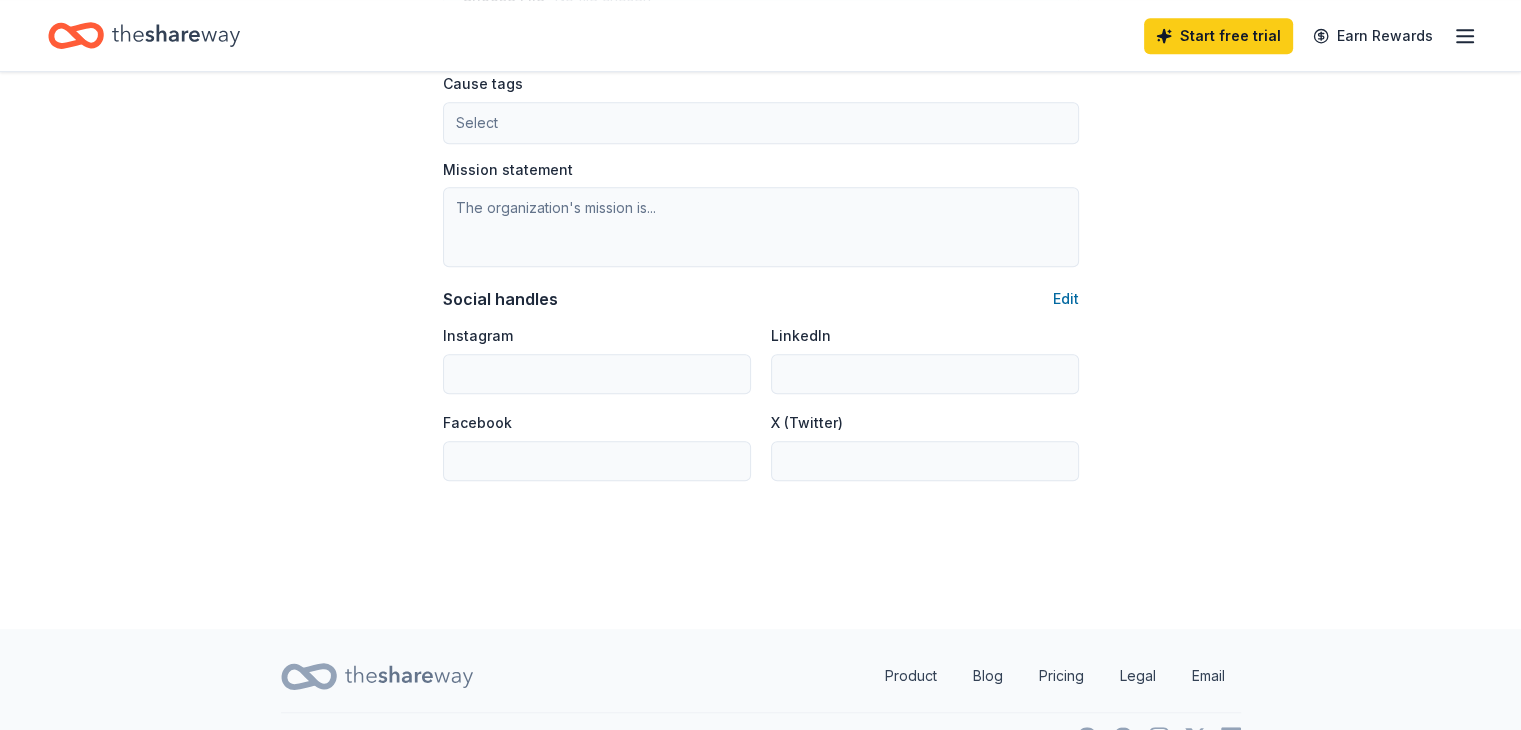 click 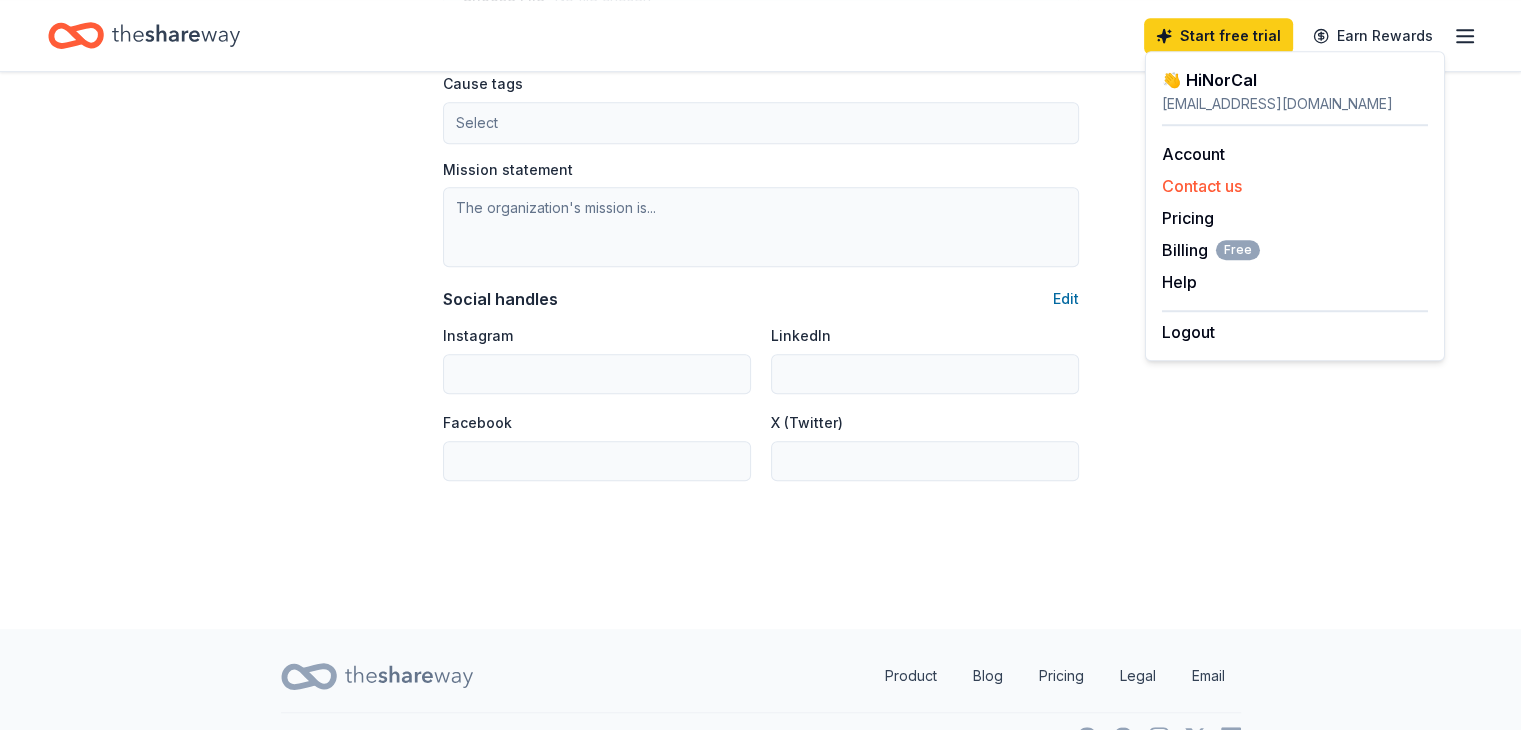 click on "Contact us" at bounding box center [1202, 186] 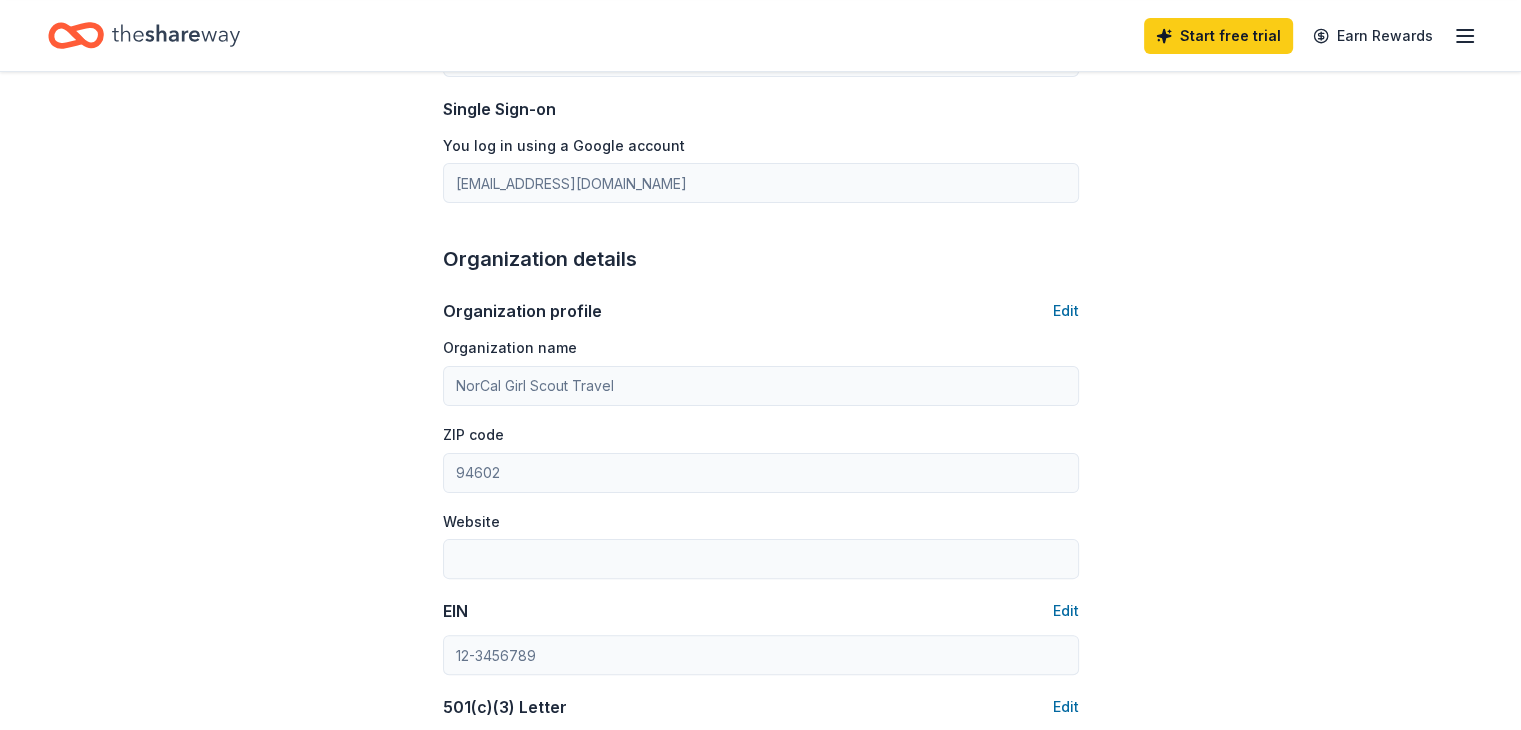 scroll, scrollTop: 0, scrollLeft: 0, axis: both 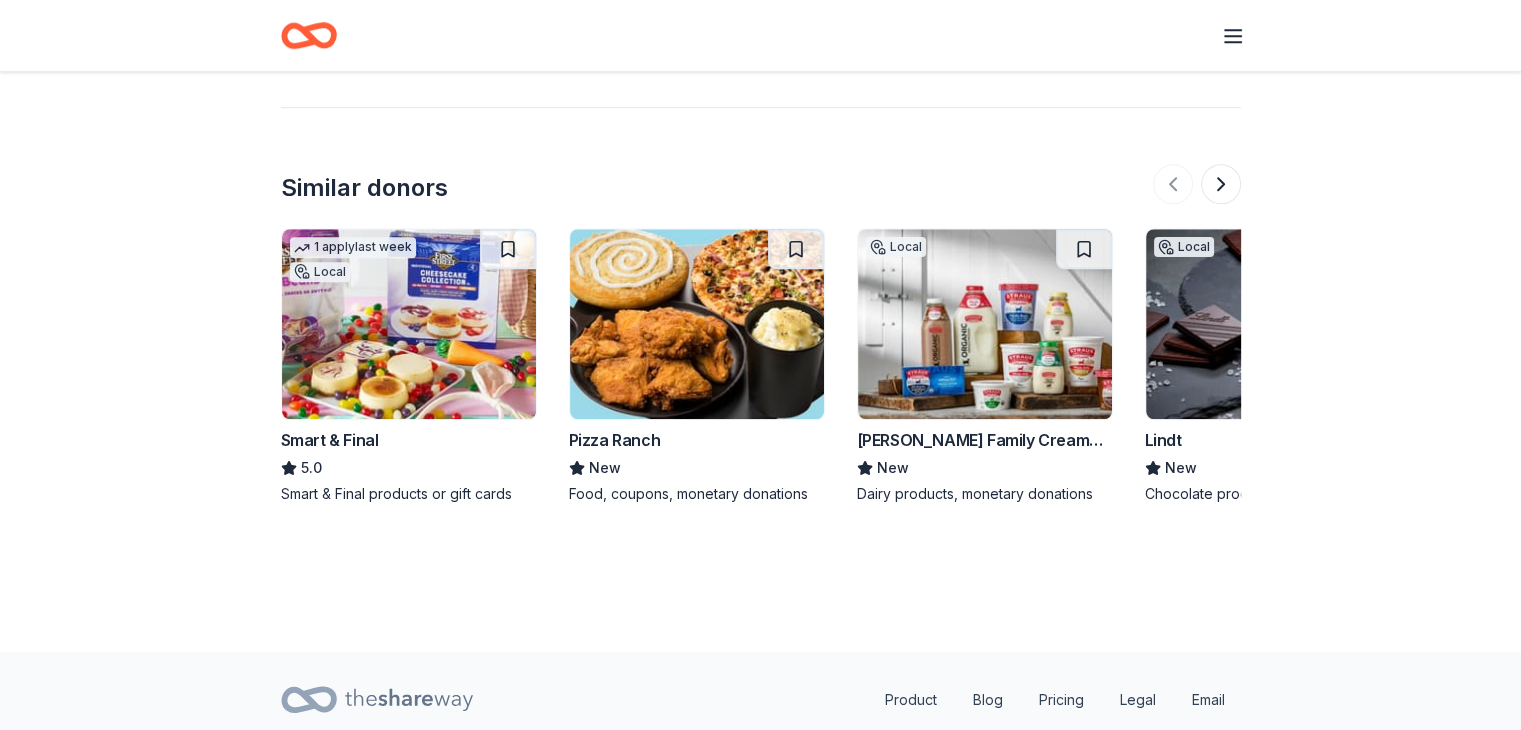 click 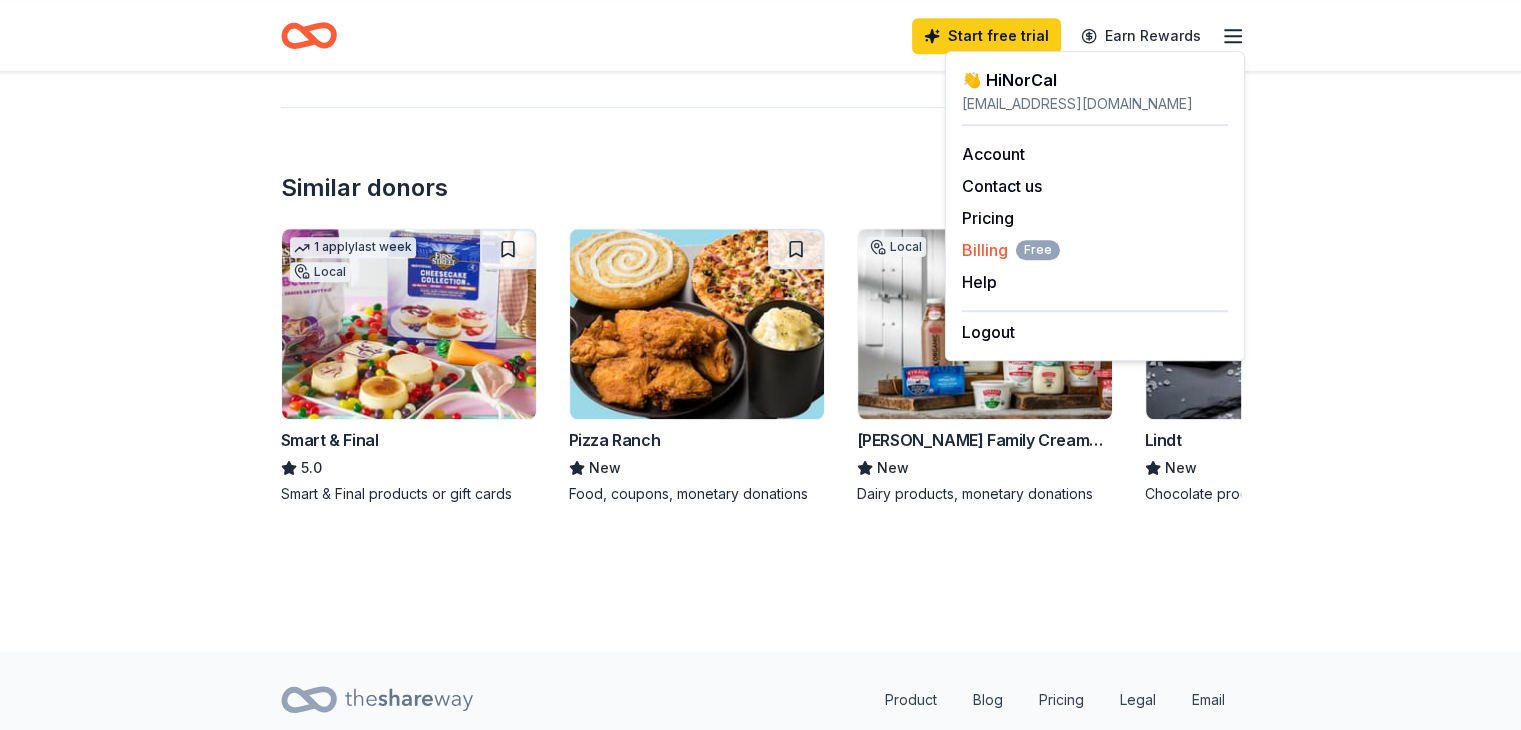 click on "Billing Free" at bounding box center [1011, 250] 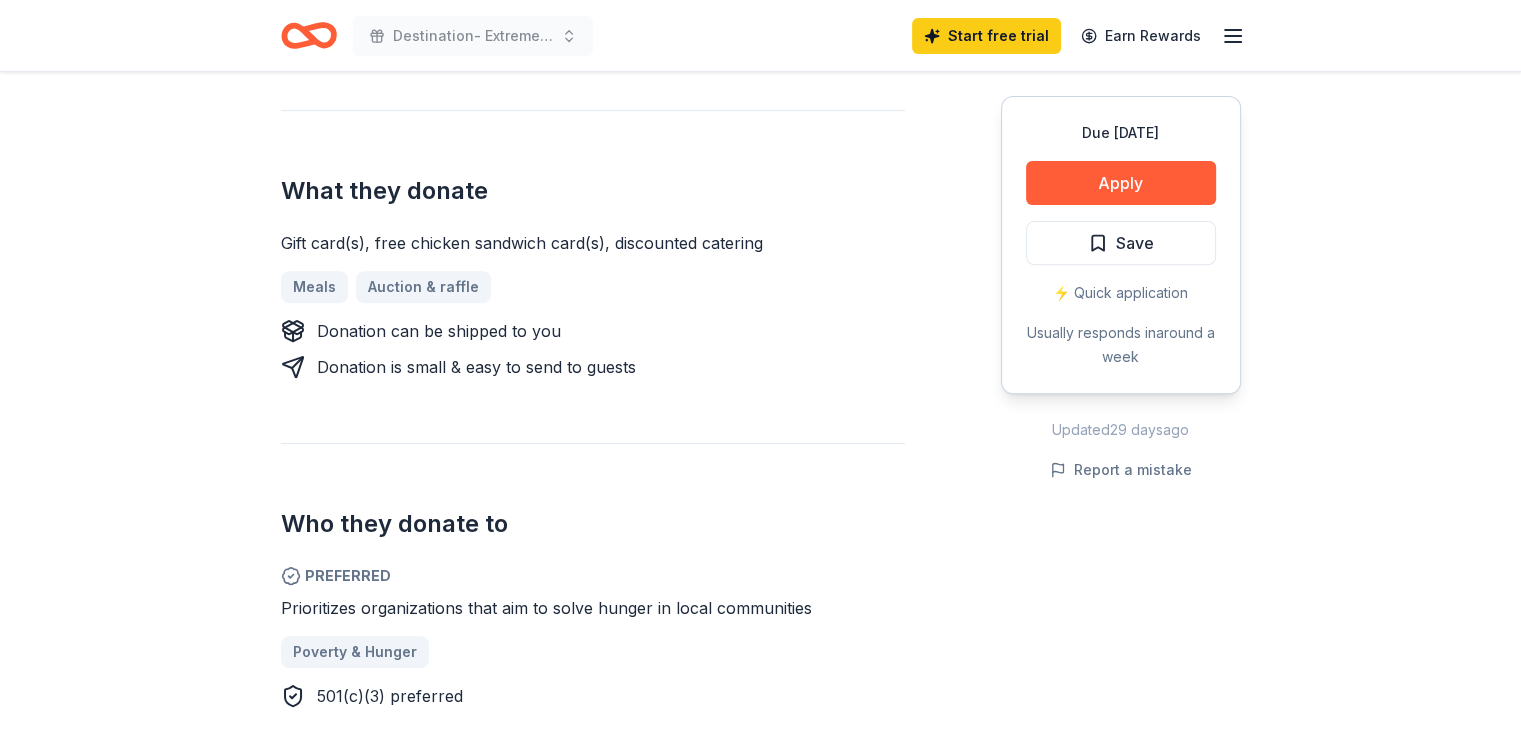 scroll, scrollTop: 718, scrollLeft: 0, axis: vertical 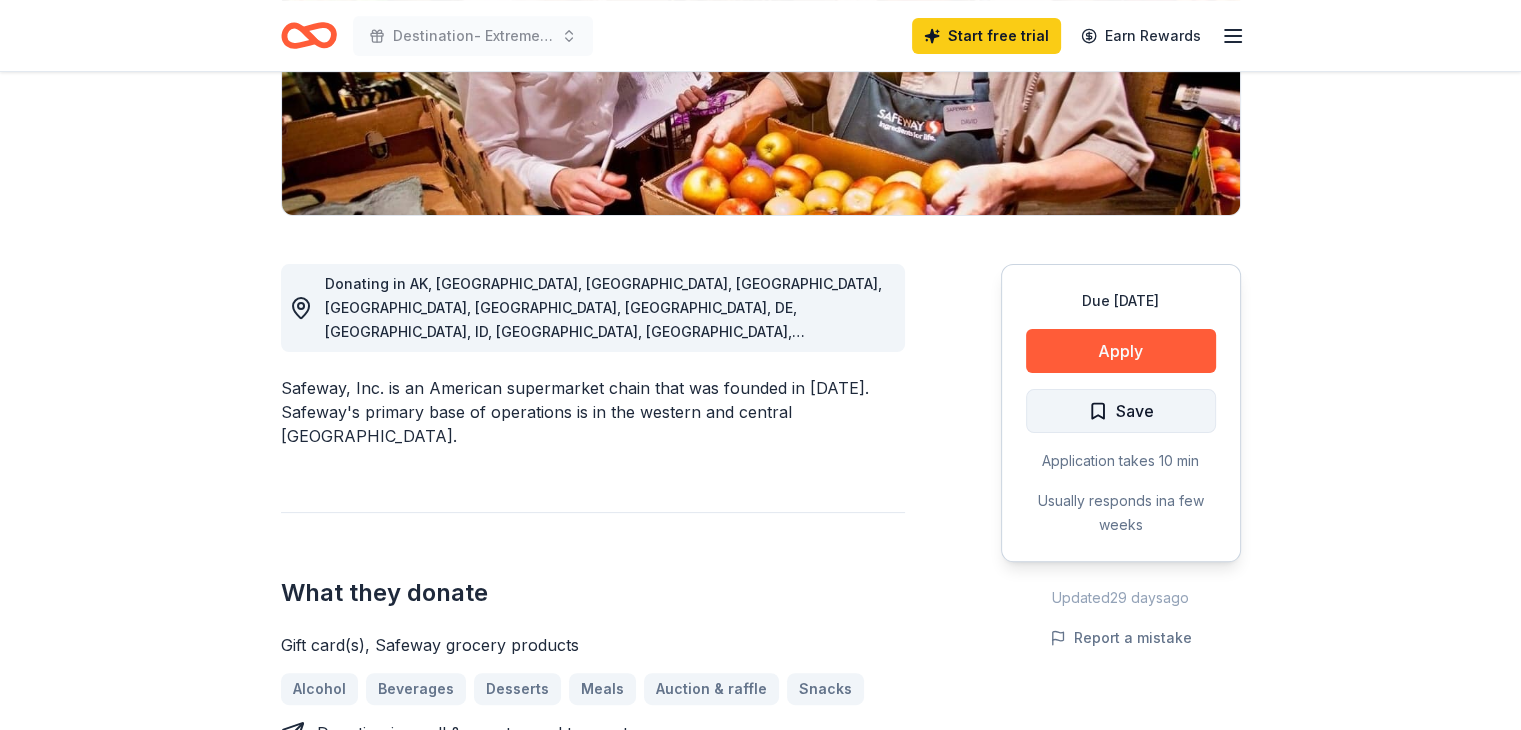 click on "Save" at bounding box center [1121, 411] 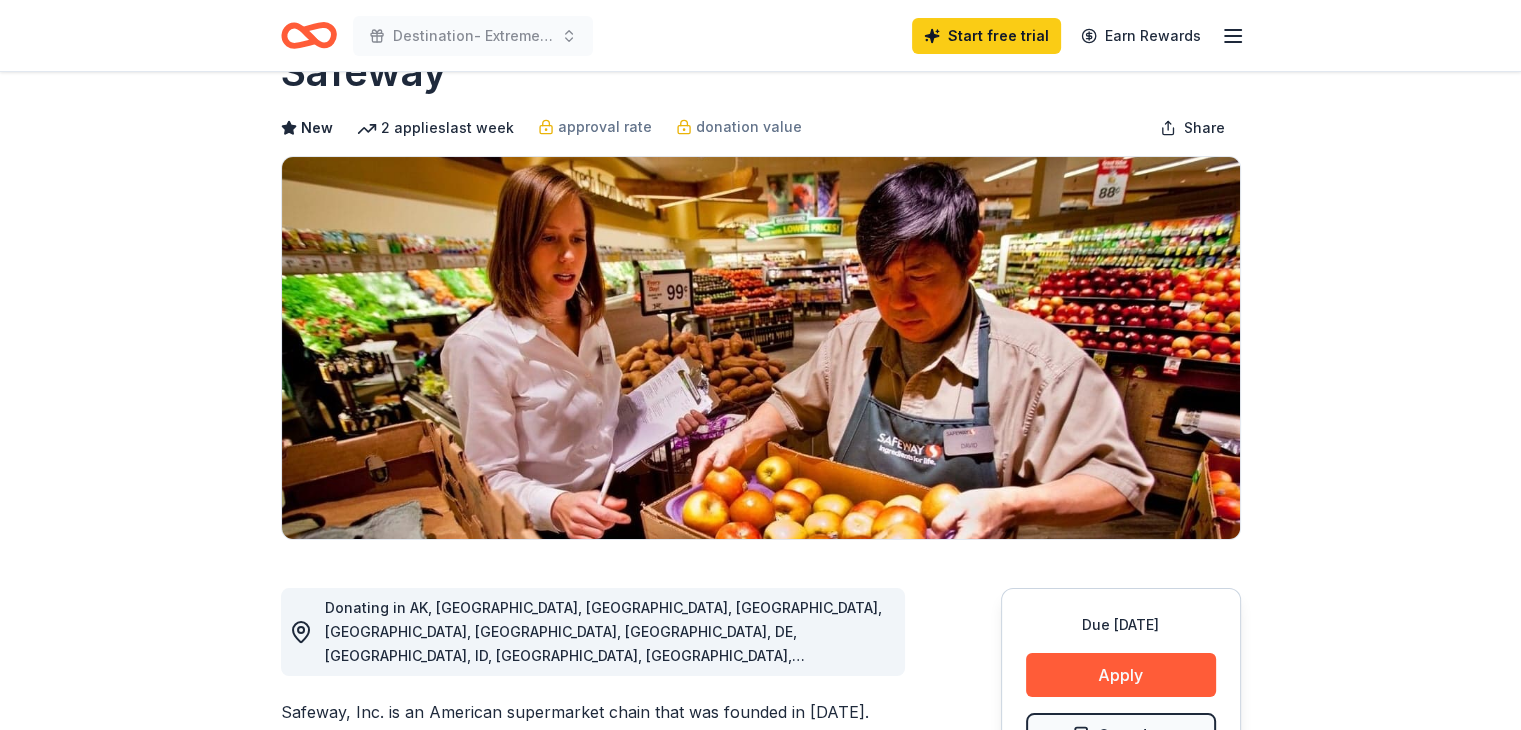 scroll, scrollTop: 44, scrollLeft: 0, axis: vertical 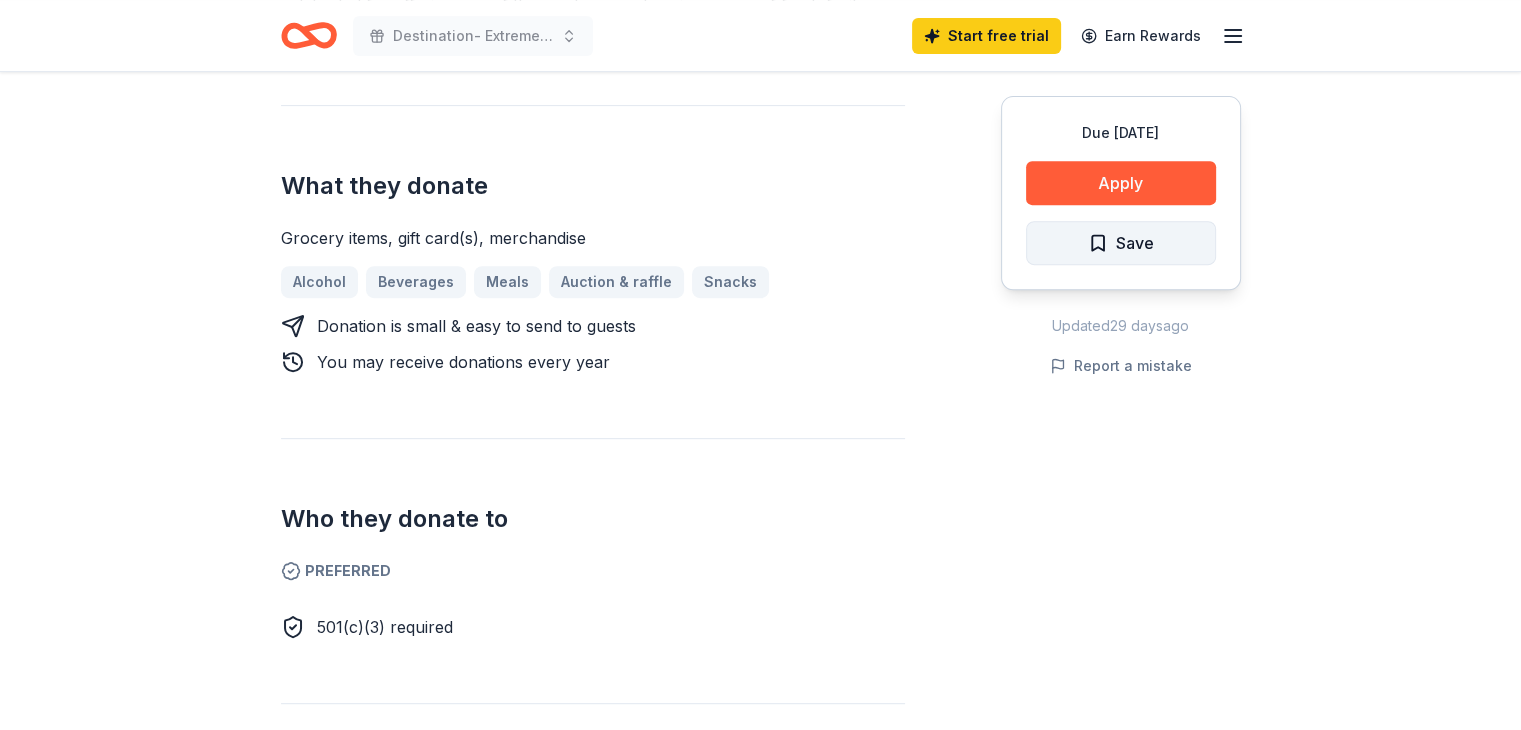 click on "Save" at bounding box center (1121, 243) 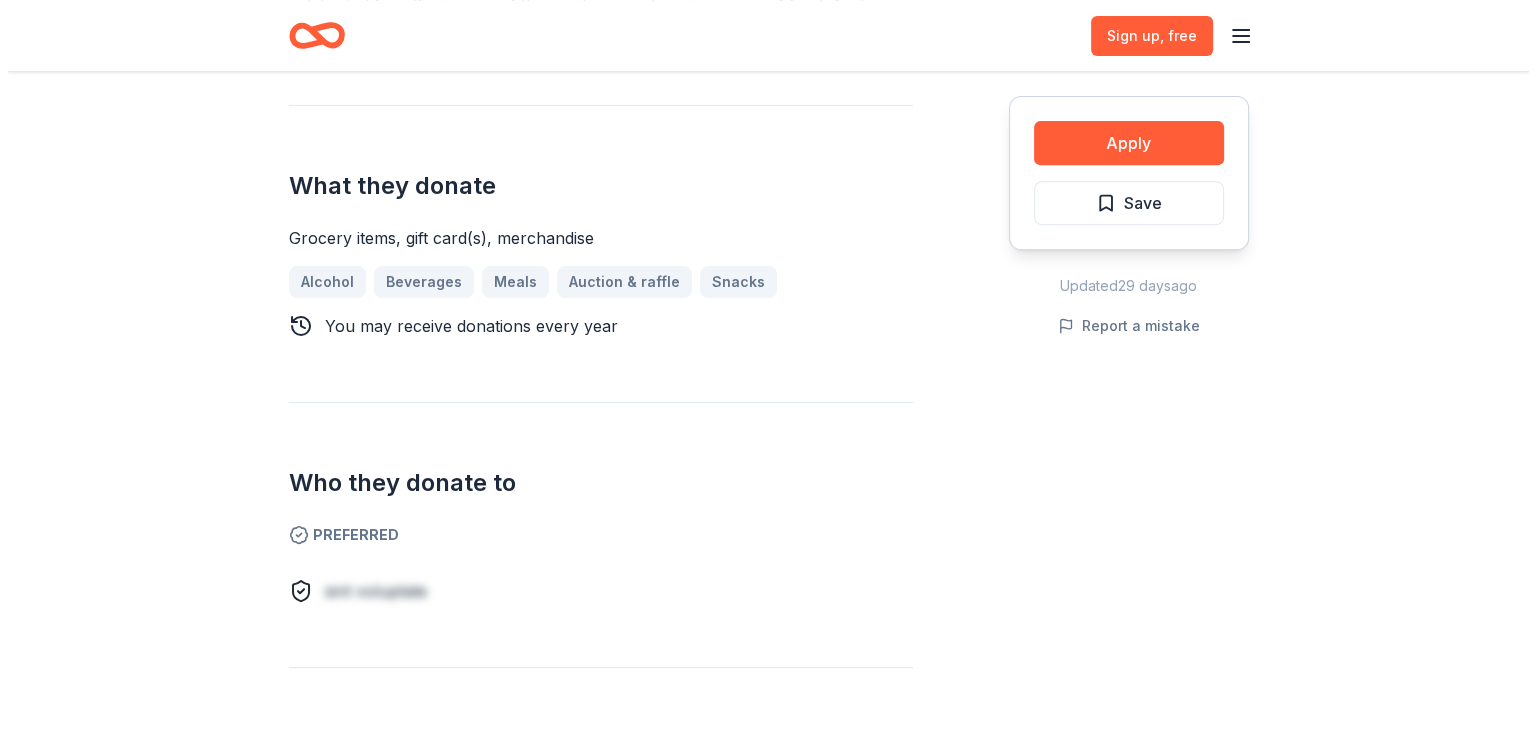 scroll, scrollTop: 0, scrollLeft: 0, axis: both 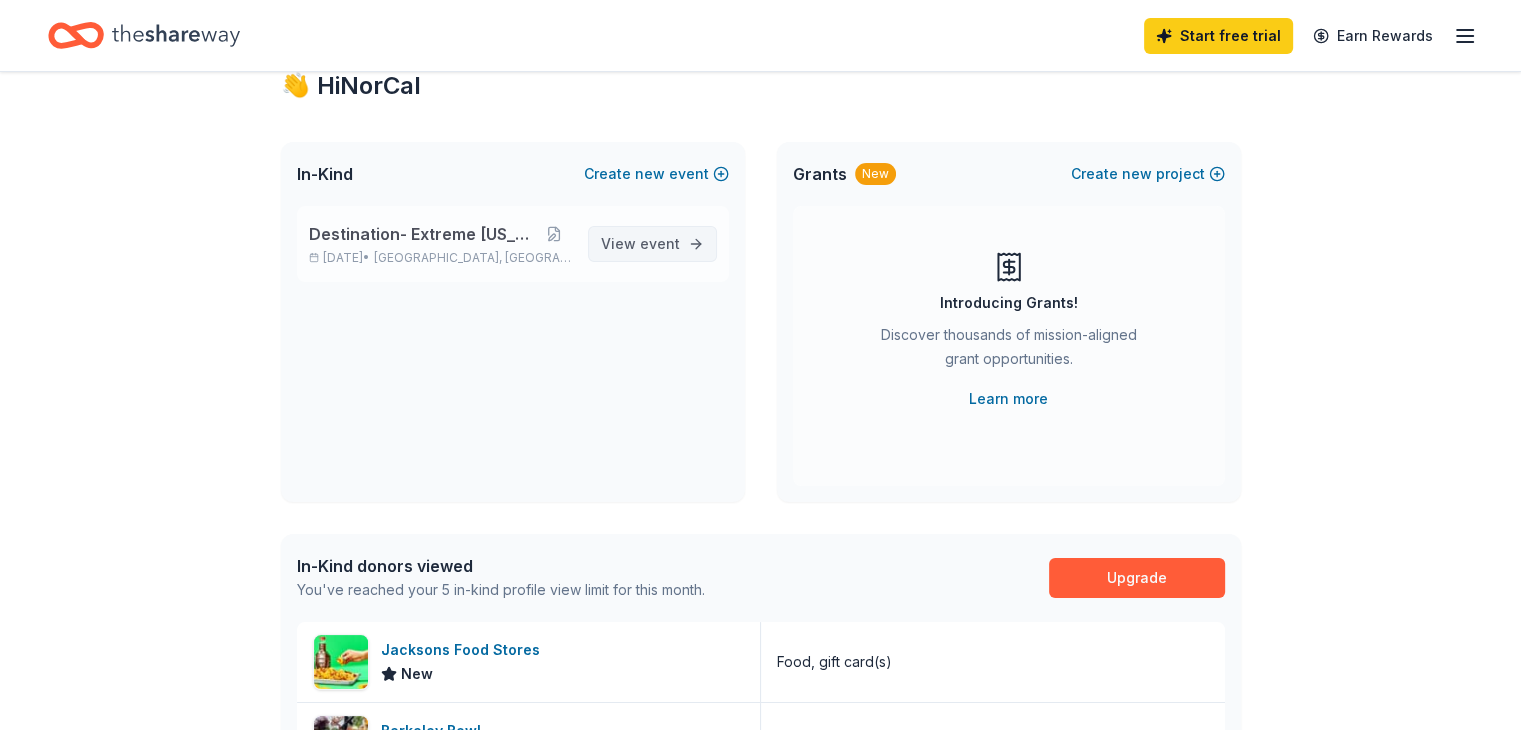 click on "View   event" at bounding box center (640, 244) 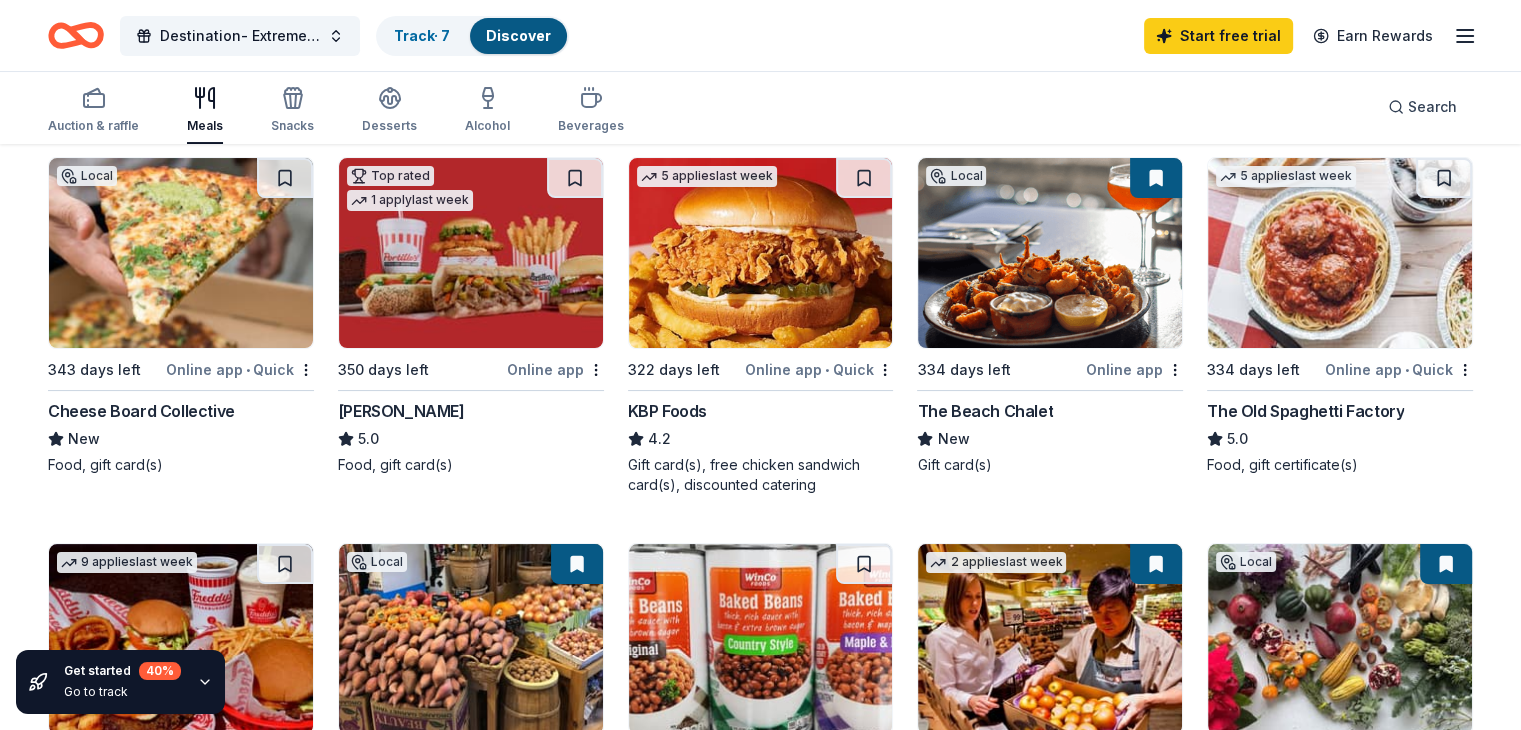 scroll, scrollTop: 0, scrollLeft: 0, axis: both 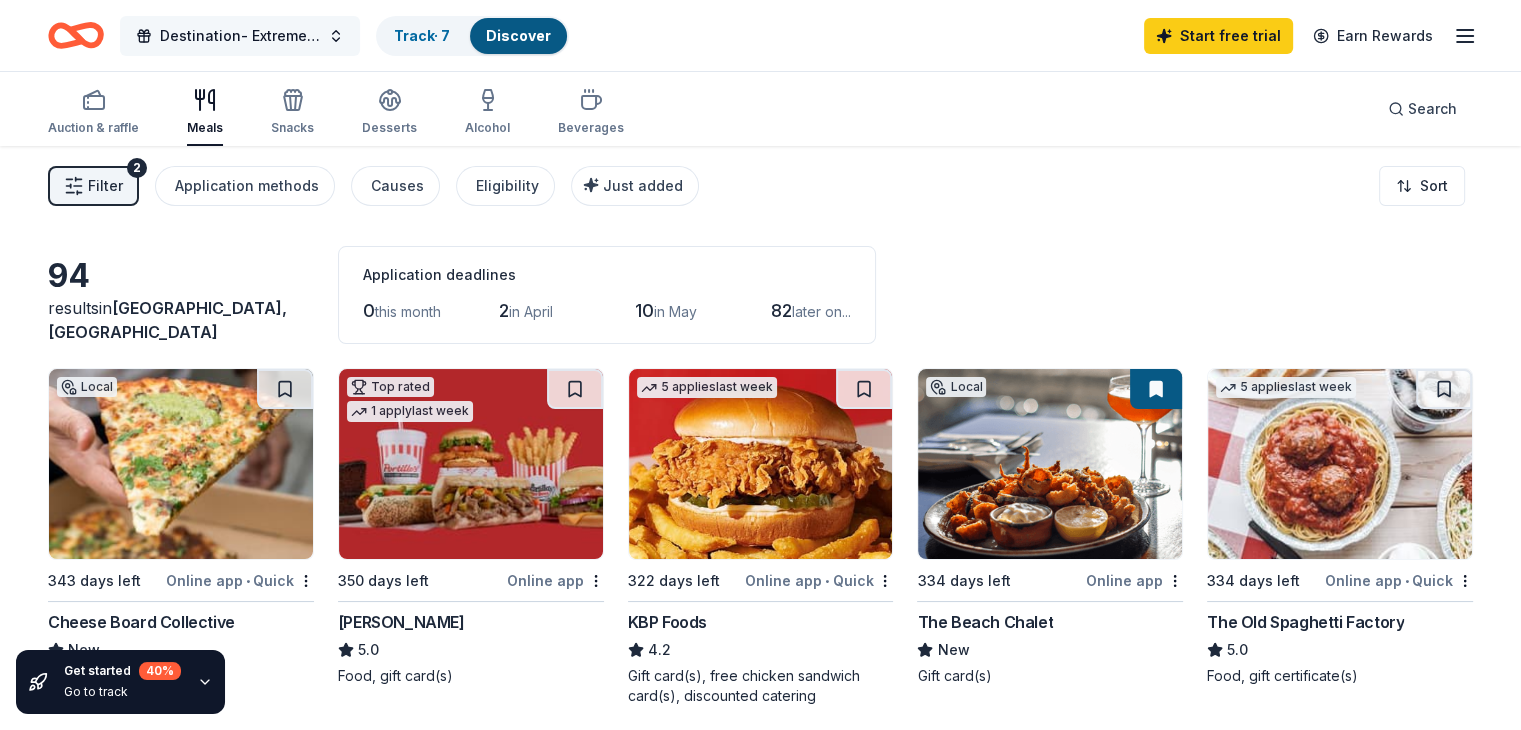 click on "Destination- Extreme [US_STATE]" at bounding box center [240, 36] 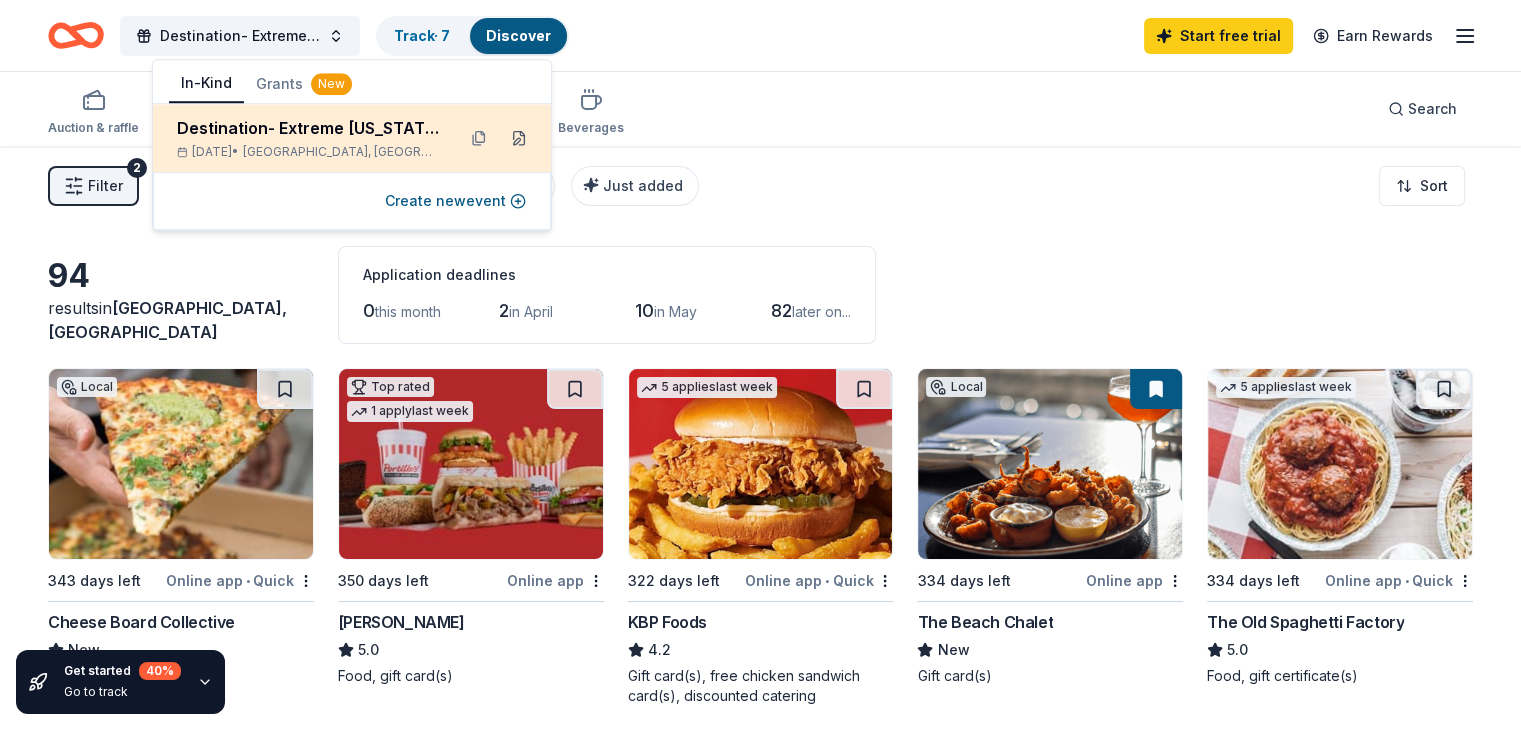 click at bounding box center (519, 138) 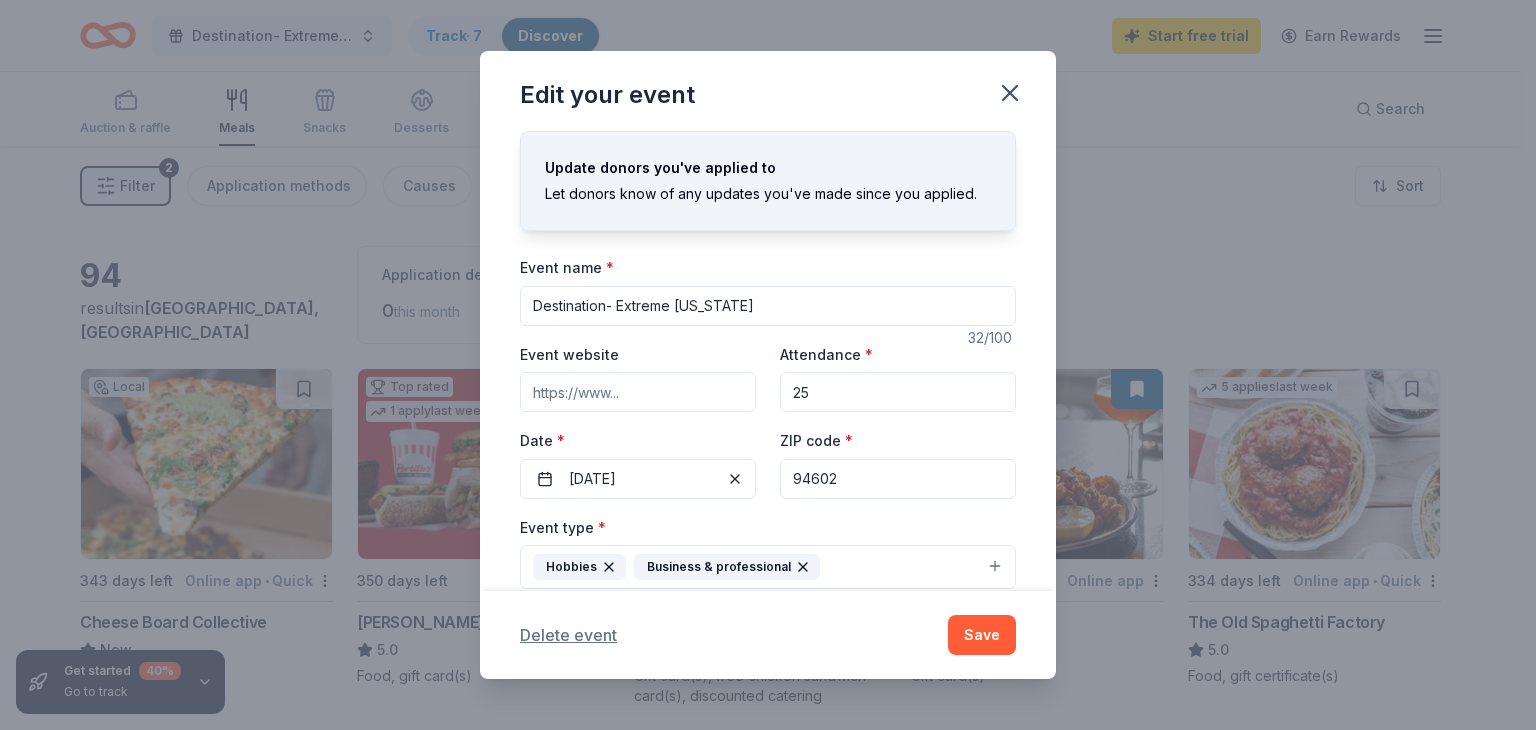 click on "Delete event" at bounding box center (568, 635) 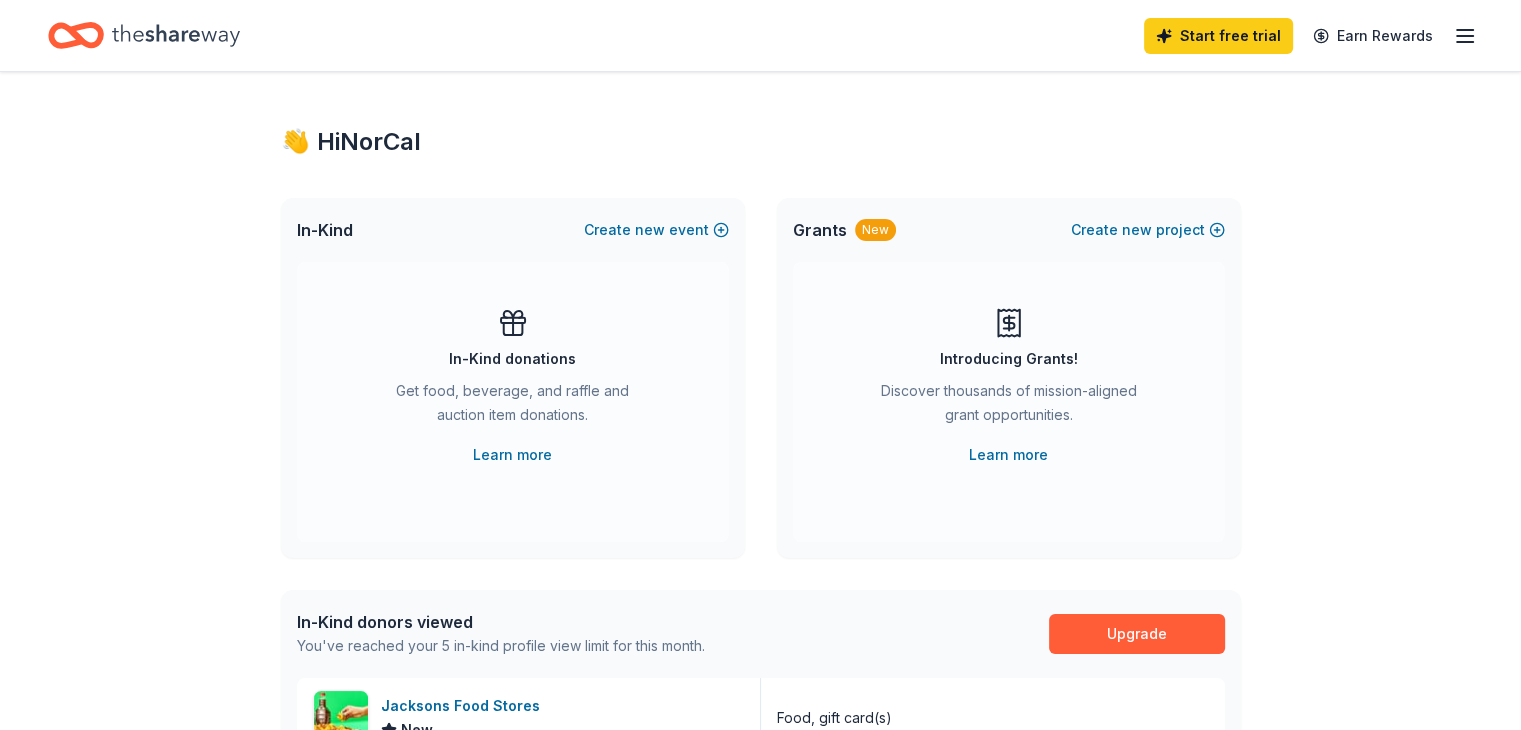 scroll, scrollTop: 0, scrollLeft: 0, axis: both 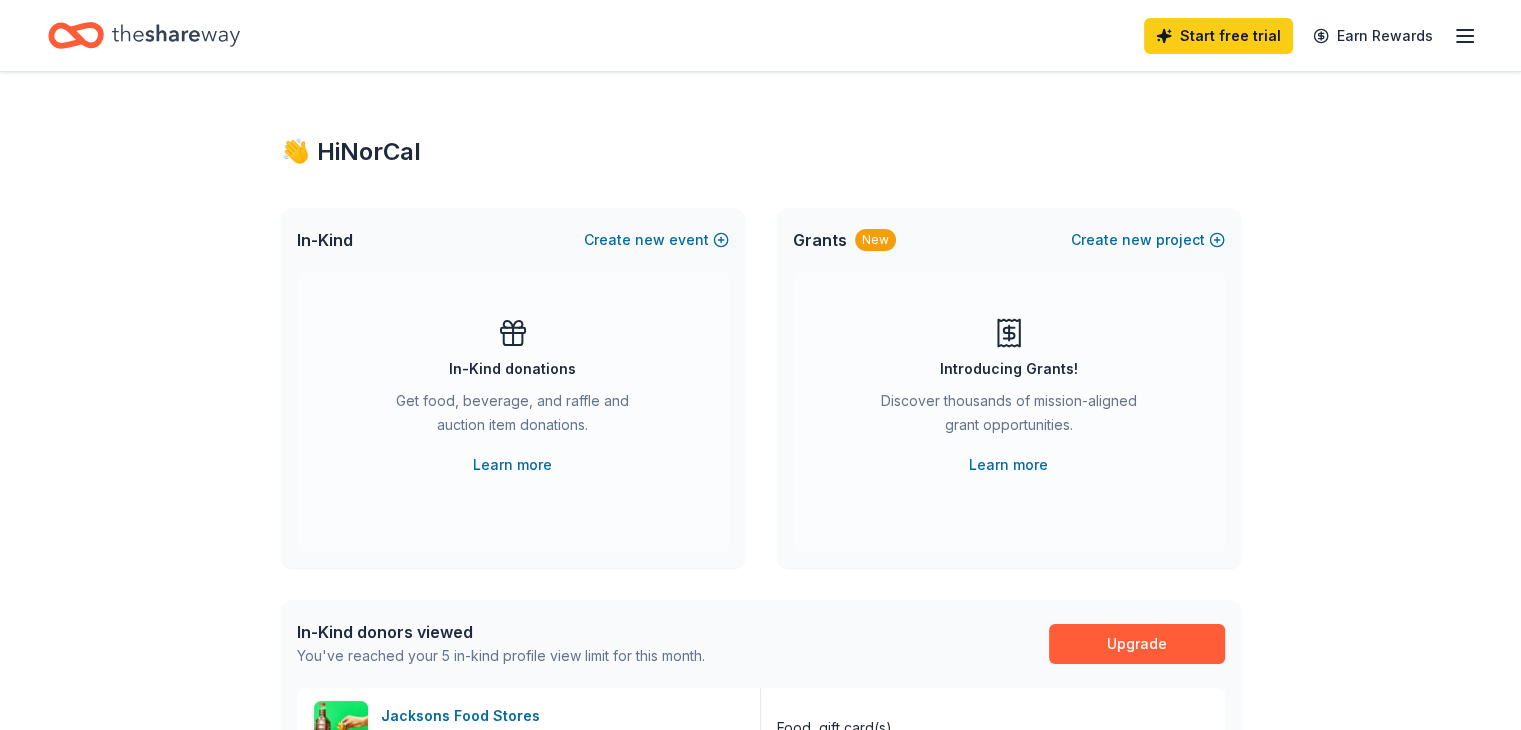 click 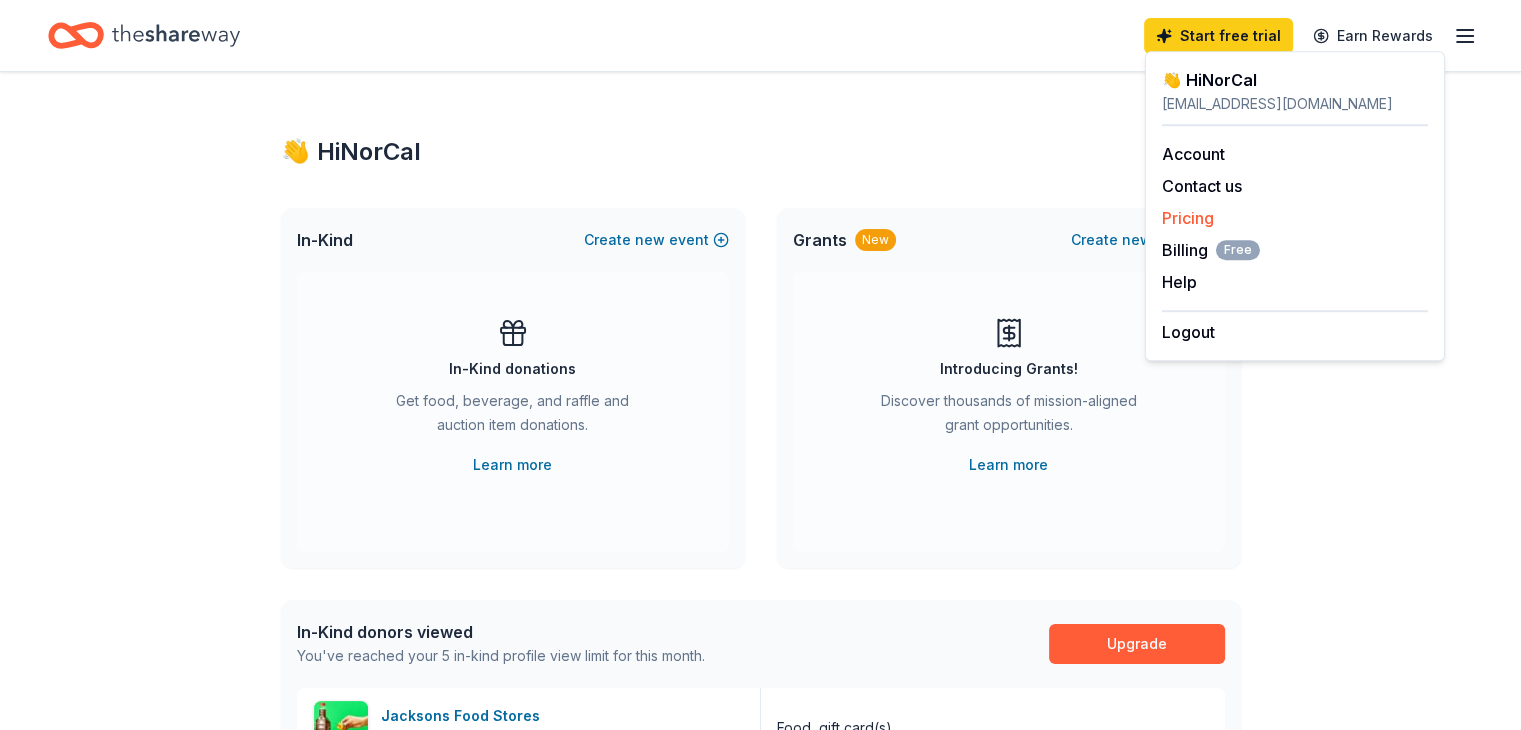 click on "Pricing" at bounding box center [1188, 218] 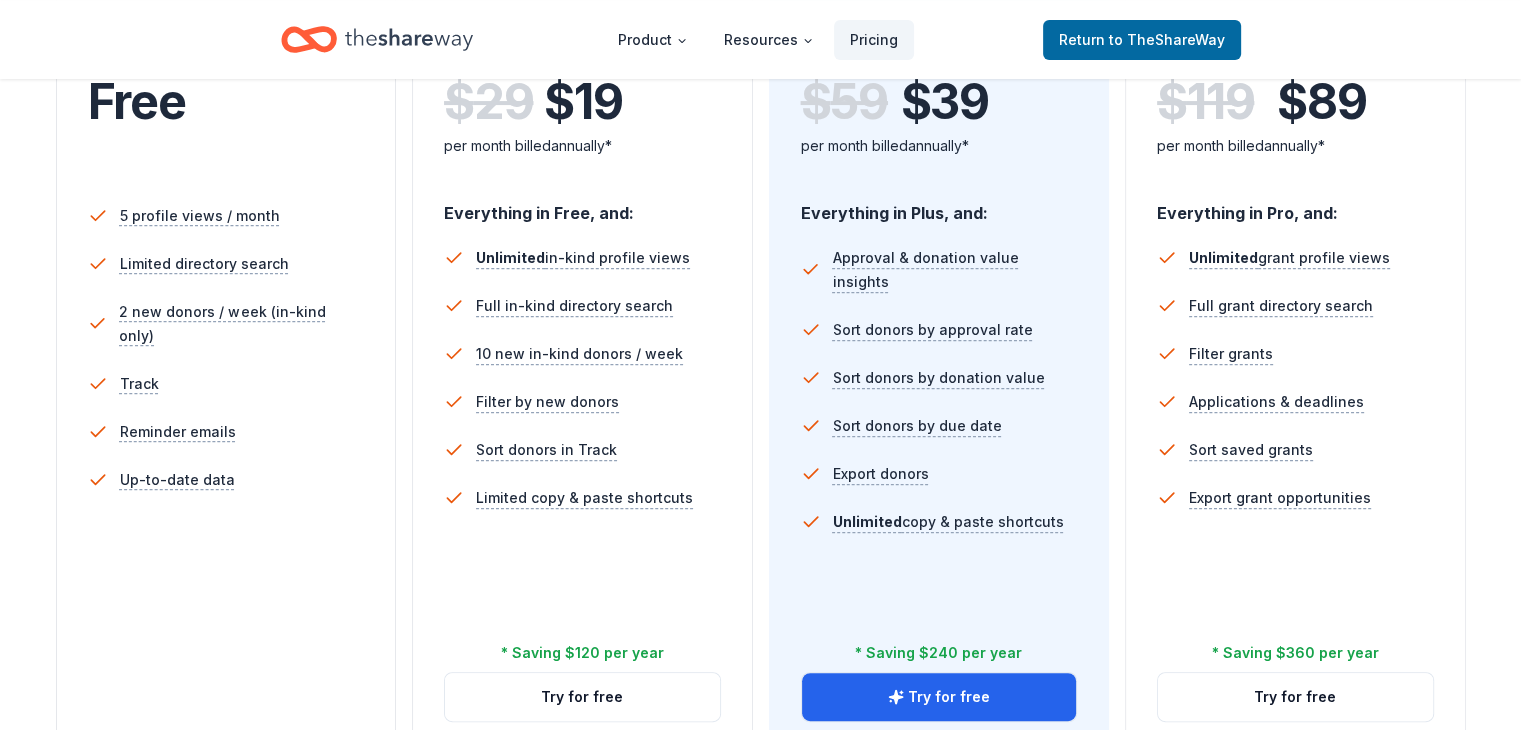 scroll, scrollTop: 0, scrollLeft: 0, axis: both 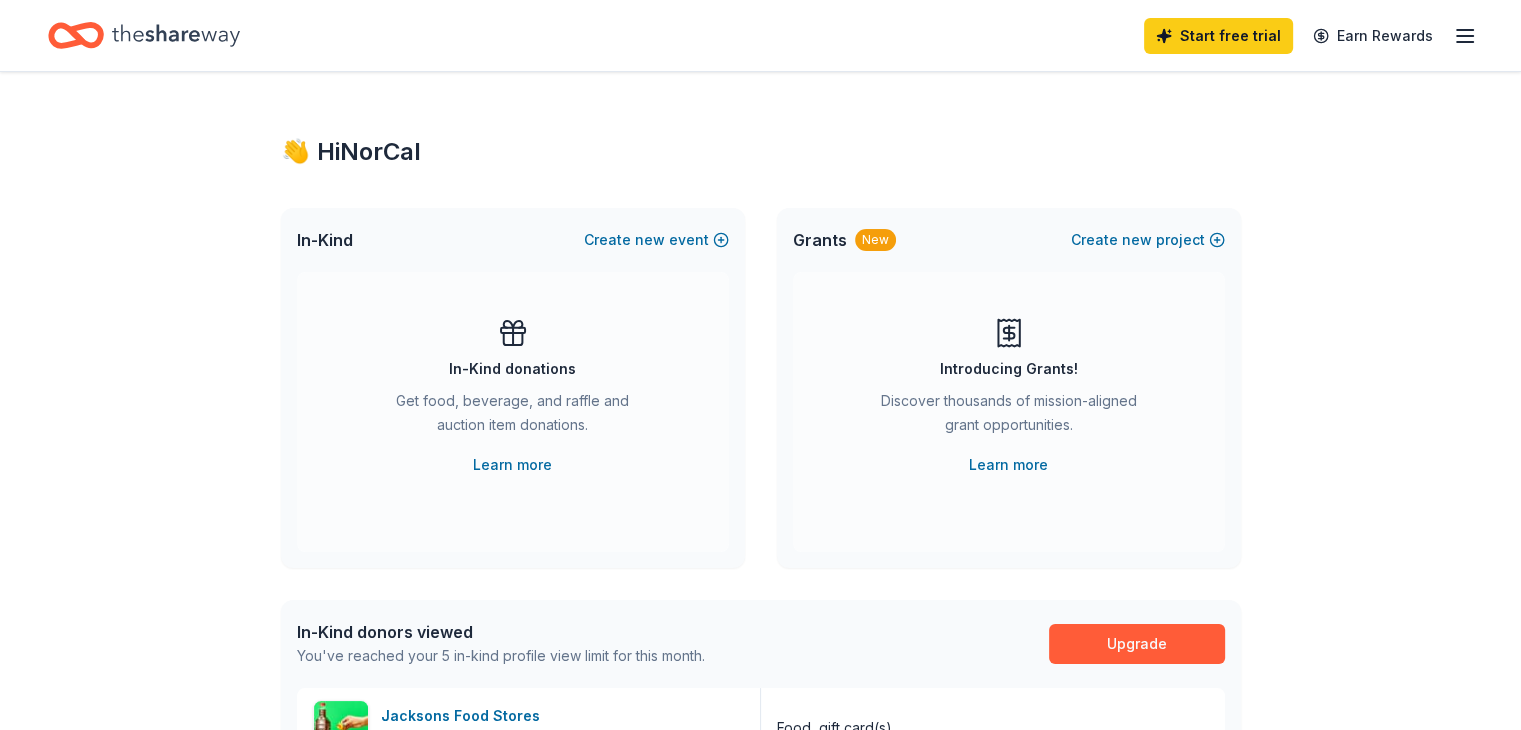 click 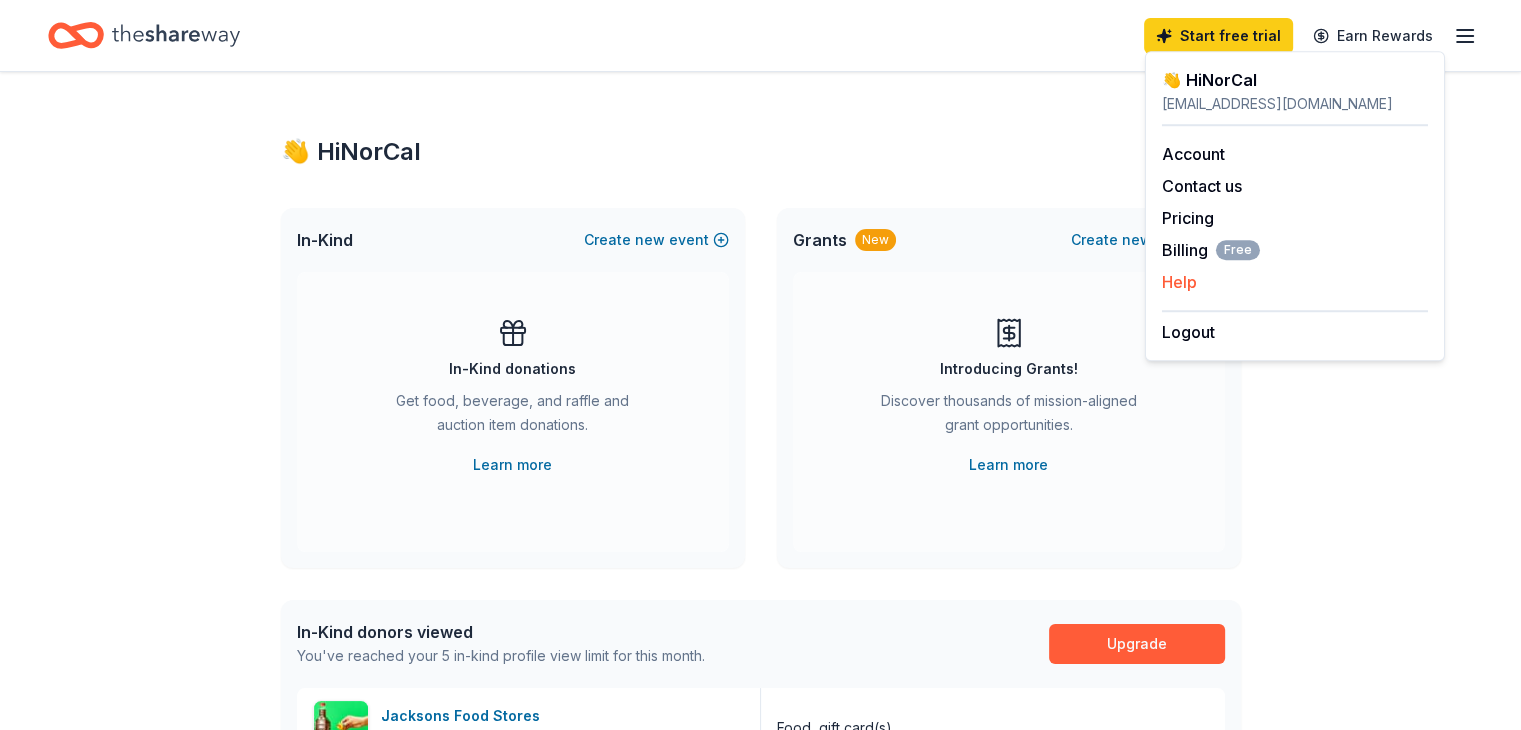 click on "Help" at bounding box center (1179, 282) 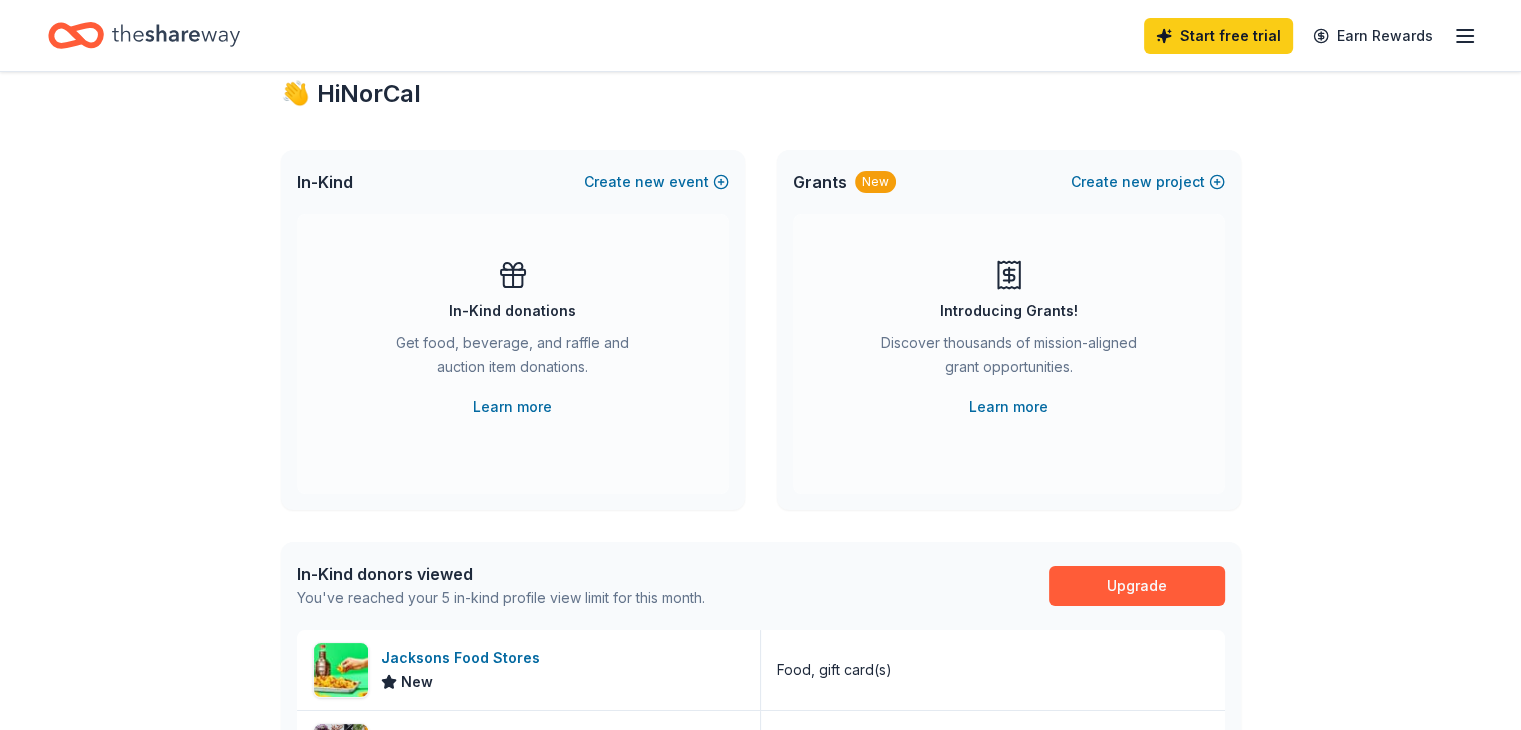 scroll, scrollTop: 0, scrollLeft: 0, axis: both 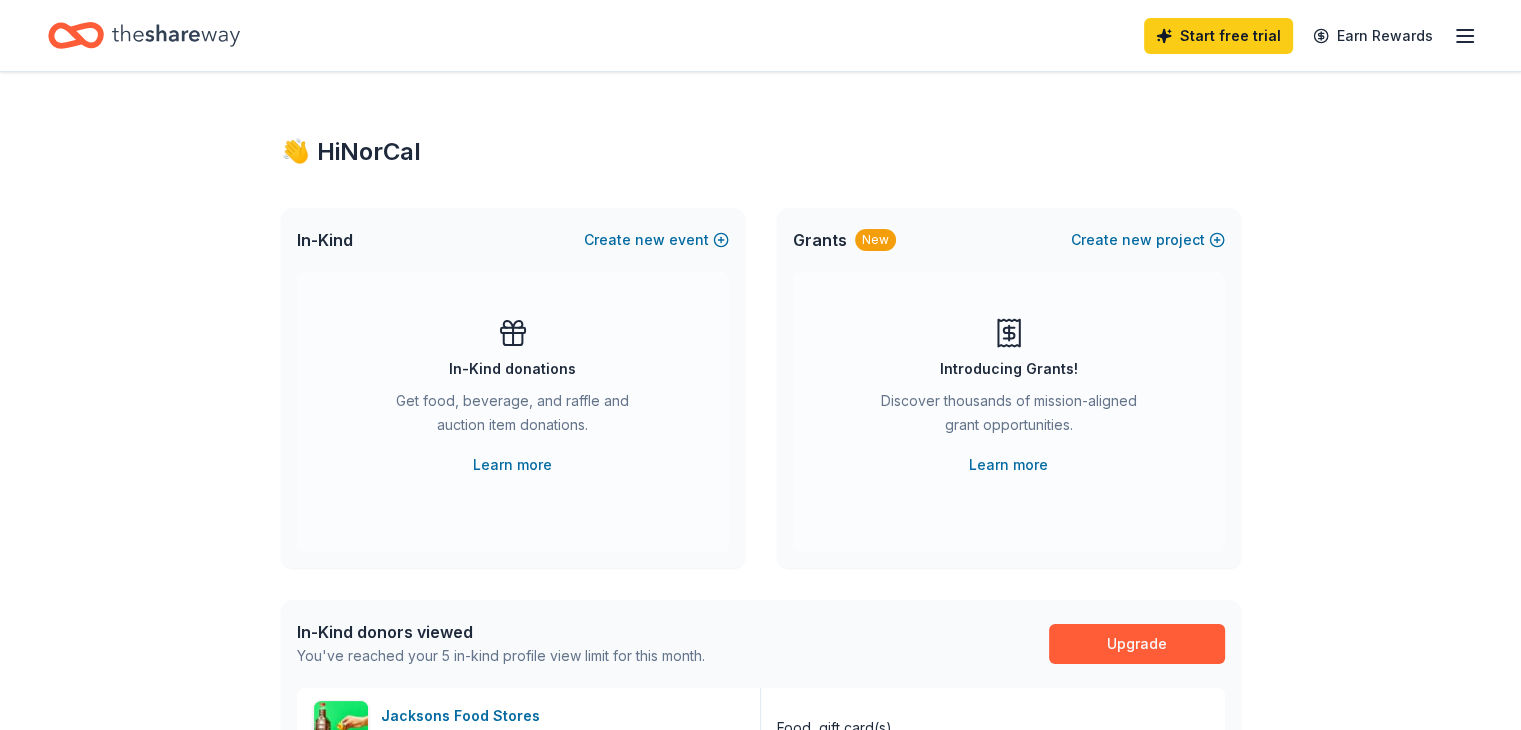 click 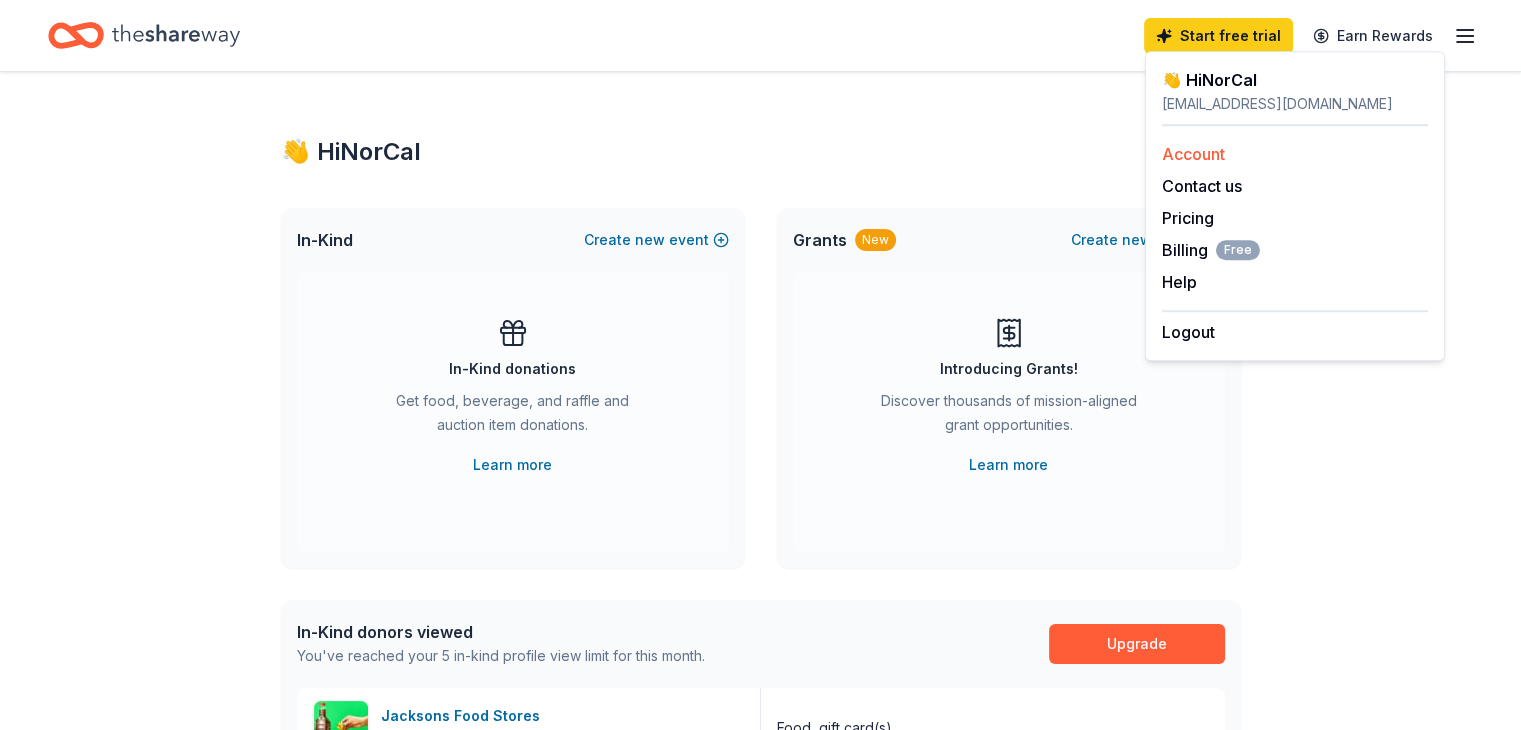 click on "Account" at bounding box center (1193, 154) 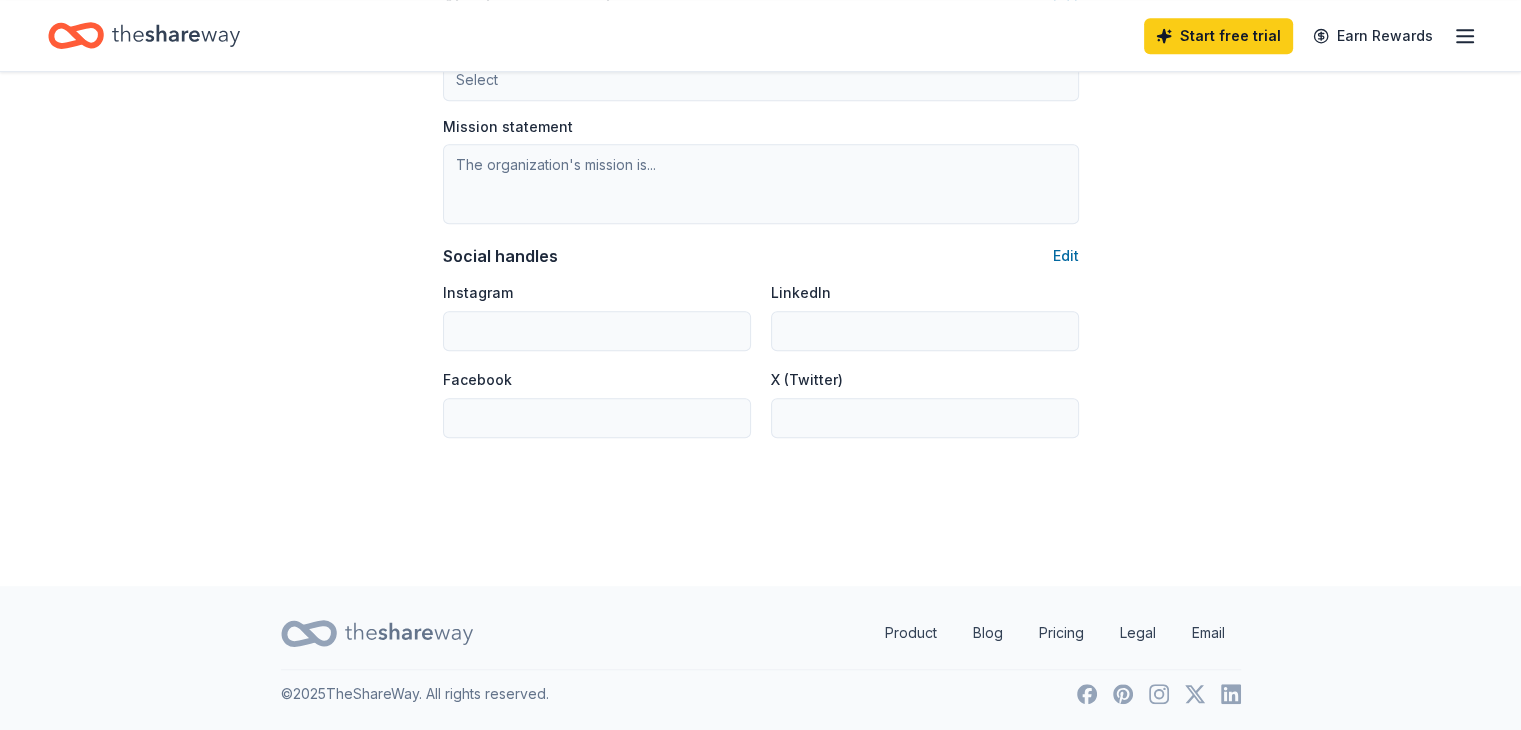 scroll, scrollTop: 0, scrollLeft: 0, axis: both 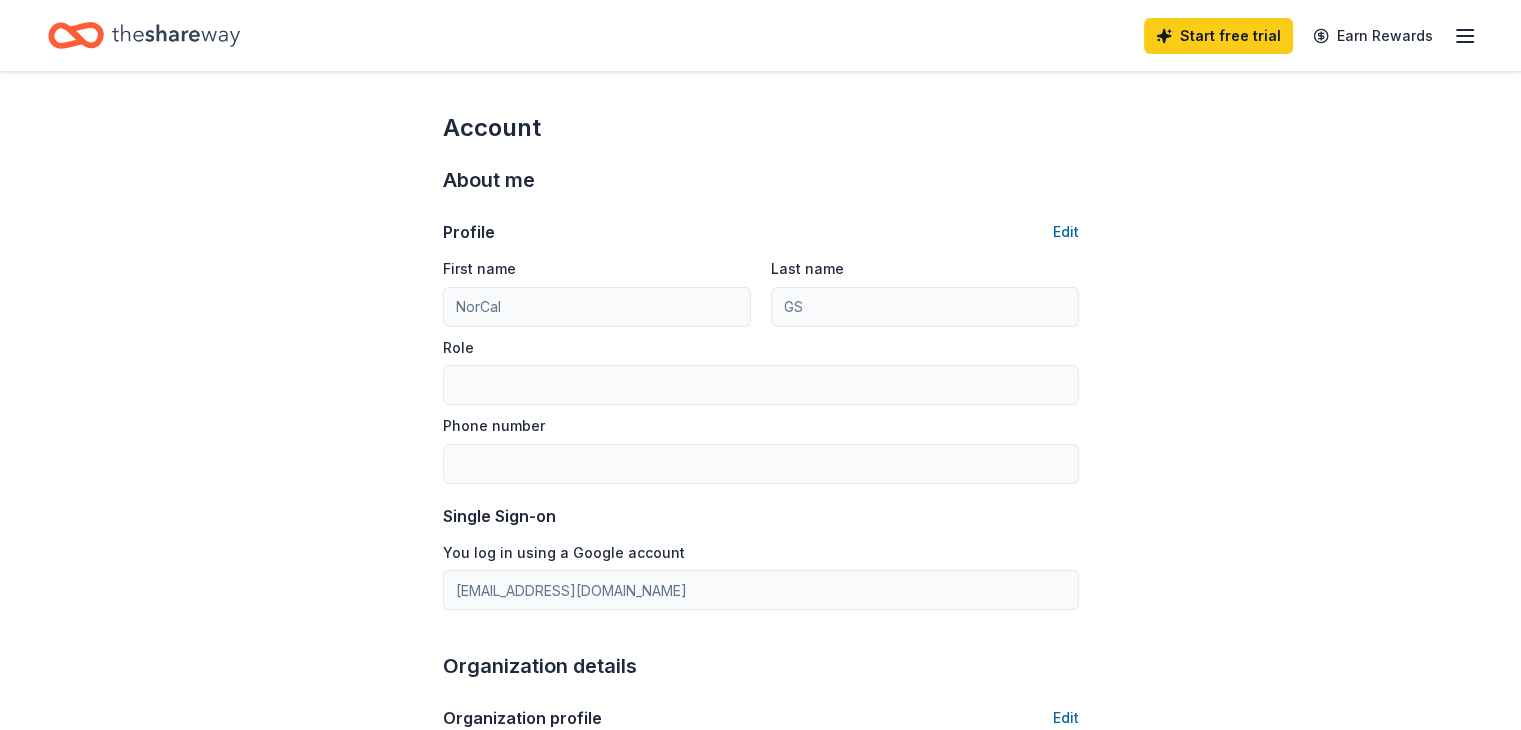 click 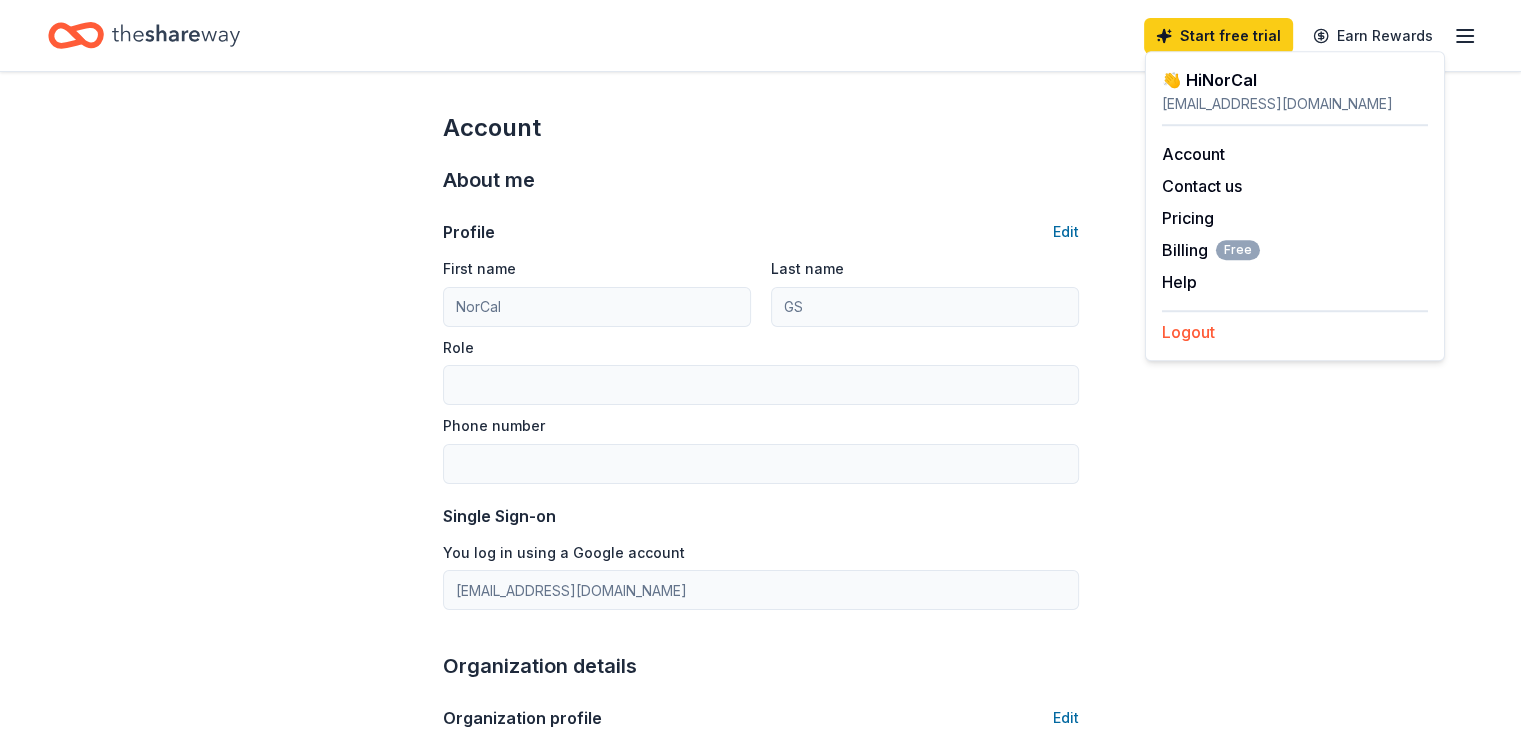 click on "Logout" at bounding box center [1188, 332] 